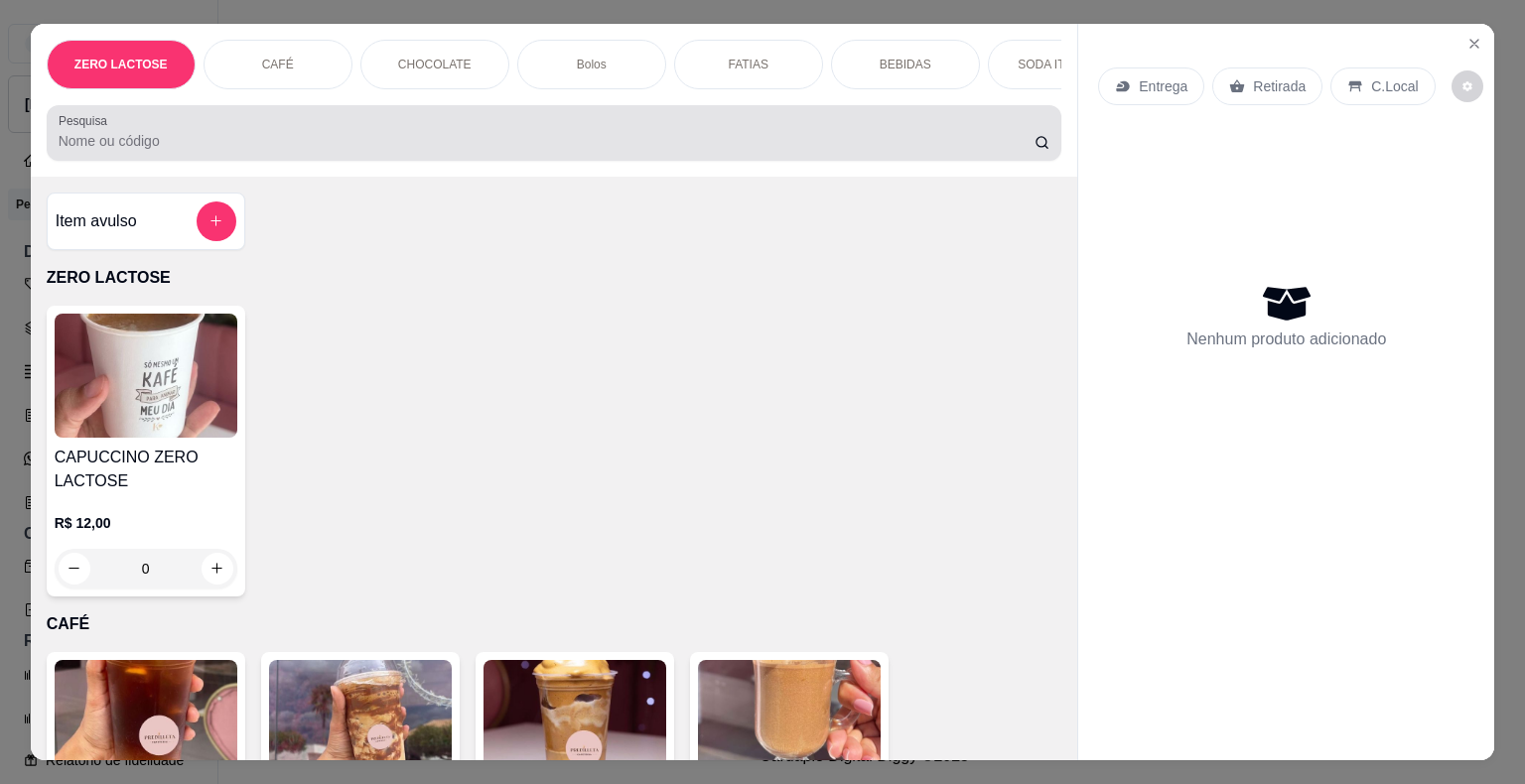 scroll, scrollTop: 0, scrollLeft: 0, axis: both 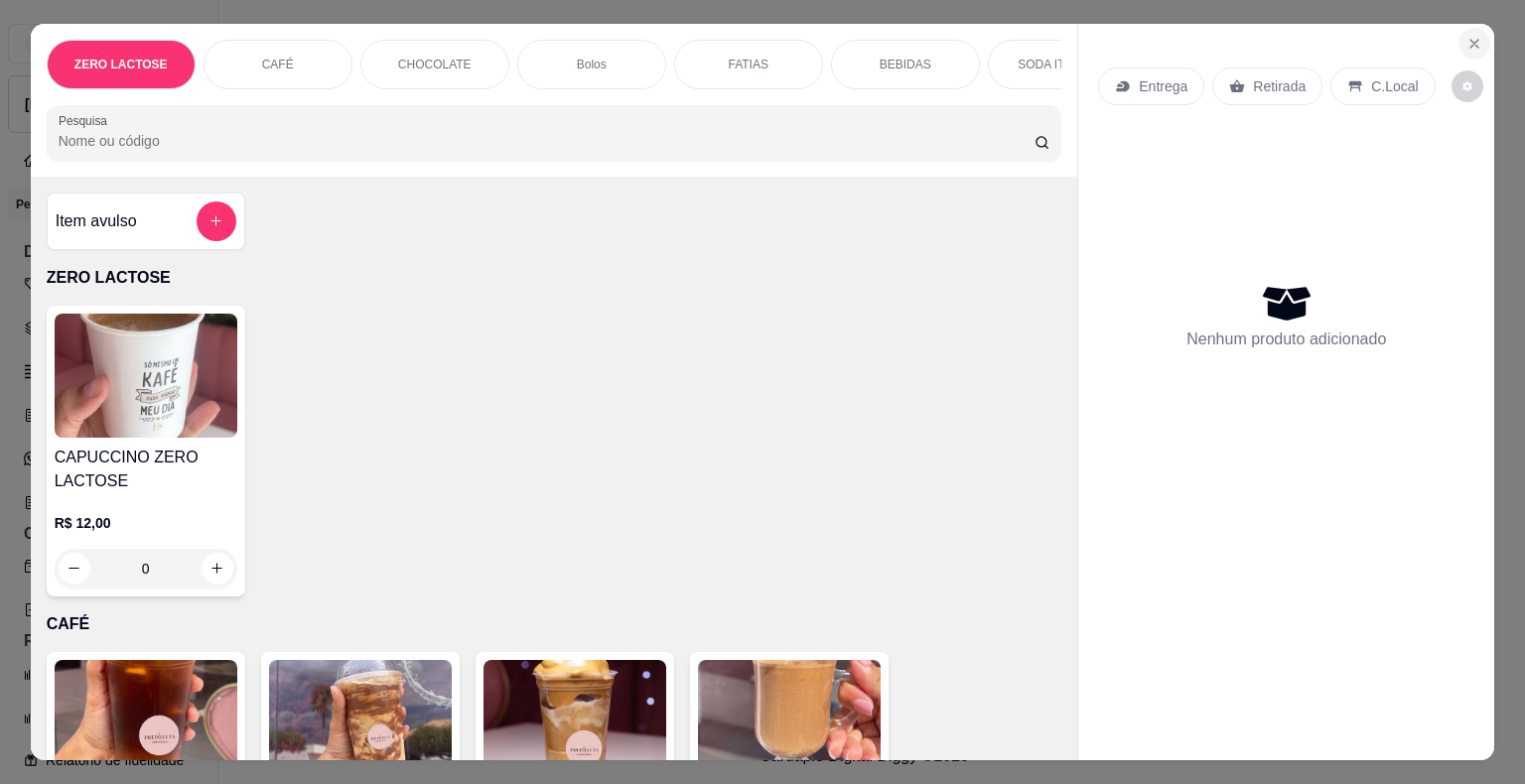 click 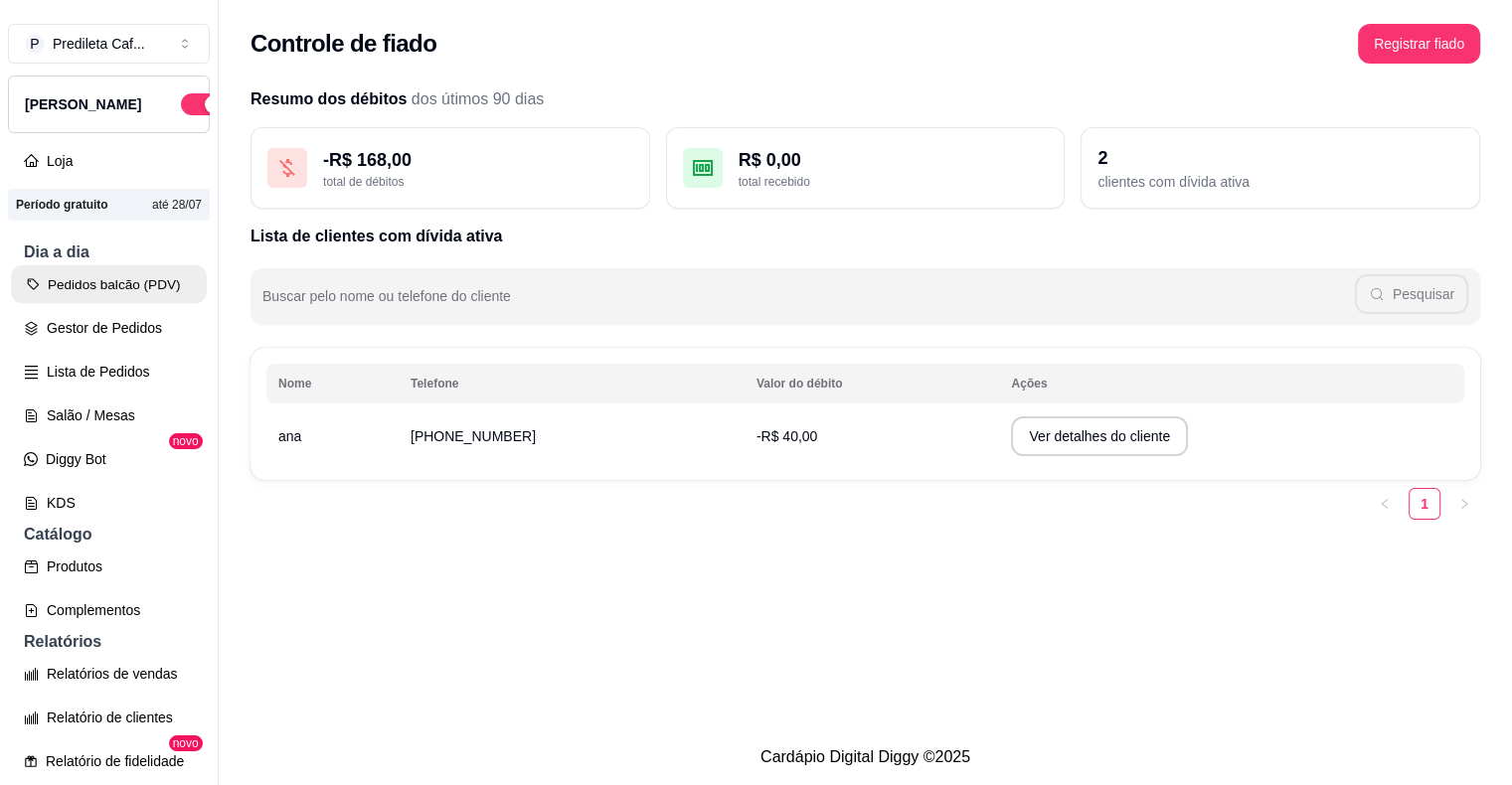 click on "Pedidos balcão (PDV)" at bounding box center [108, 284] 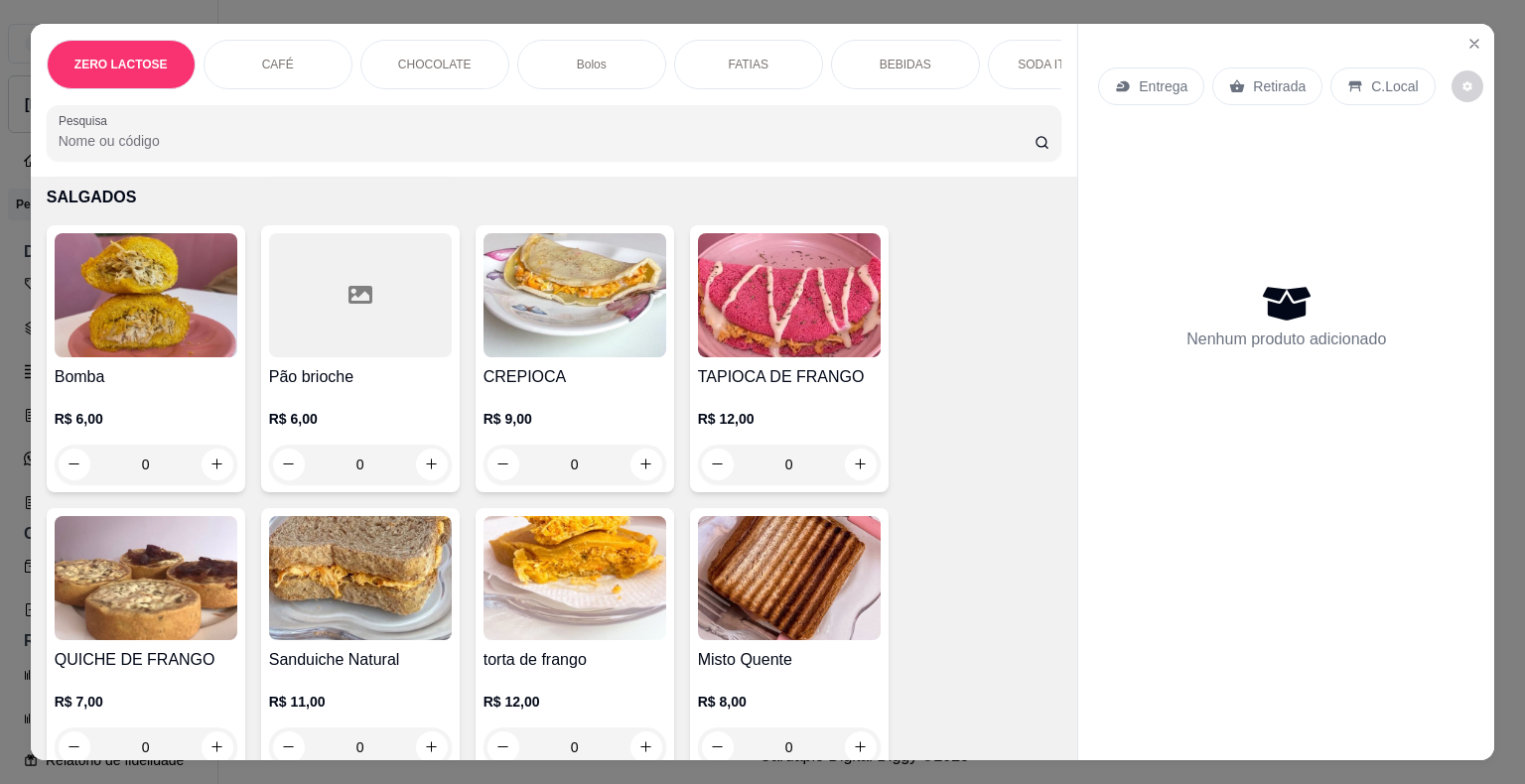 scroll, scrollTop: 4101, scrollLeft: 0, axis: vertical 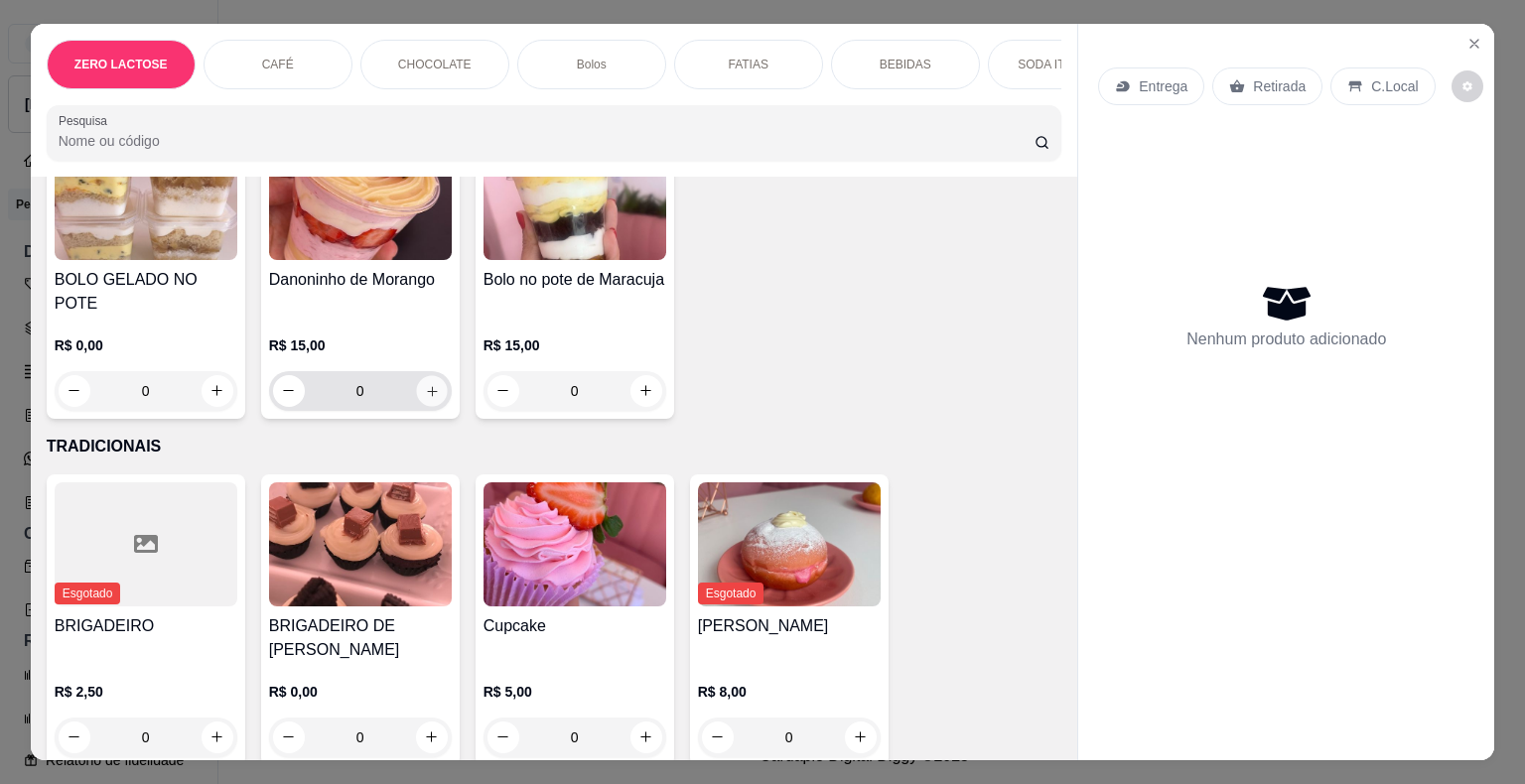 click 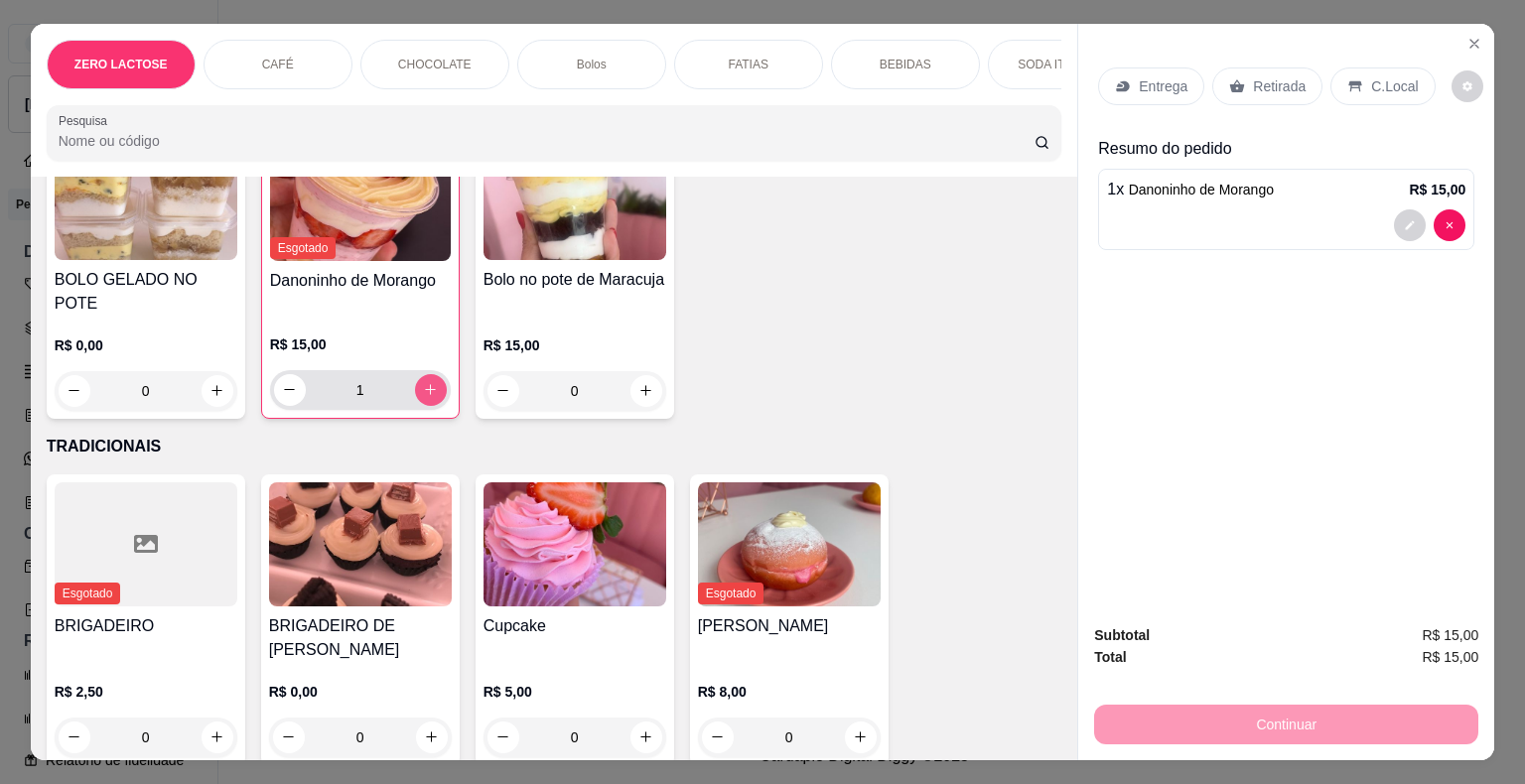 click at bounding box center (431, 390) 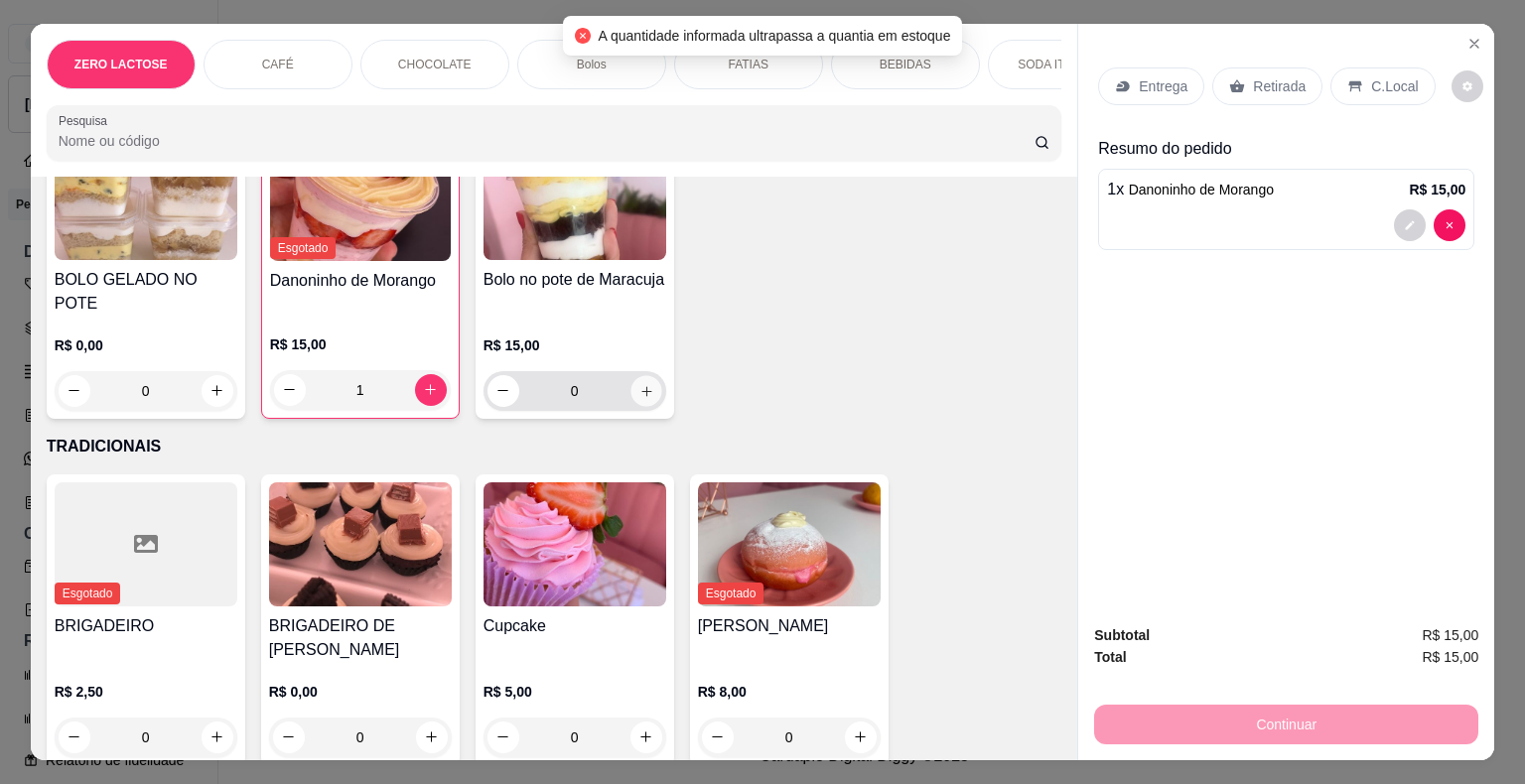 click 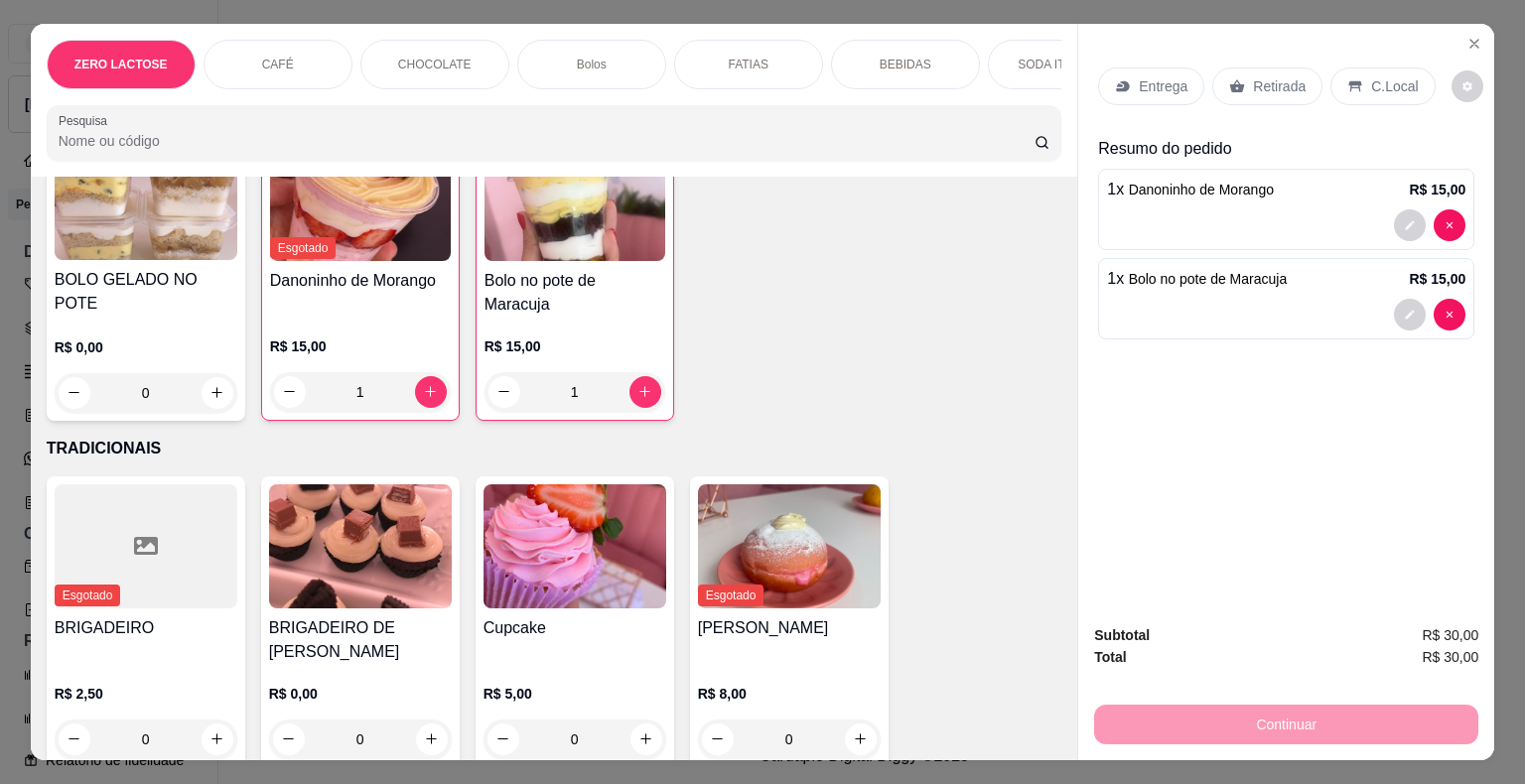 click on "Retirada" at bounding box center (1279, 86) 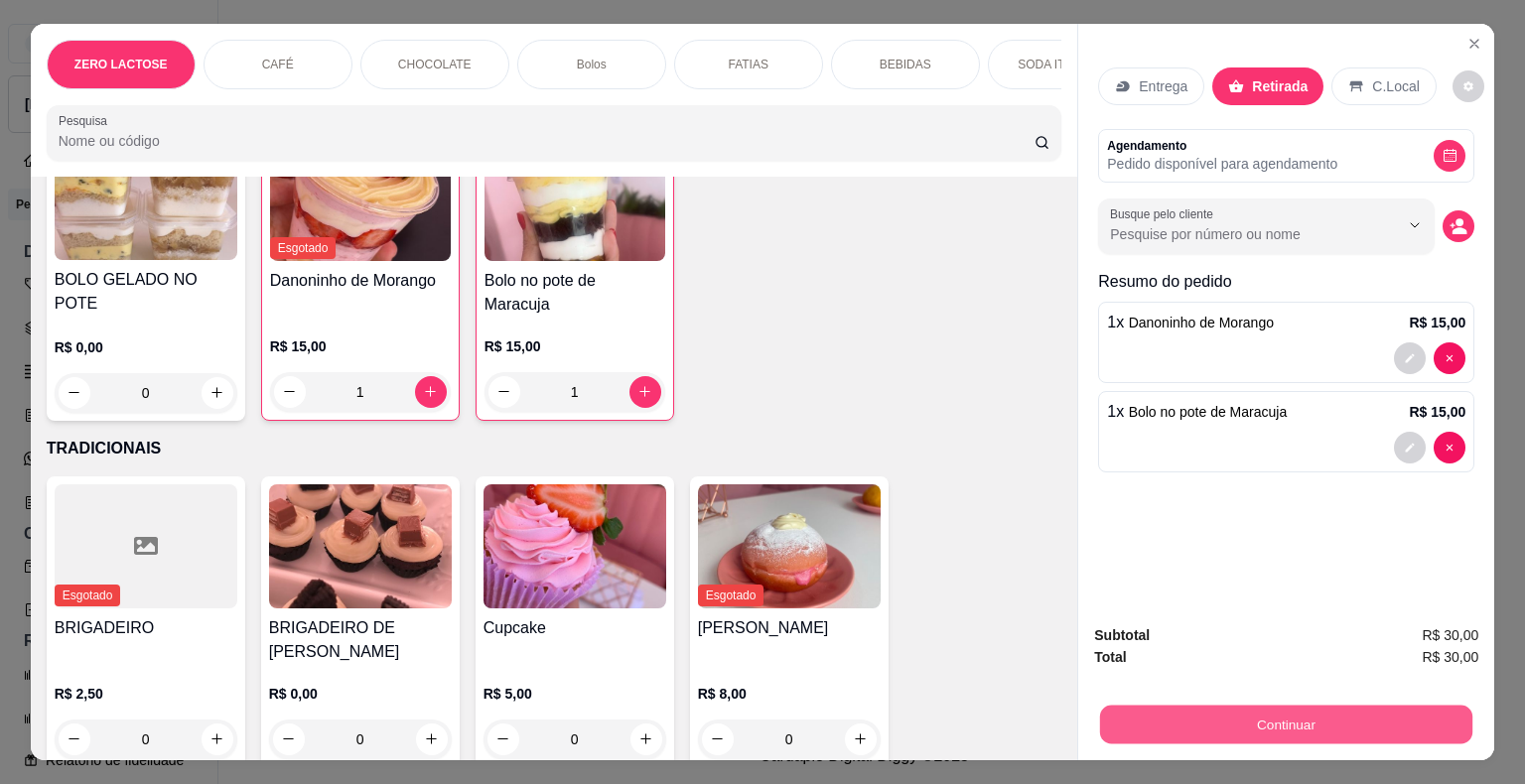 click on "Continuar" at bounding box center [1286, 724] 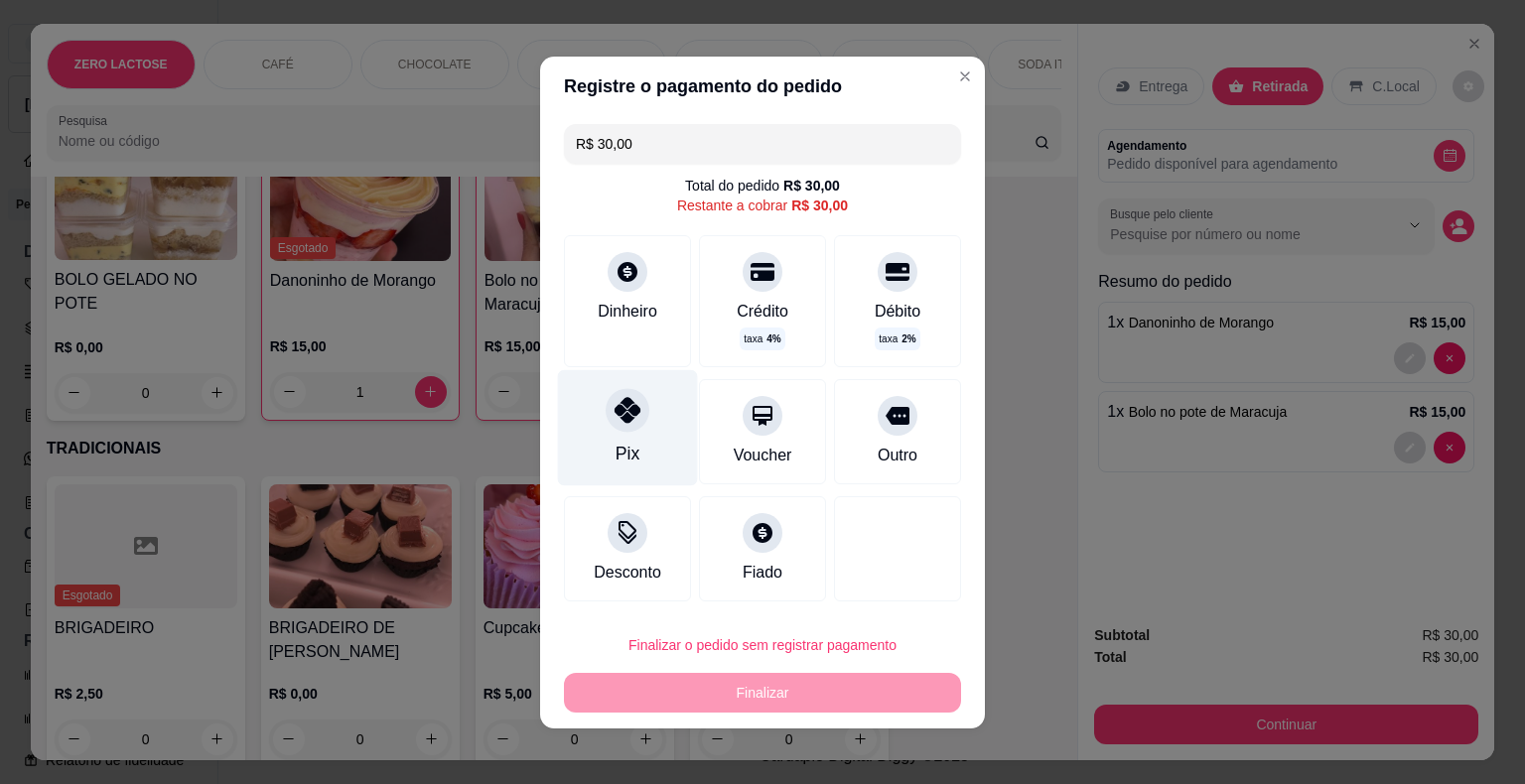 click on "Pix" at bounding box center (627, 427) 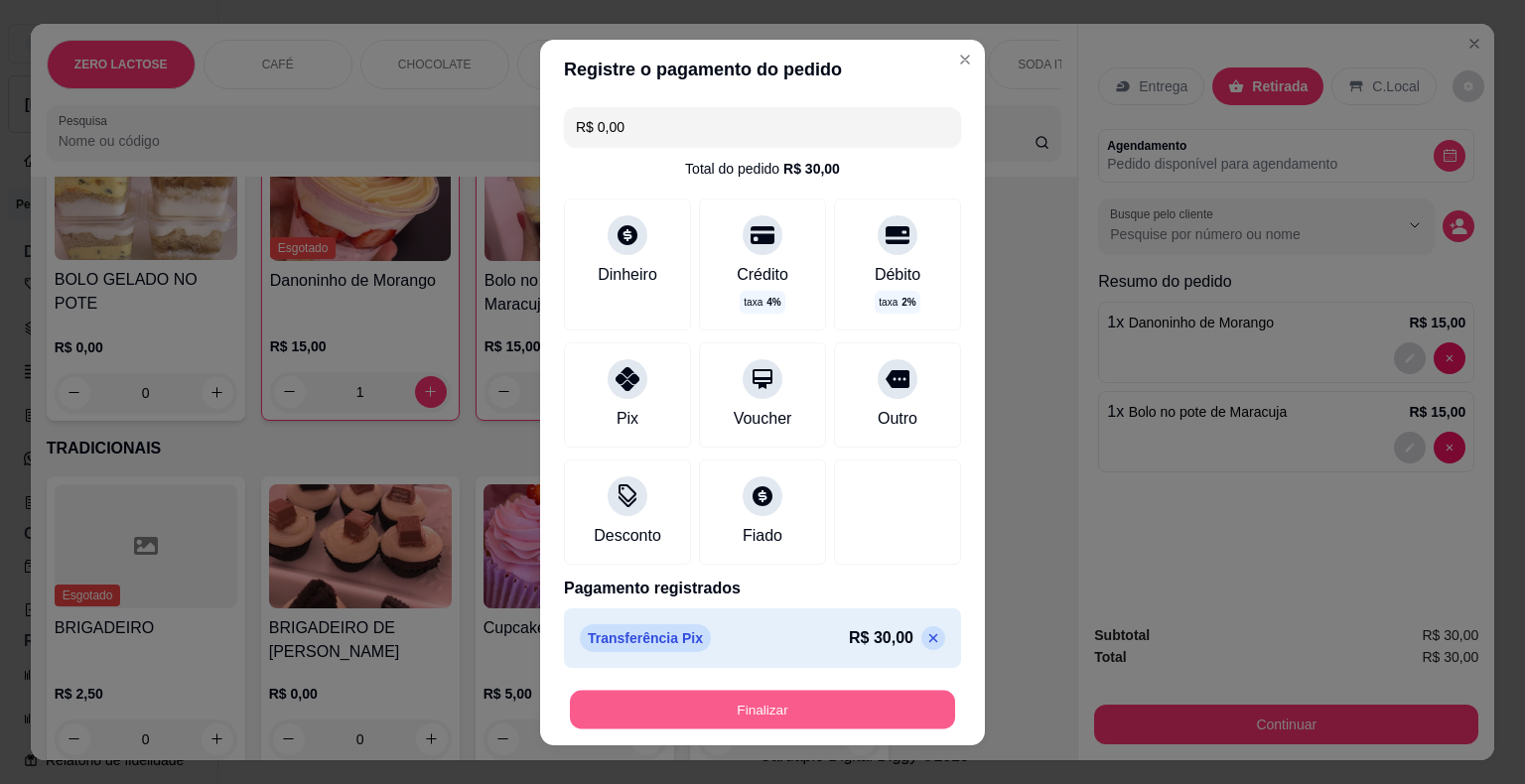 click on "Finalizar" at bounding box center (762, 709) 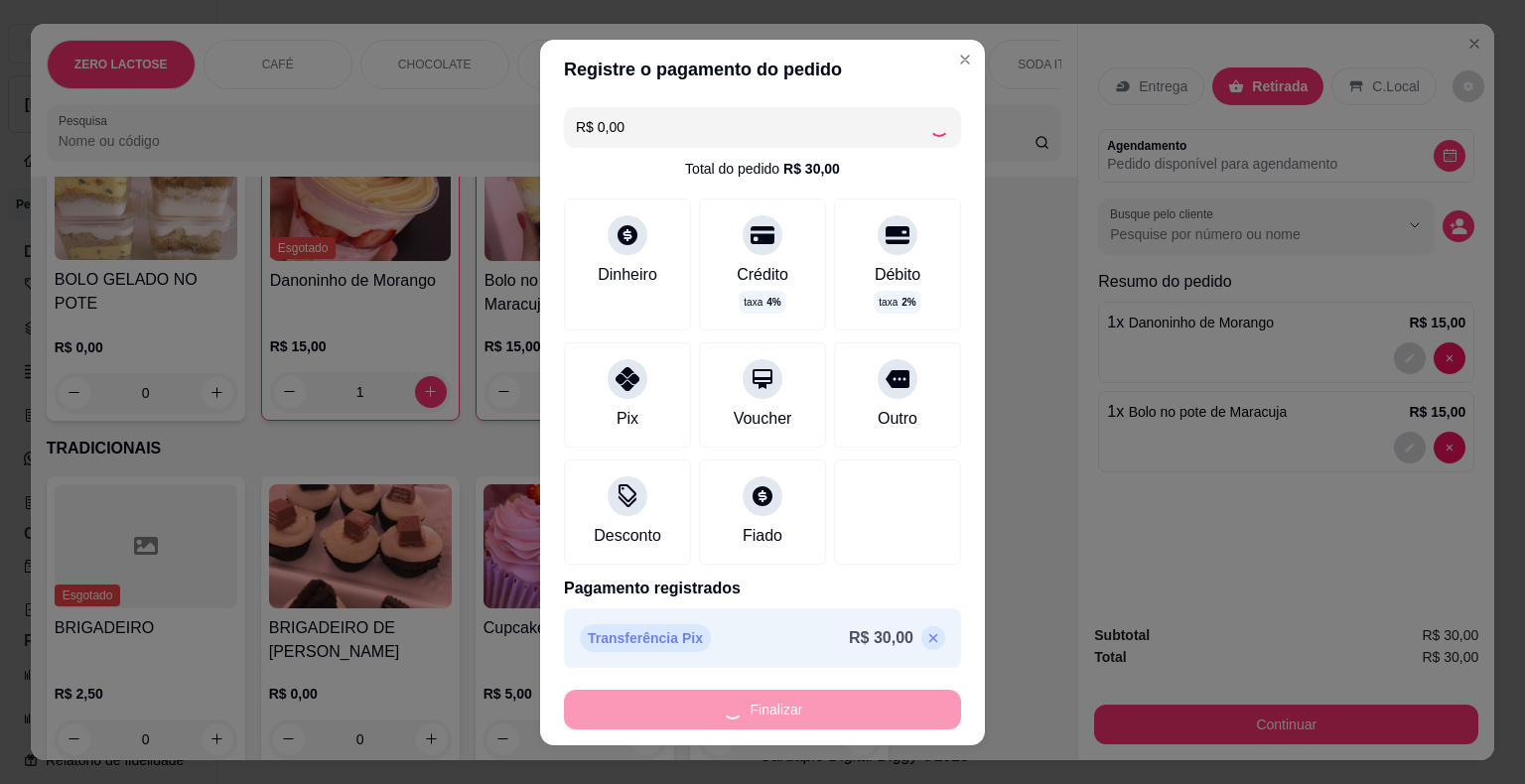 type on "0" 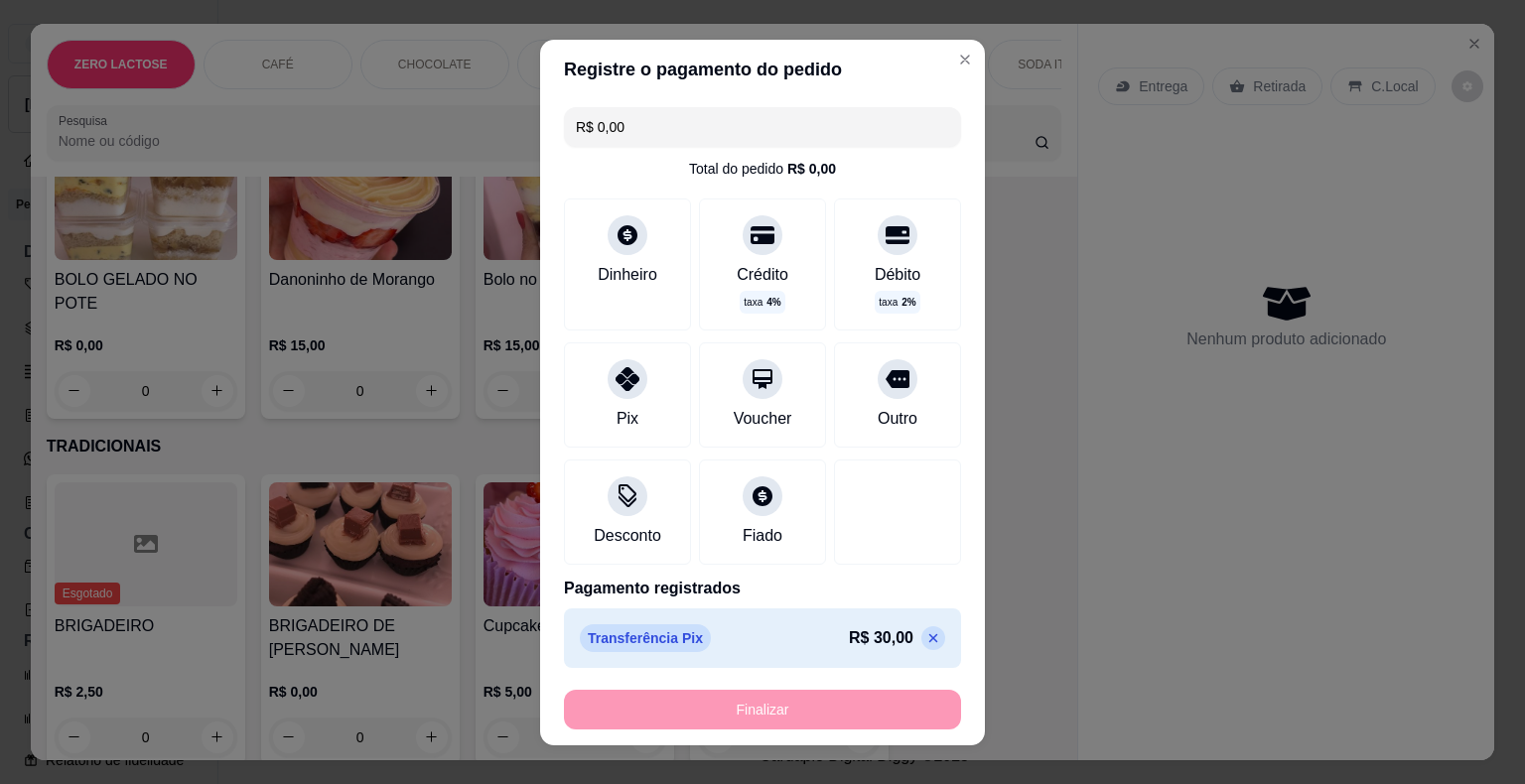 type on "-R$ 30,00" 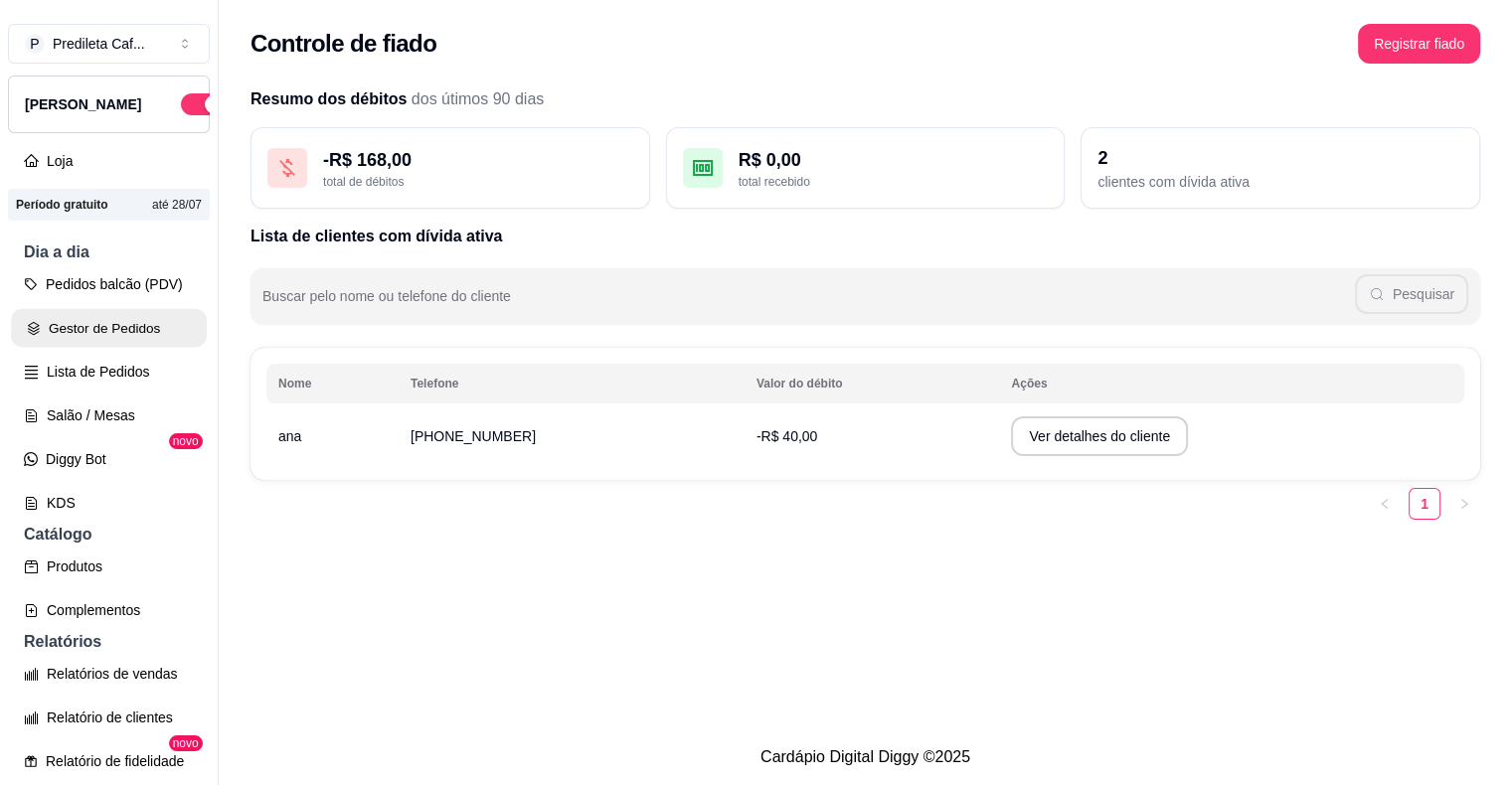 click on "Gestor de Pedidos" at bounding box center (108, 328) 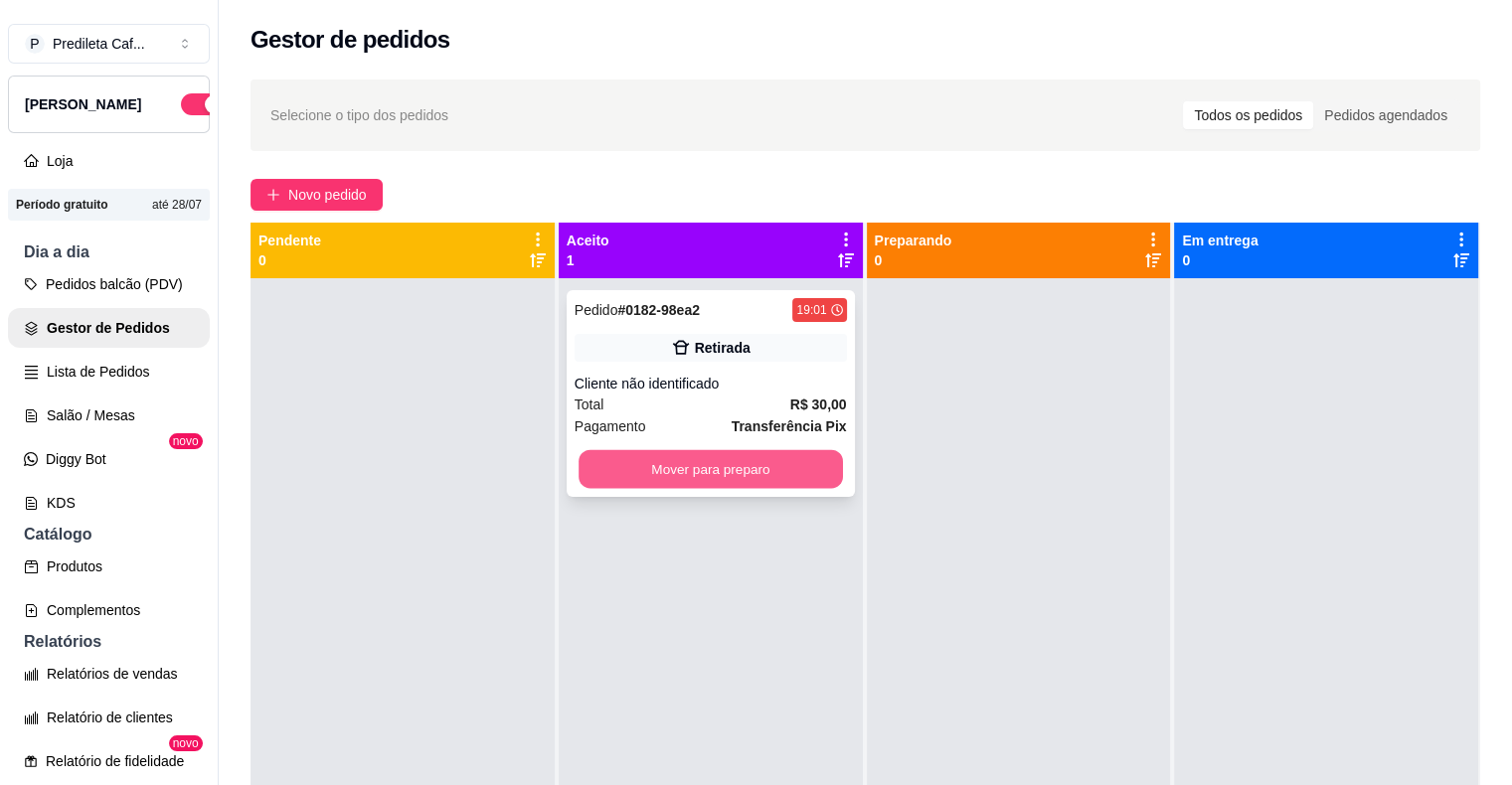 click on "Mover para preparo" at bounding box center [711, 469] 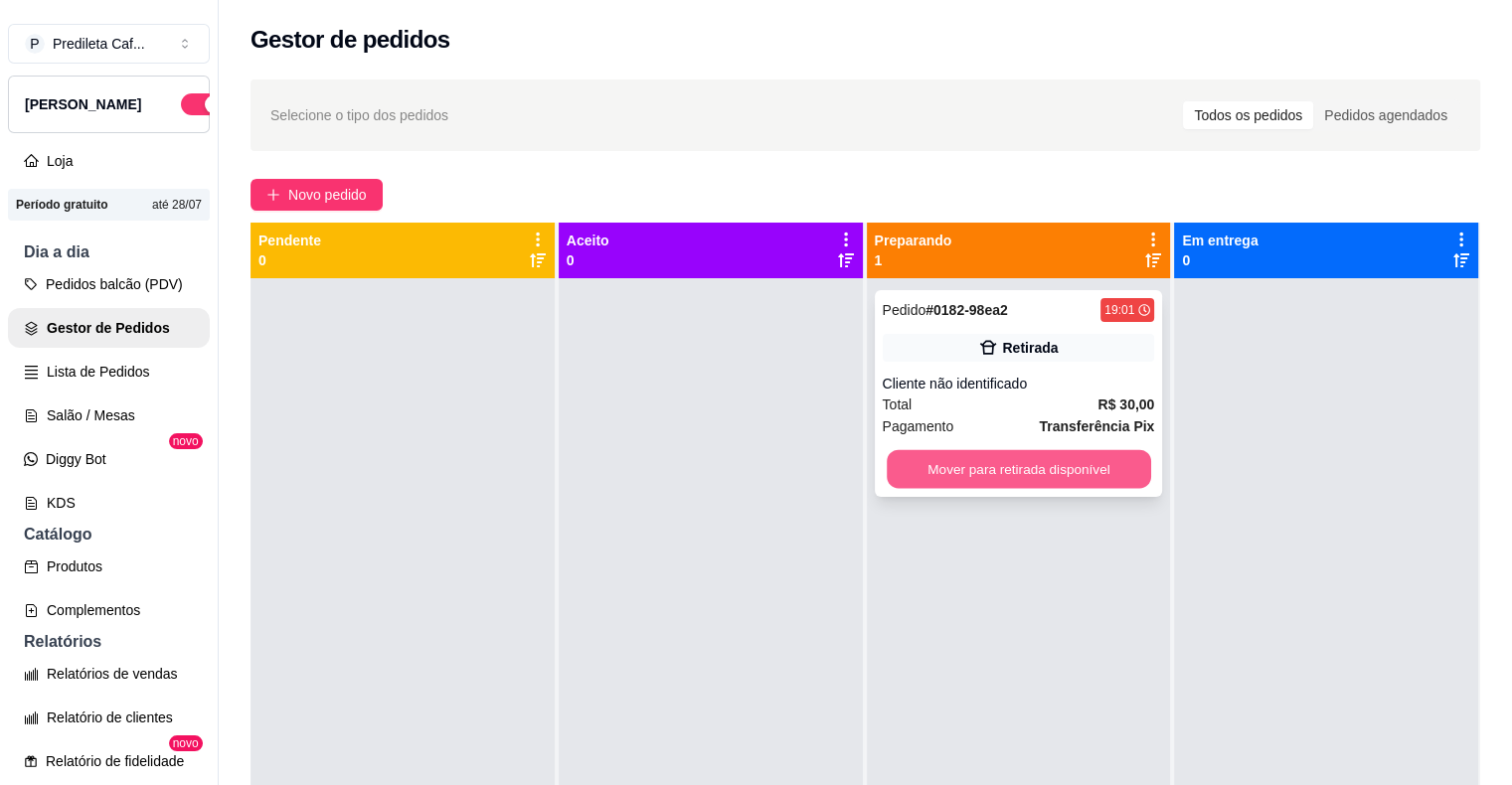 click on "Mover para retirada disponível" at bounding box center [1019, 469] 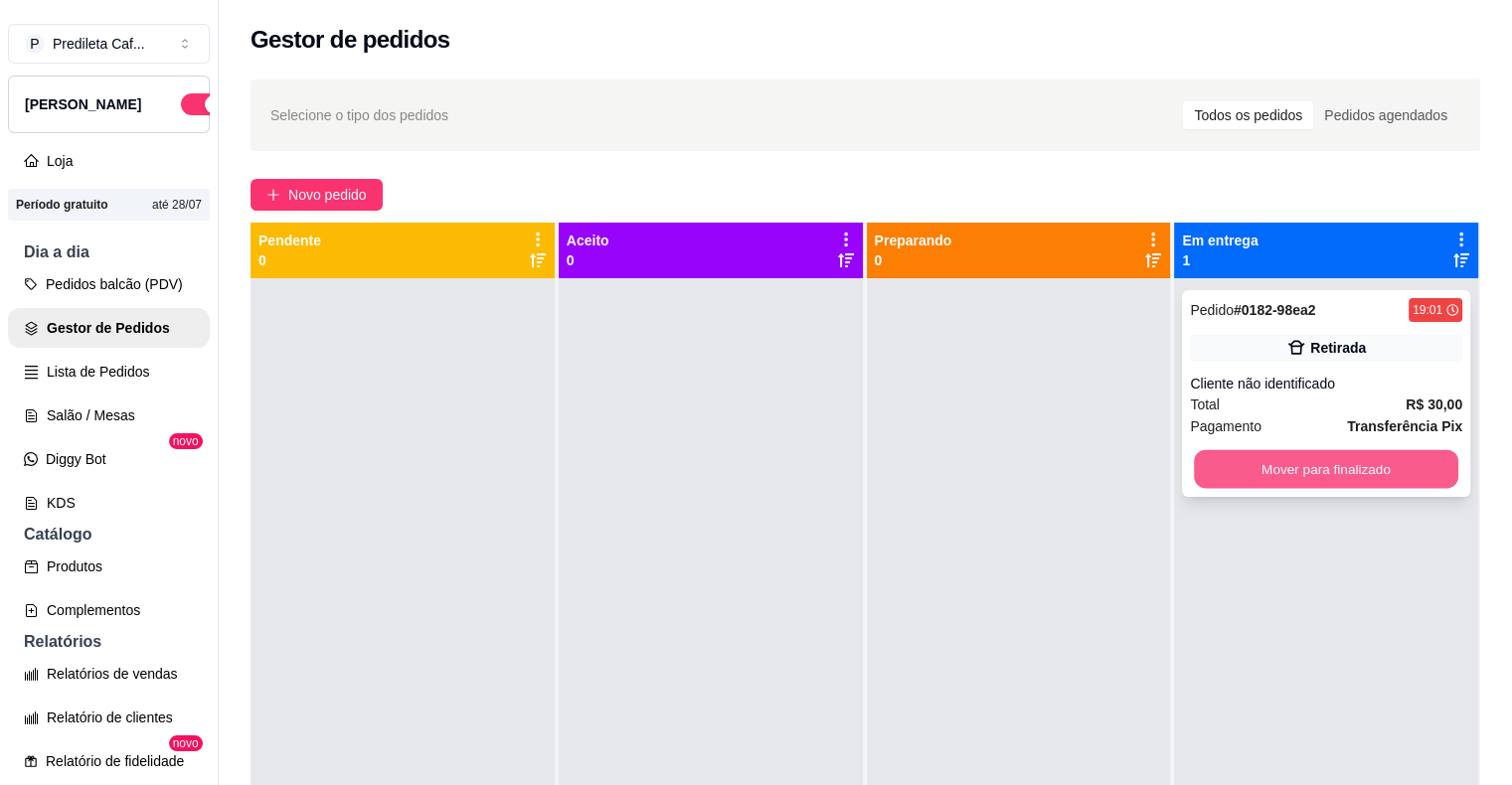 click on "Mover para finalizado" at bounding box center (1326, 469) 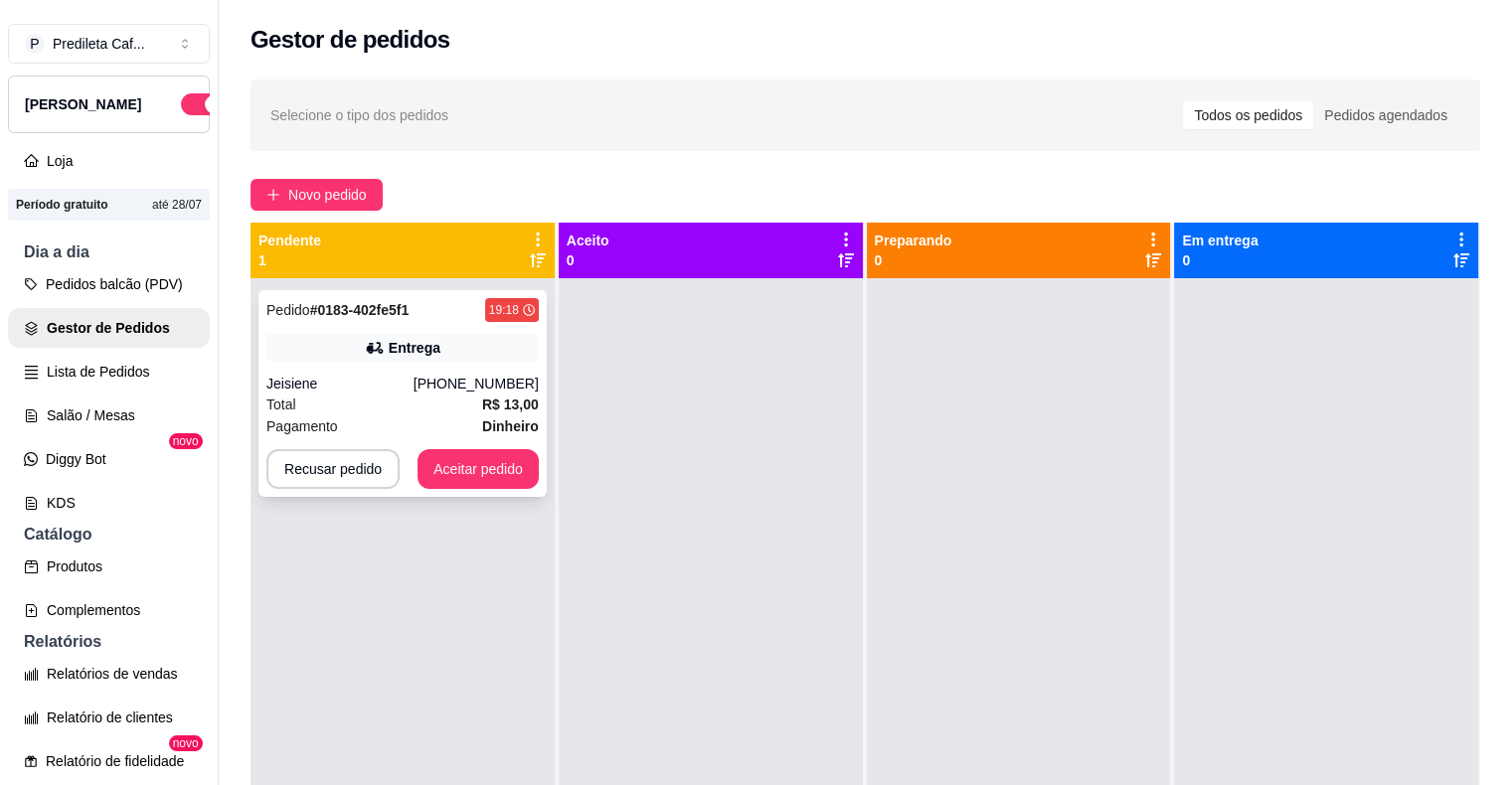 click on "Total R$ 13,00" at bounding box center (403, 404) 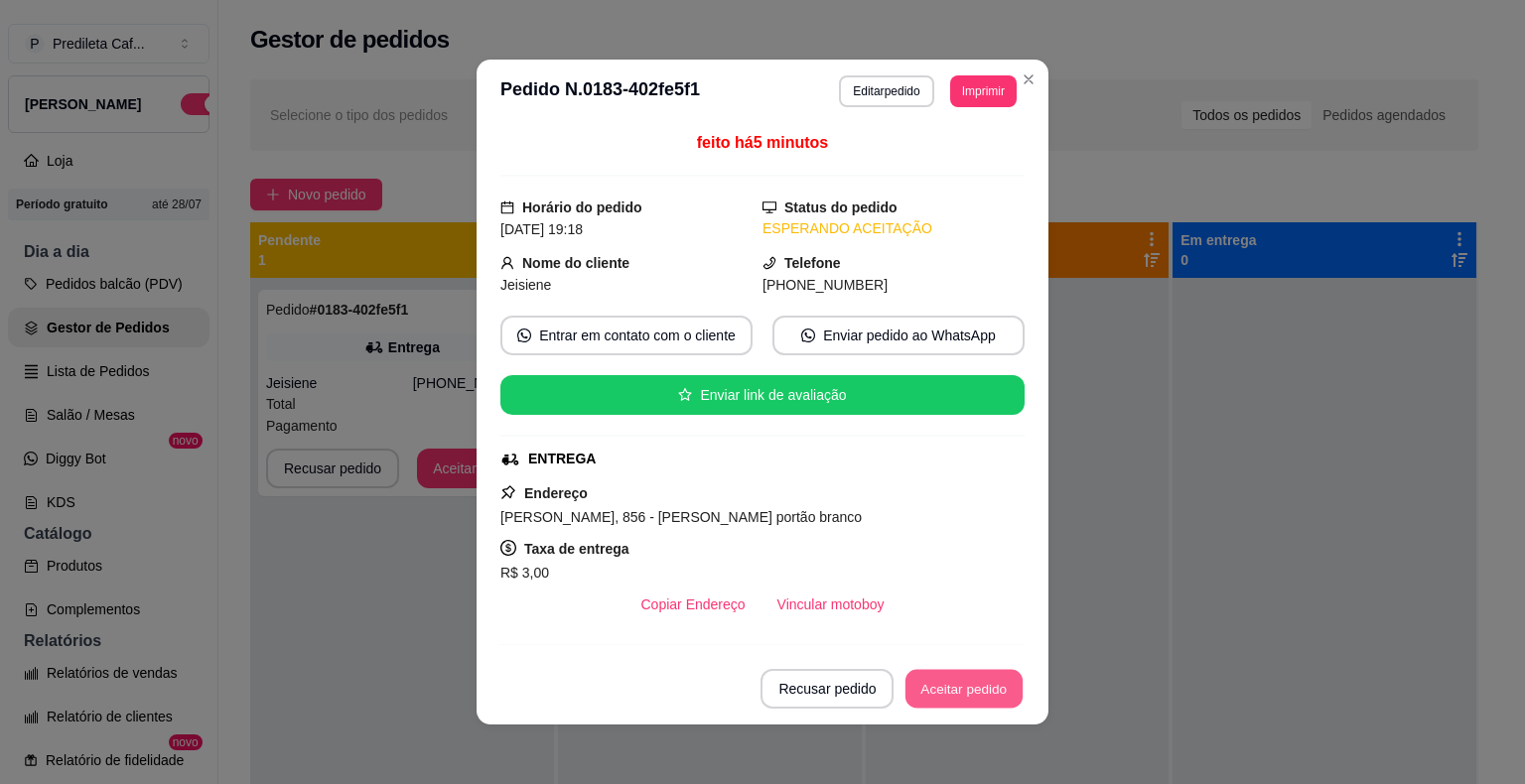 click on "Aceitar pedido" at bounding box center [964, 689] 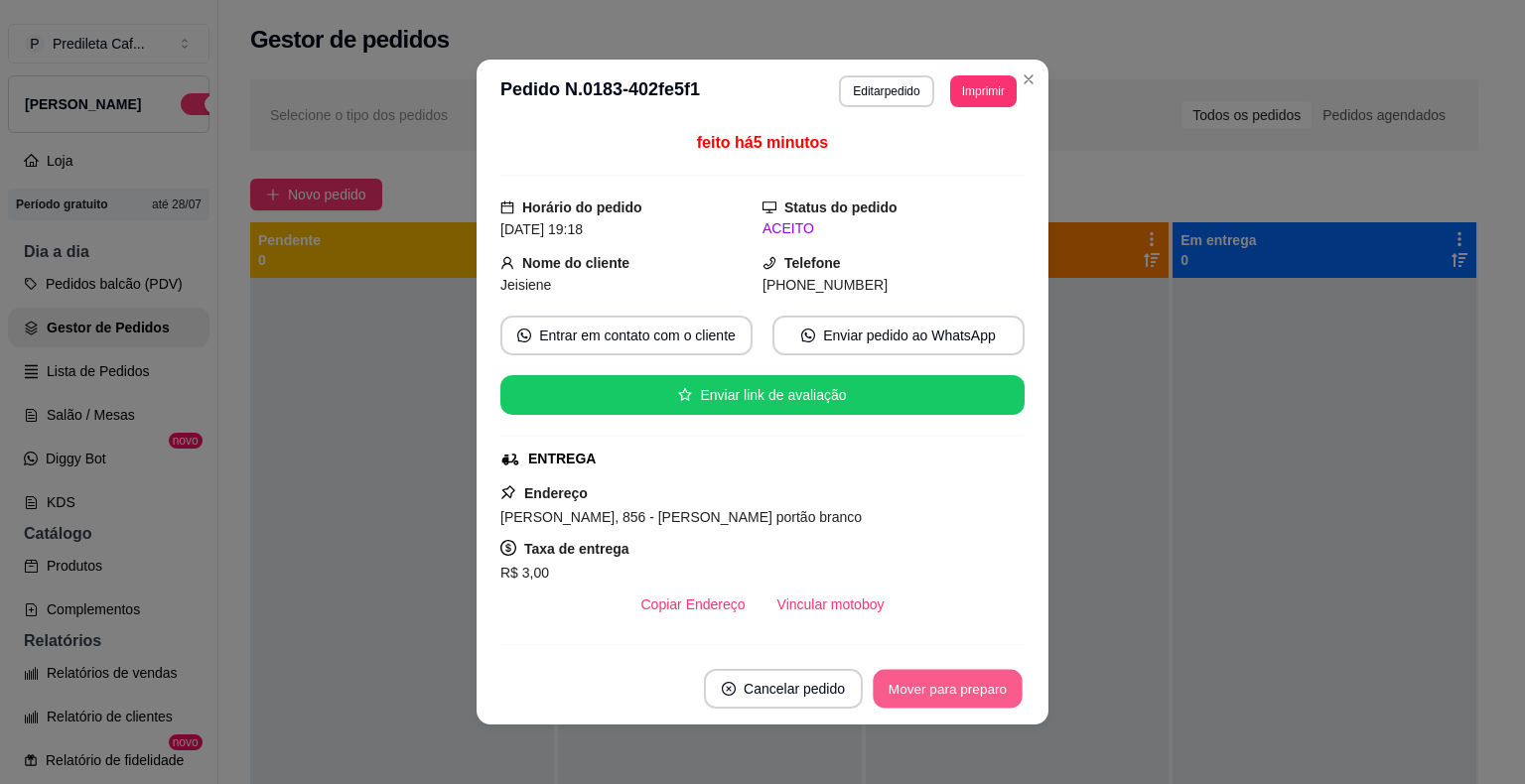 click on "Mover para preparo" at bounding box center (947, 689) 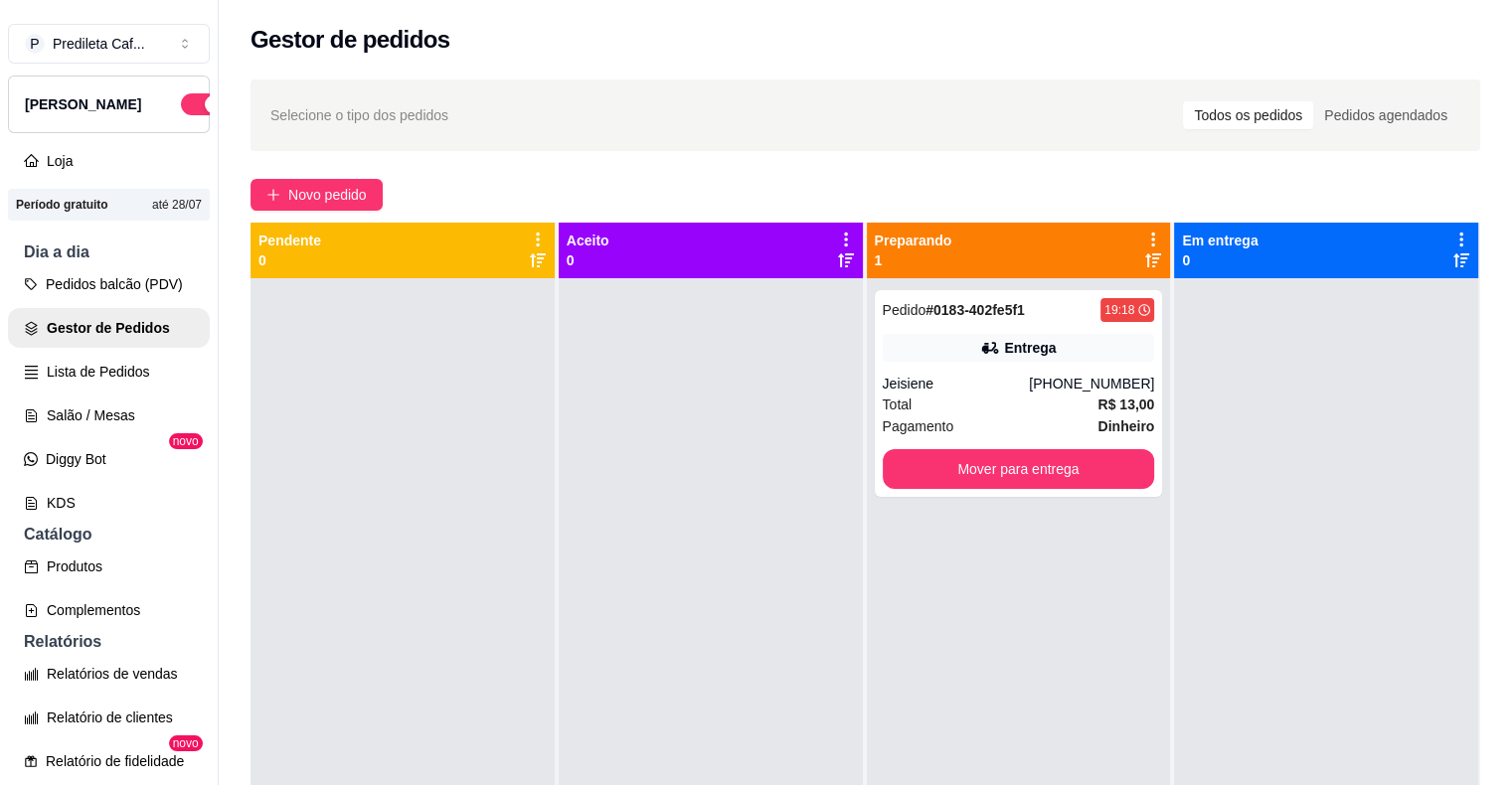 scroll, scrollTop: 575, scrollLeft: 0, axis: vertical 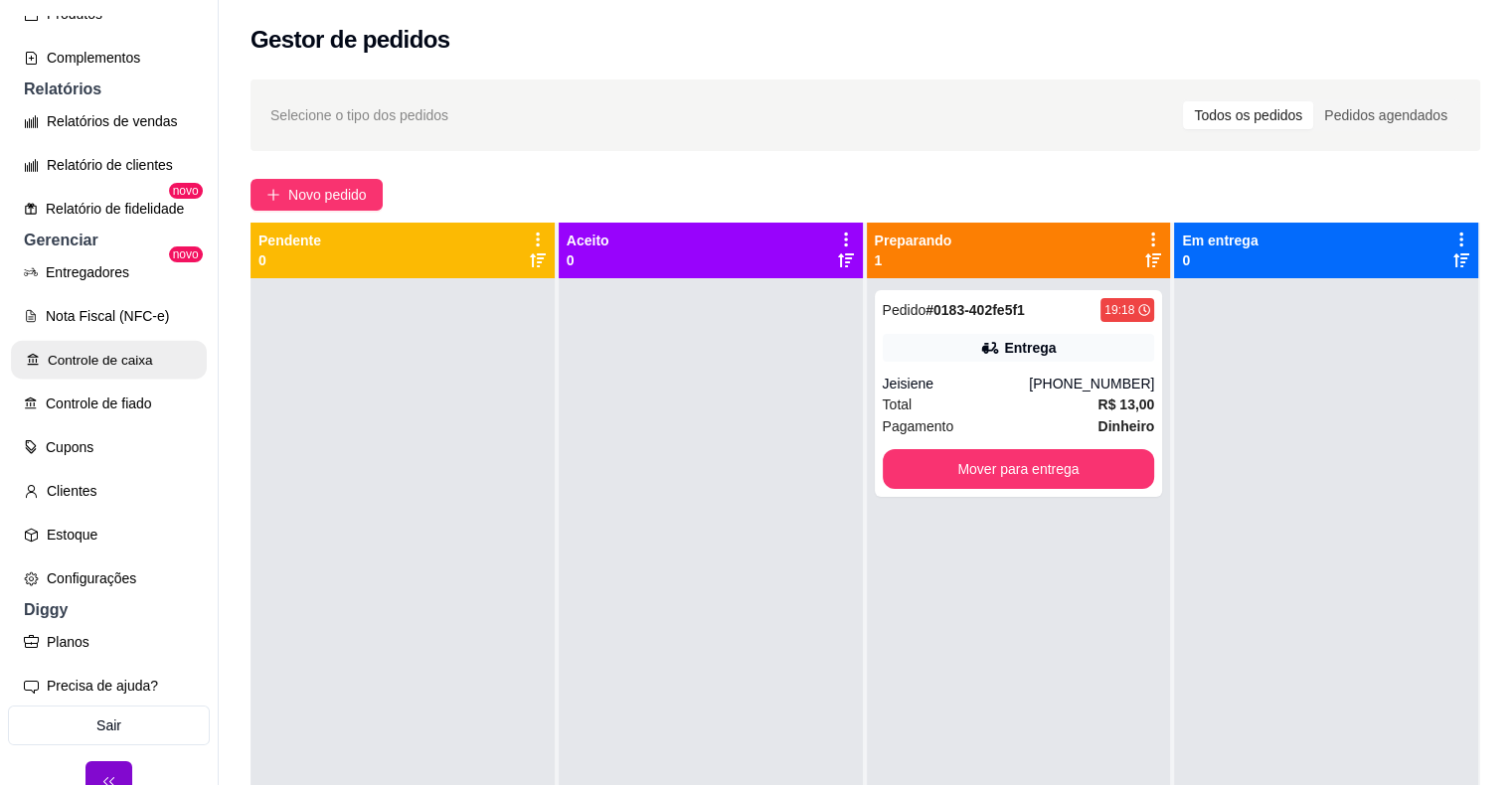 click on "Controle de caixa" at bounding box center [108, 360] 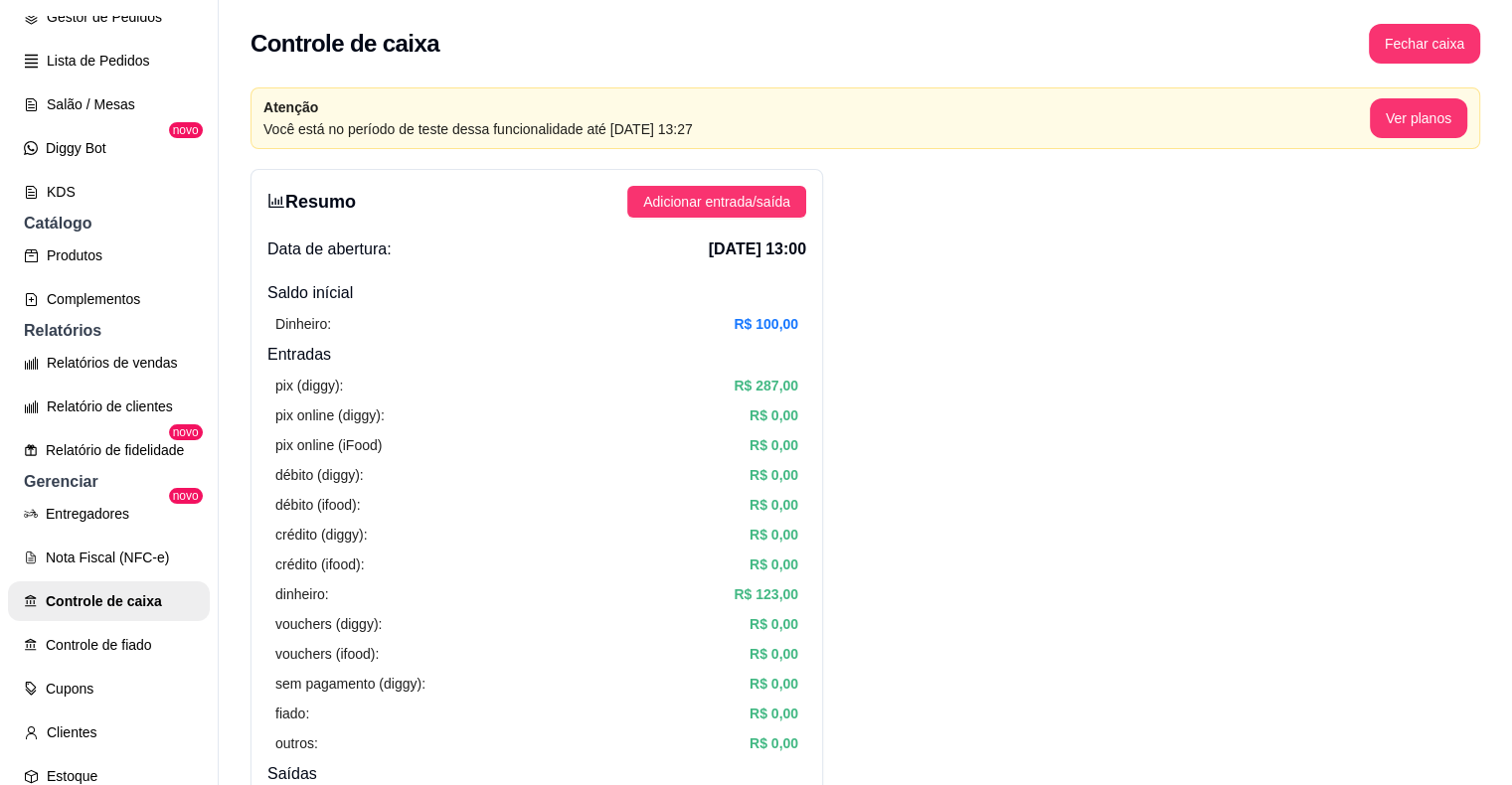 scroll, scrollTop: 297, scrollLeft: 0, axis: vertical 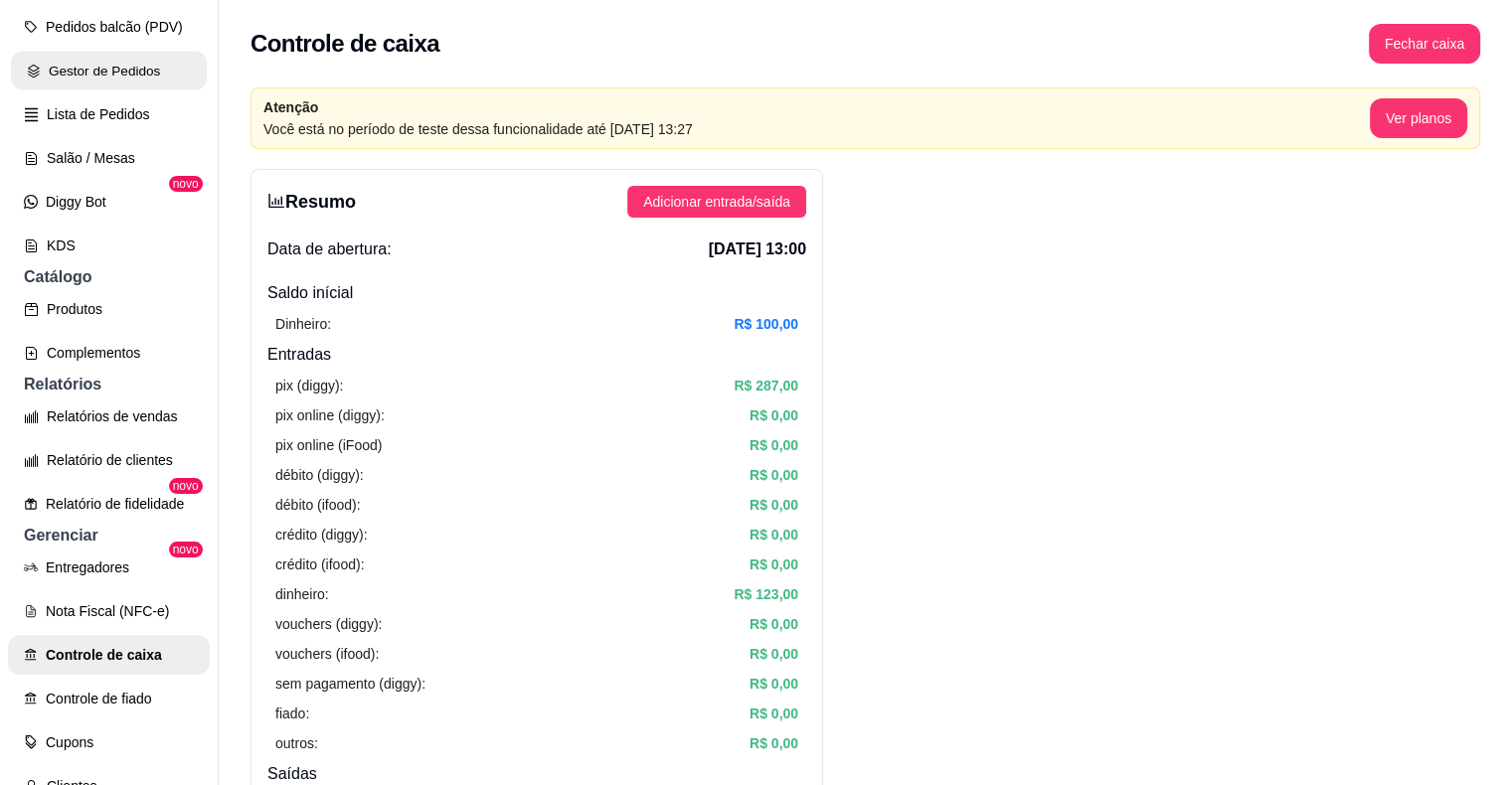 click on "Gestor de Pedidos" at bounding box center [108, 71] 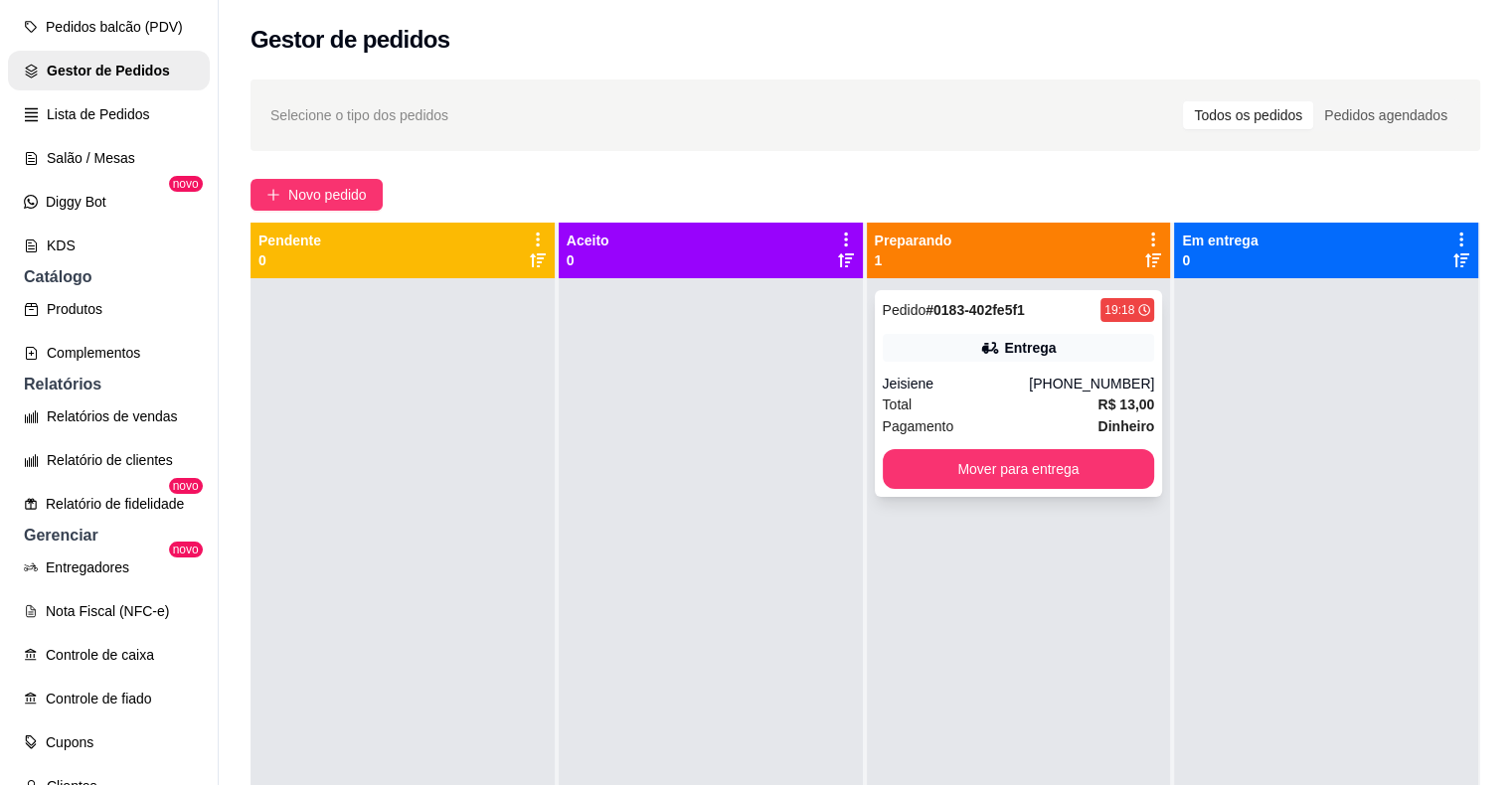 click on "Pedido  # 0183-402fe5f1 19:18 Entrega Jeisiene  [PHONE_NUMBER] Total R$ 13,00 Pagamento Dinheiro Mover para entrega" at bounding box center [1019, 393] 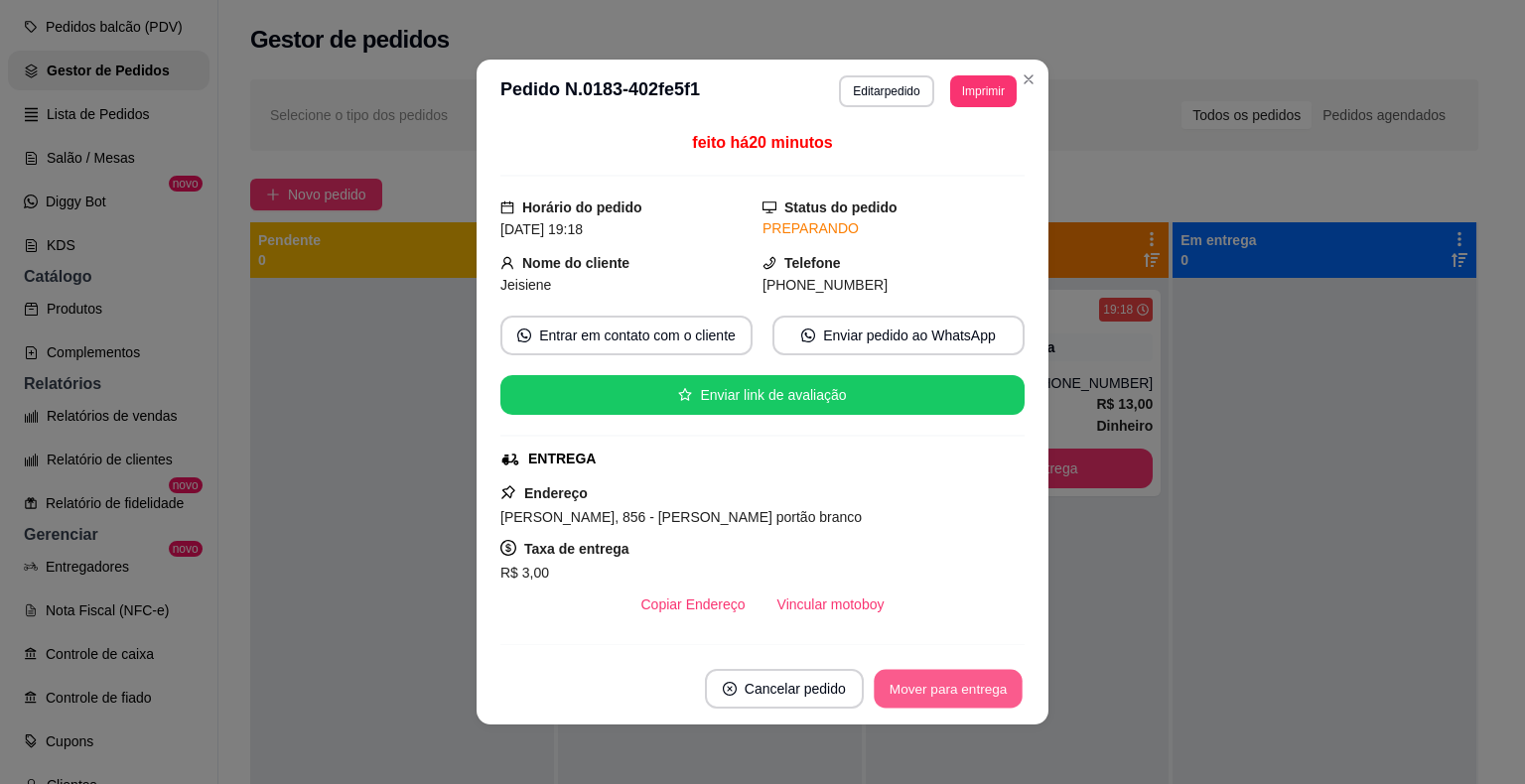 click on "Mover para entrega" at bounding box center [948, 689] 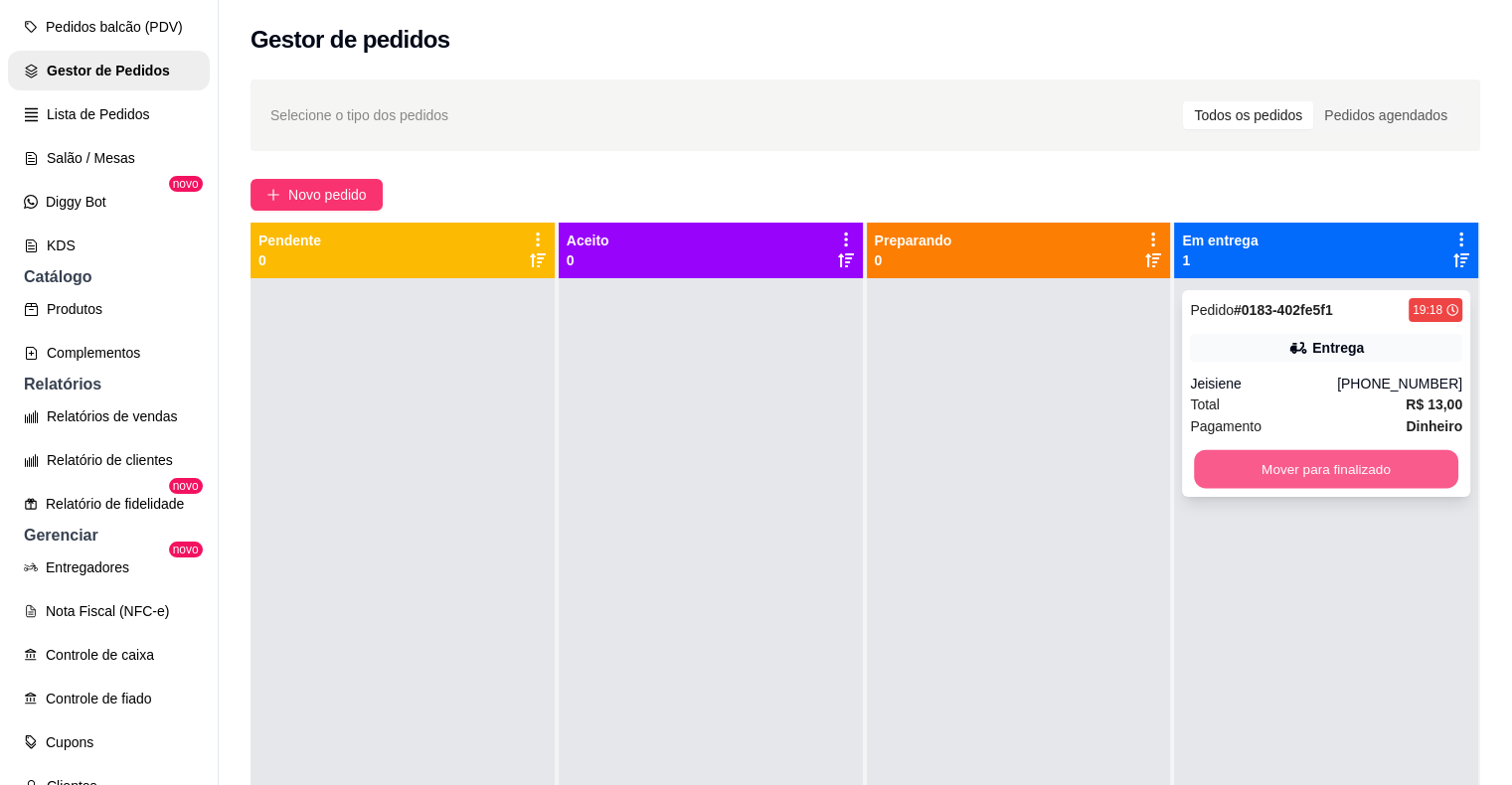 click on "Mover para finalizado" at bounding box center (1326, 469) 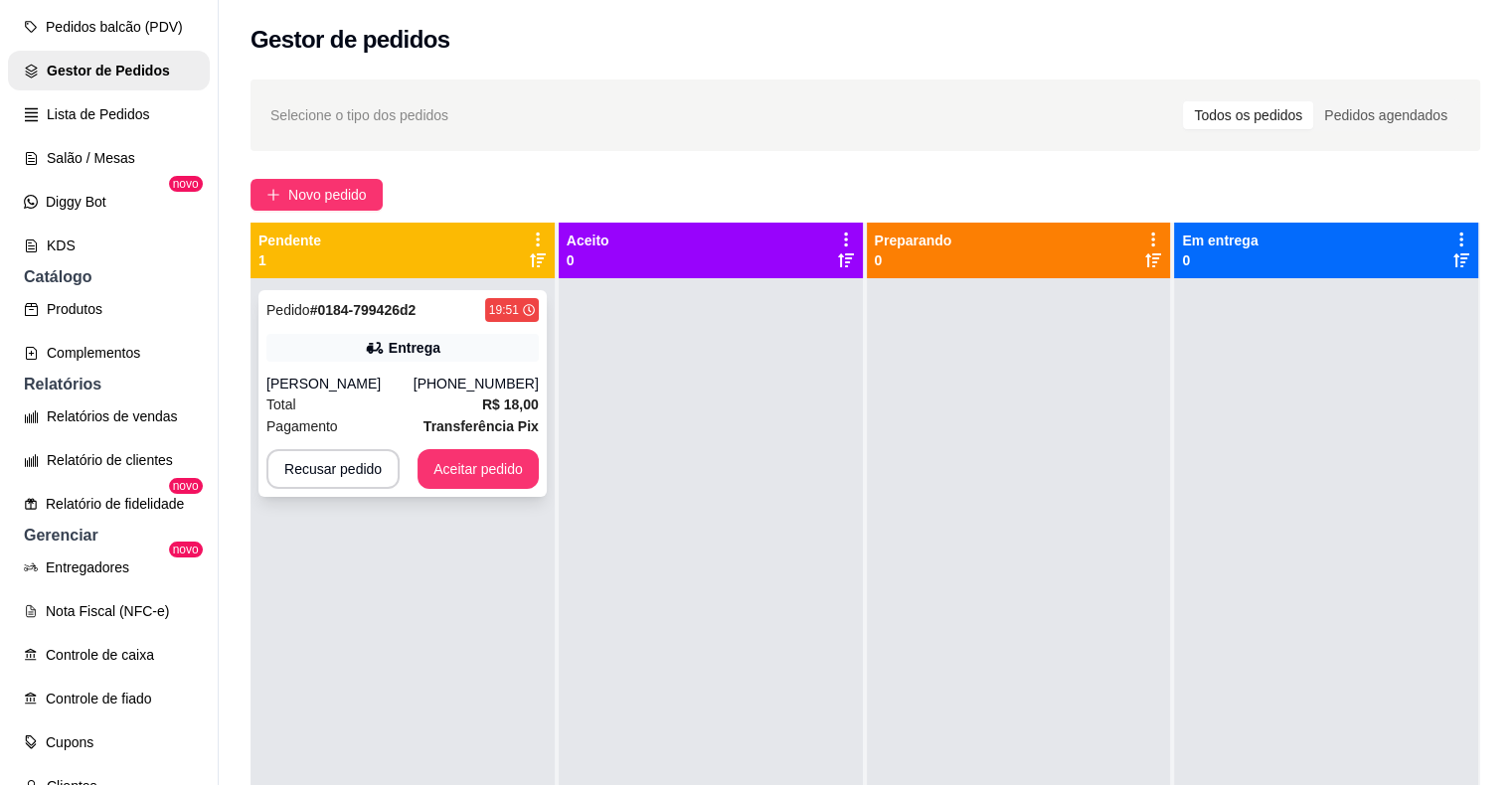 click on "[PERSON_NAME]" at bounding box center (340, 384) 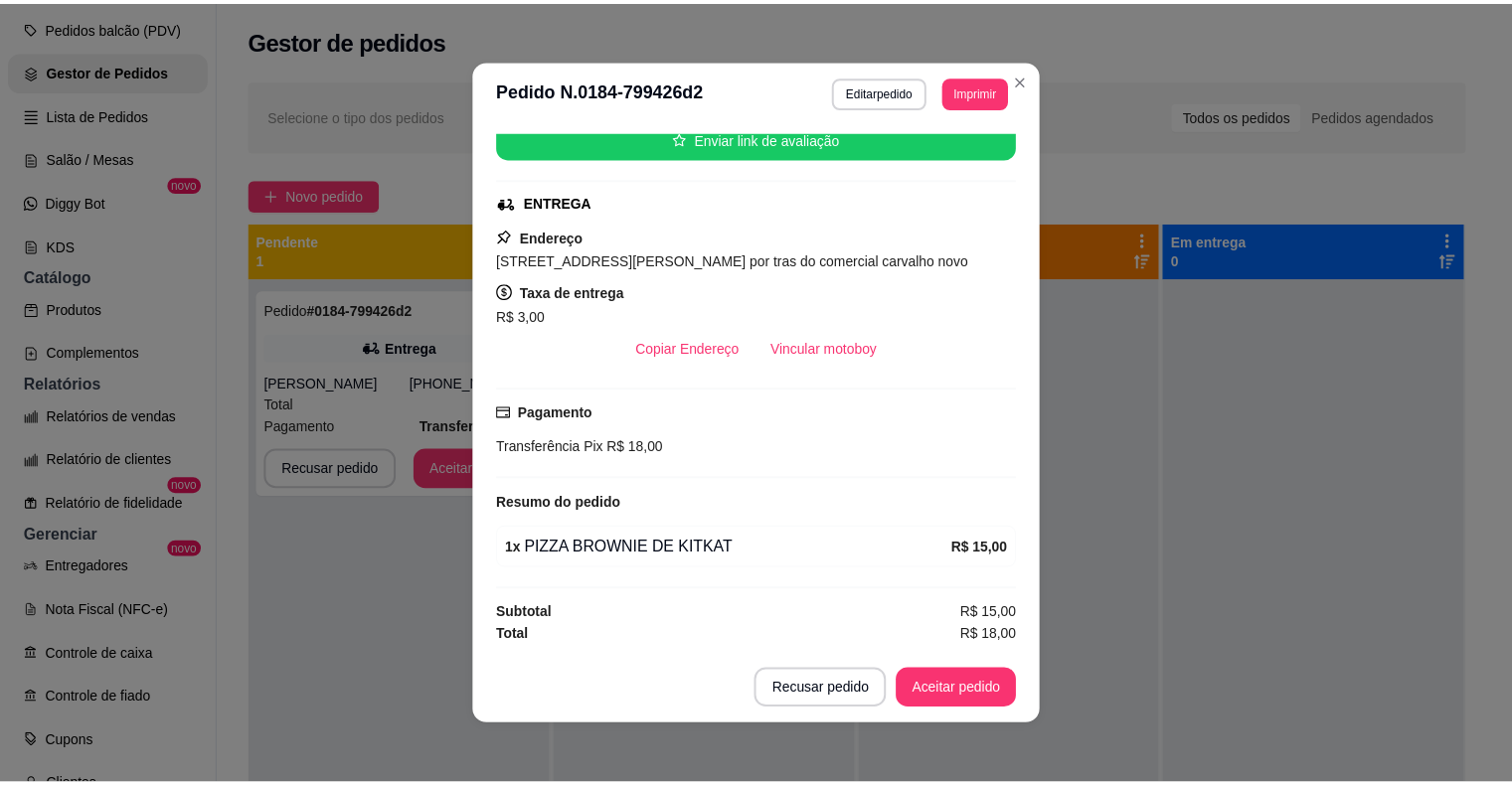 scroll, scrollTop: 278, scrollLeft: 0, axis: vertical 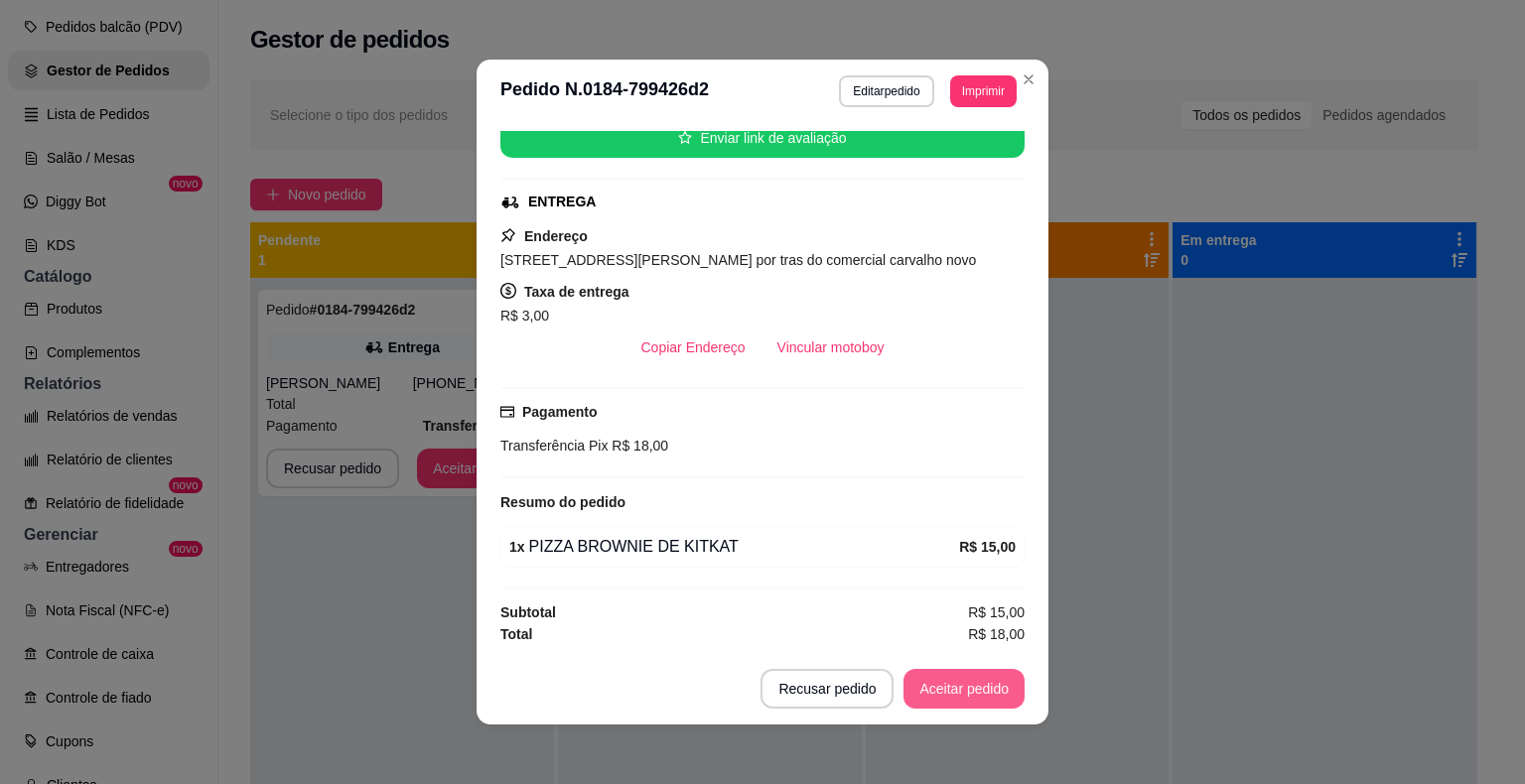 click on "Aceitar pedido" at bounding box center (964, 689) 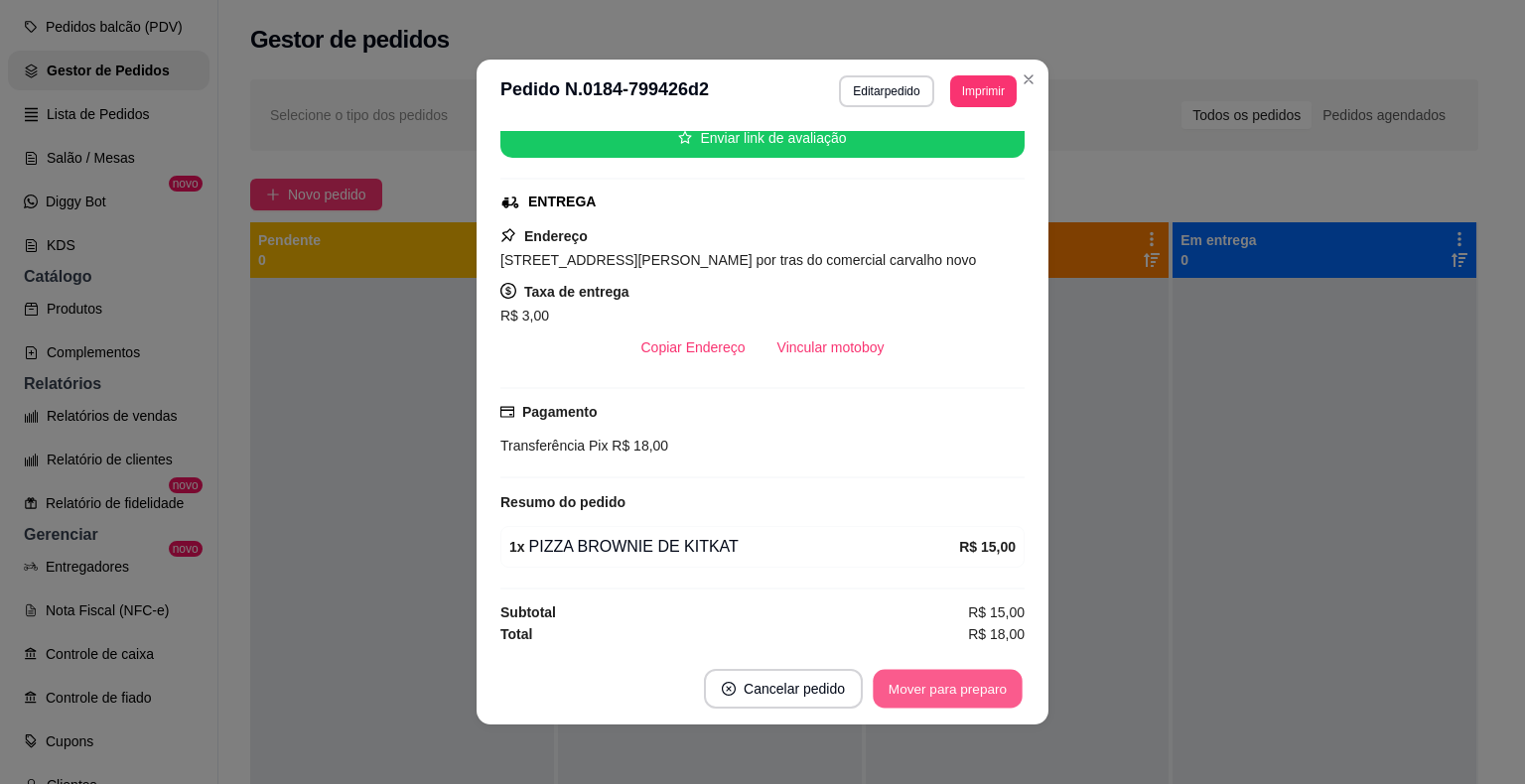 click on "Mover para preparo" at bounding box center (947, 689) 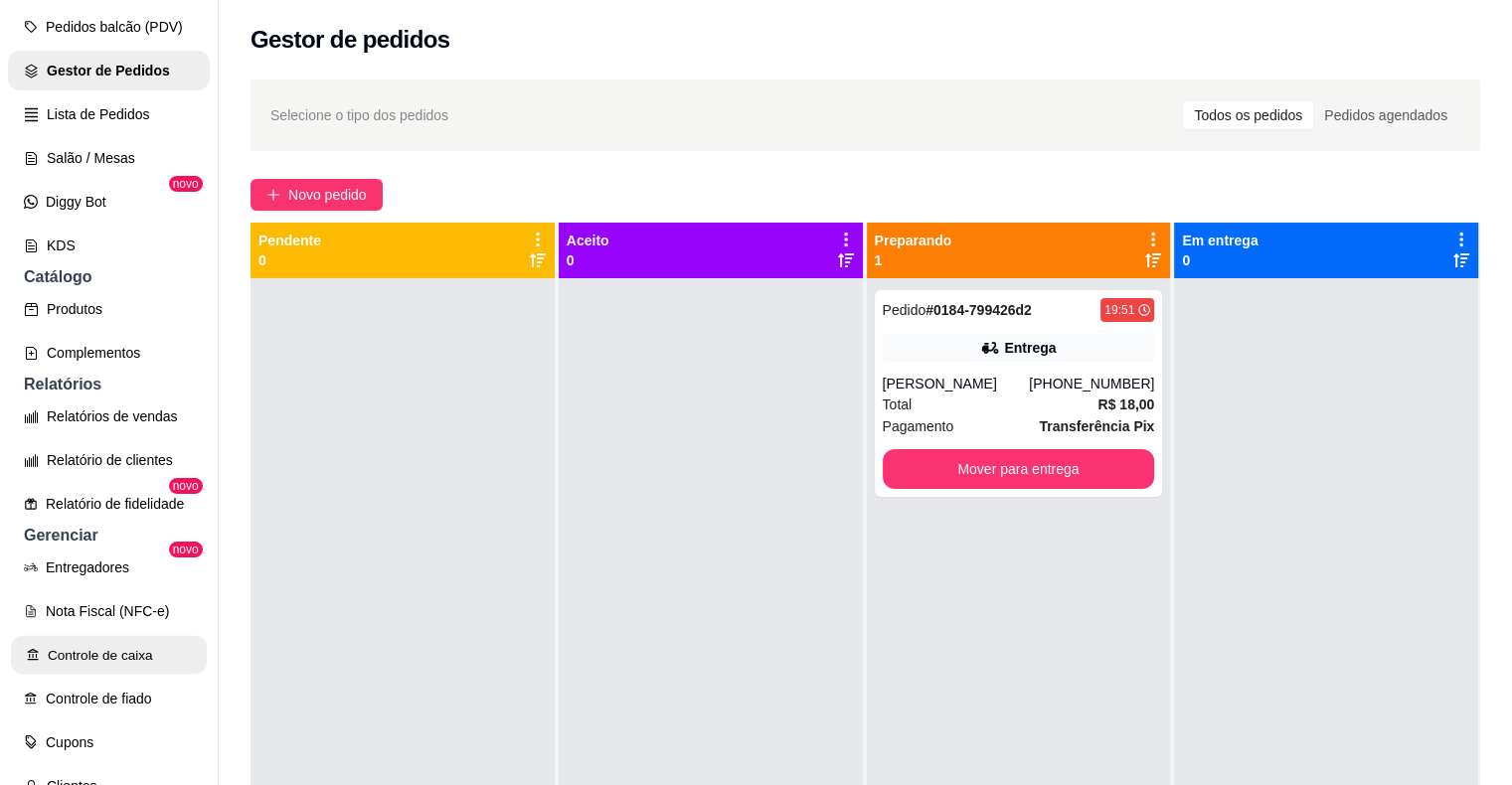 click on "Controle de caixa" at bounding box center (108, 655) 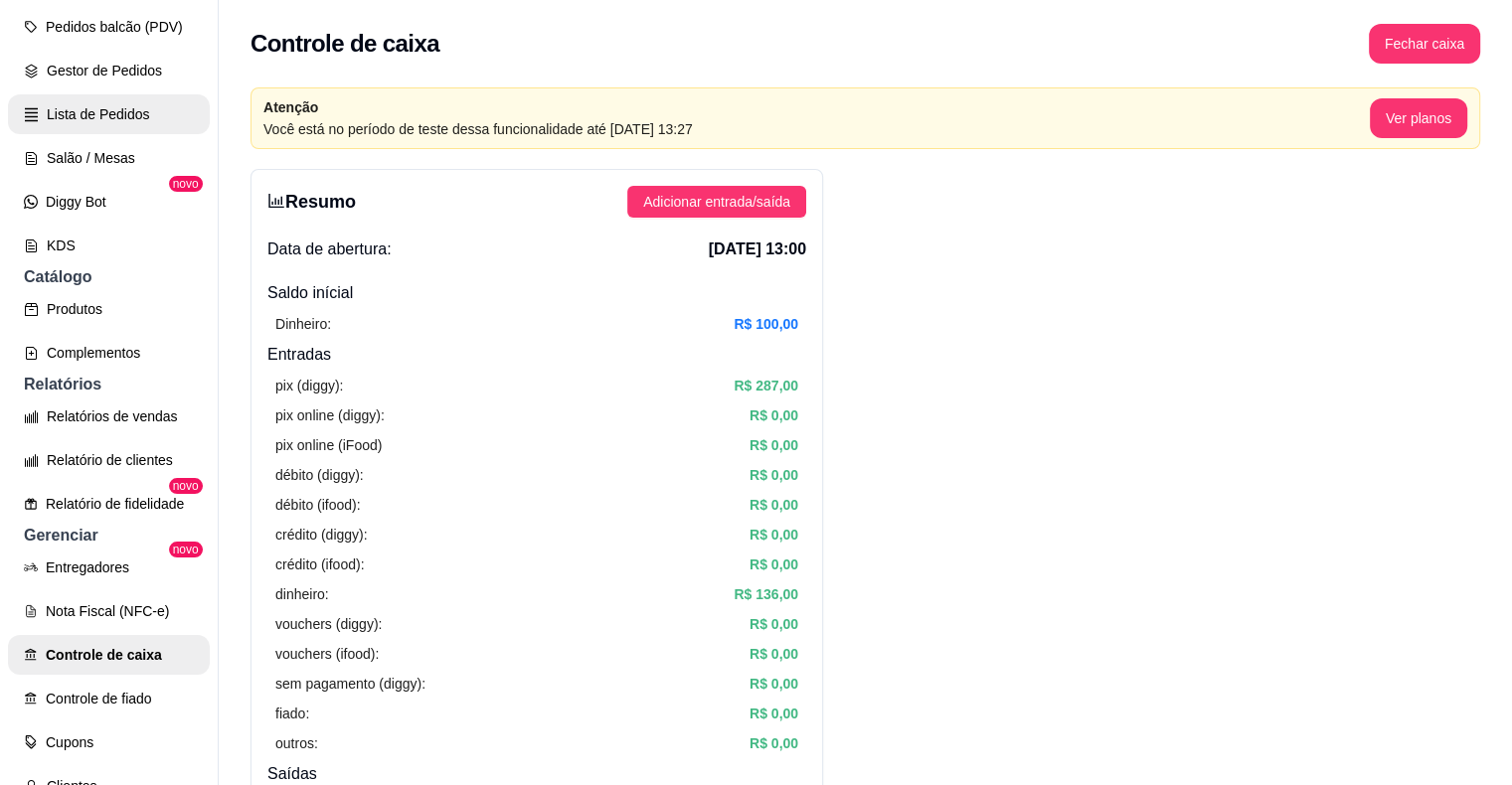 click on "Lista de Pedidos" at bounding box center [108, 114] 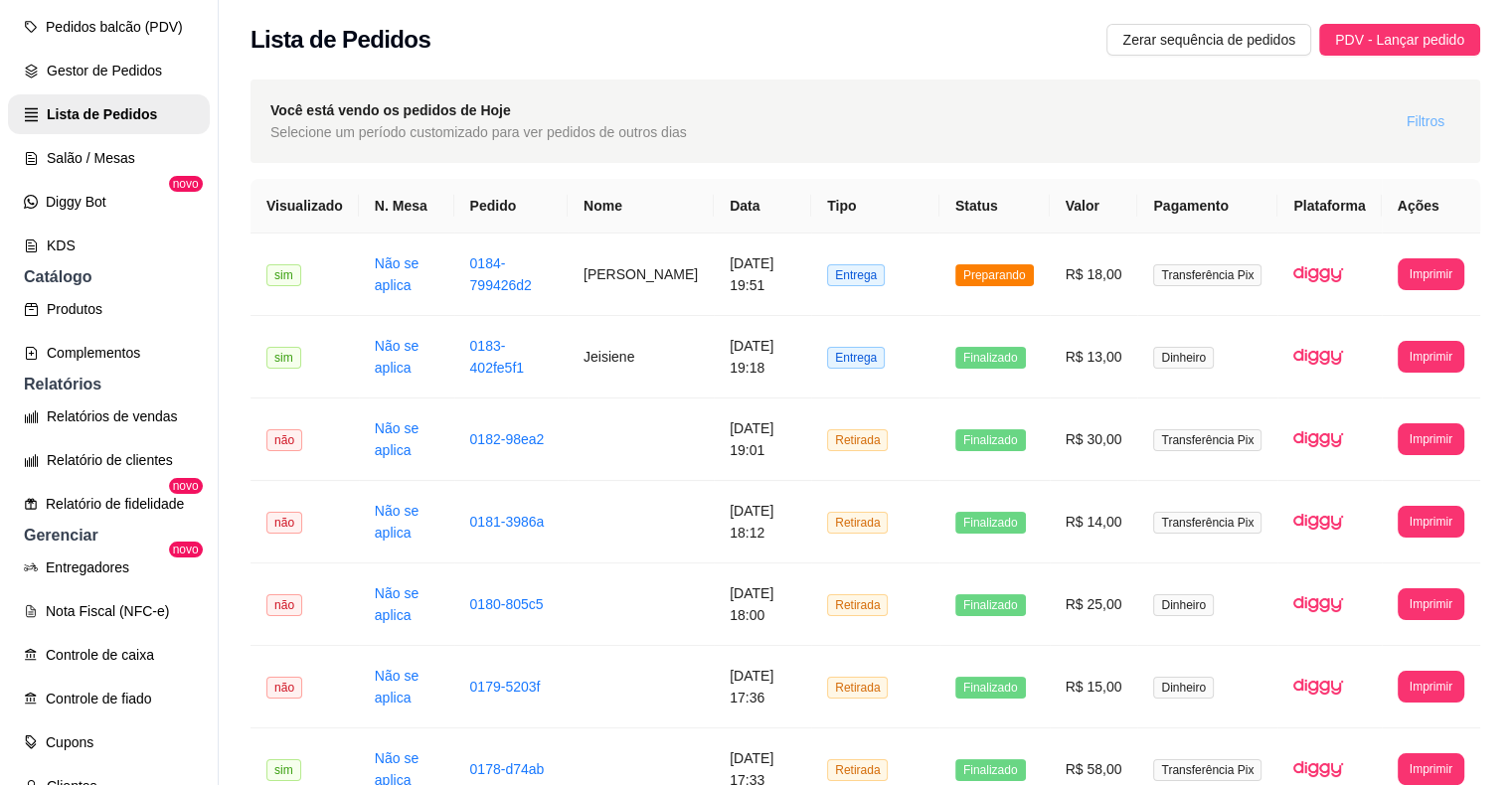 click on "Filtros" at bounding box center [1426, 121] 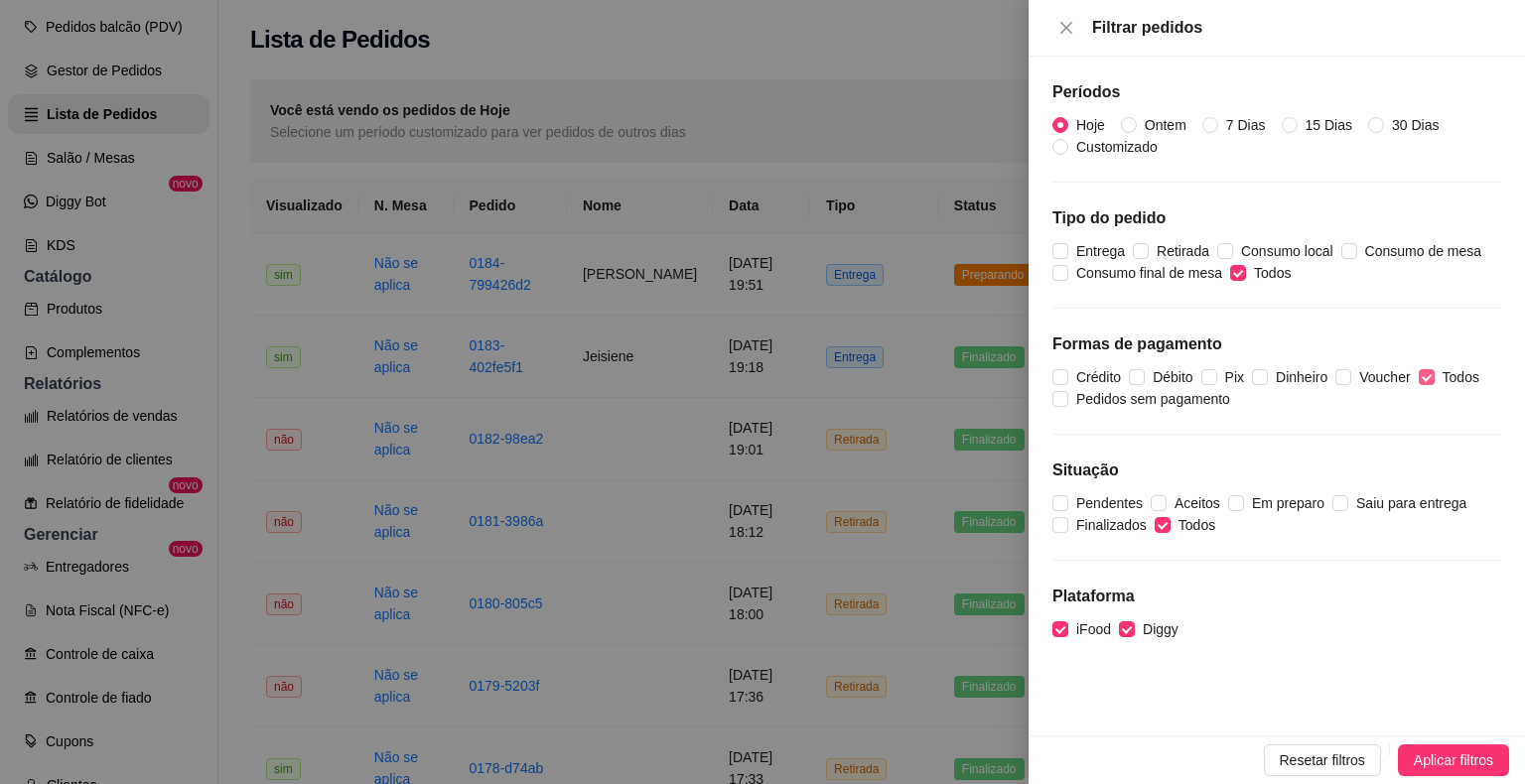 click on "Todos" at bounding box center [1427, 377] 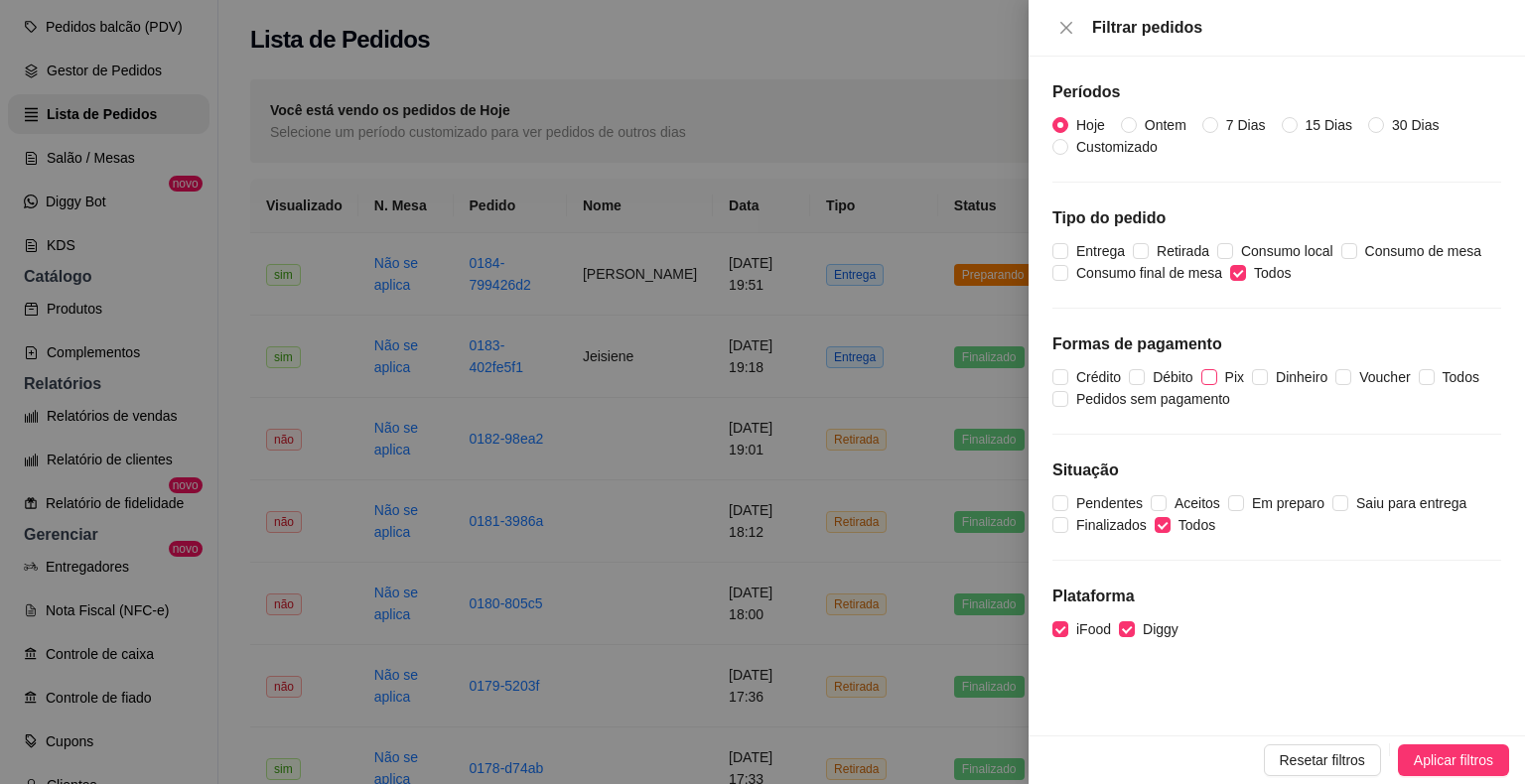 click on "Pix" at bounding box center (1209, 377) 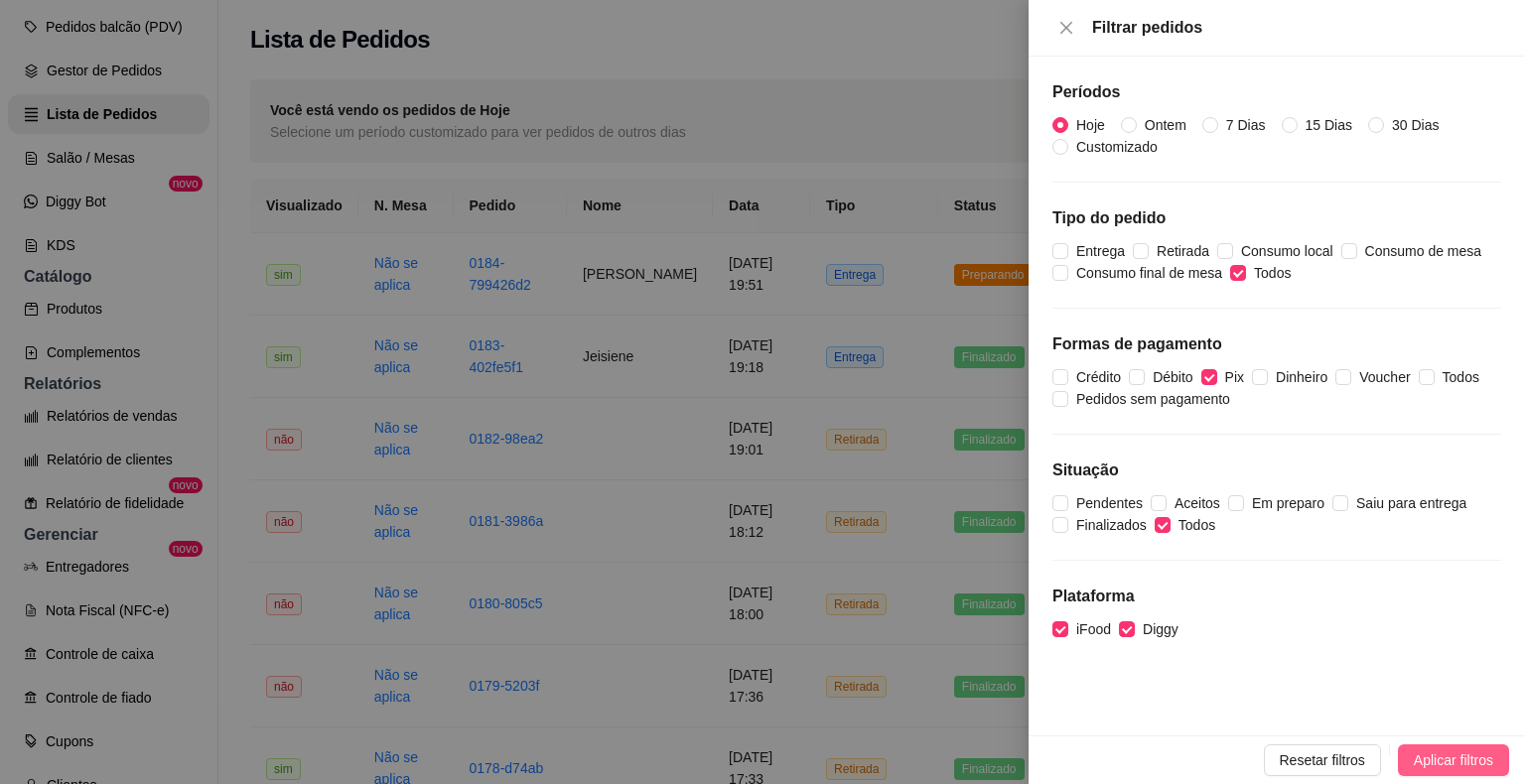 click on "Aplicar filtros" at bounding box center [1454, 760] 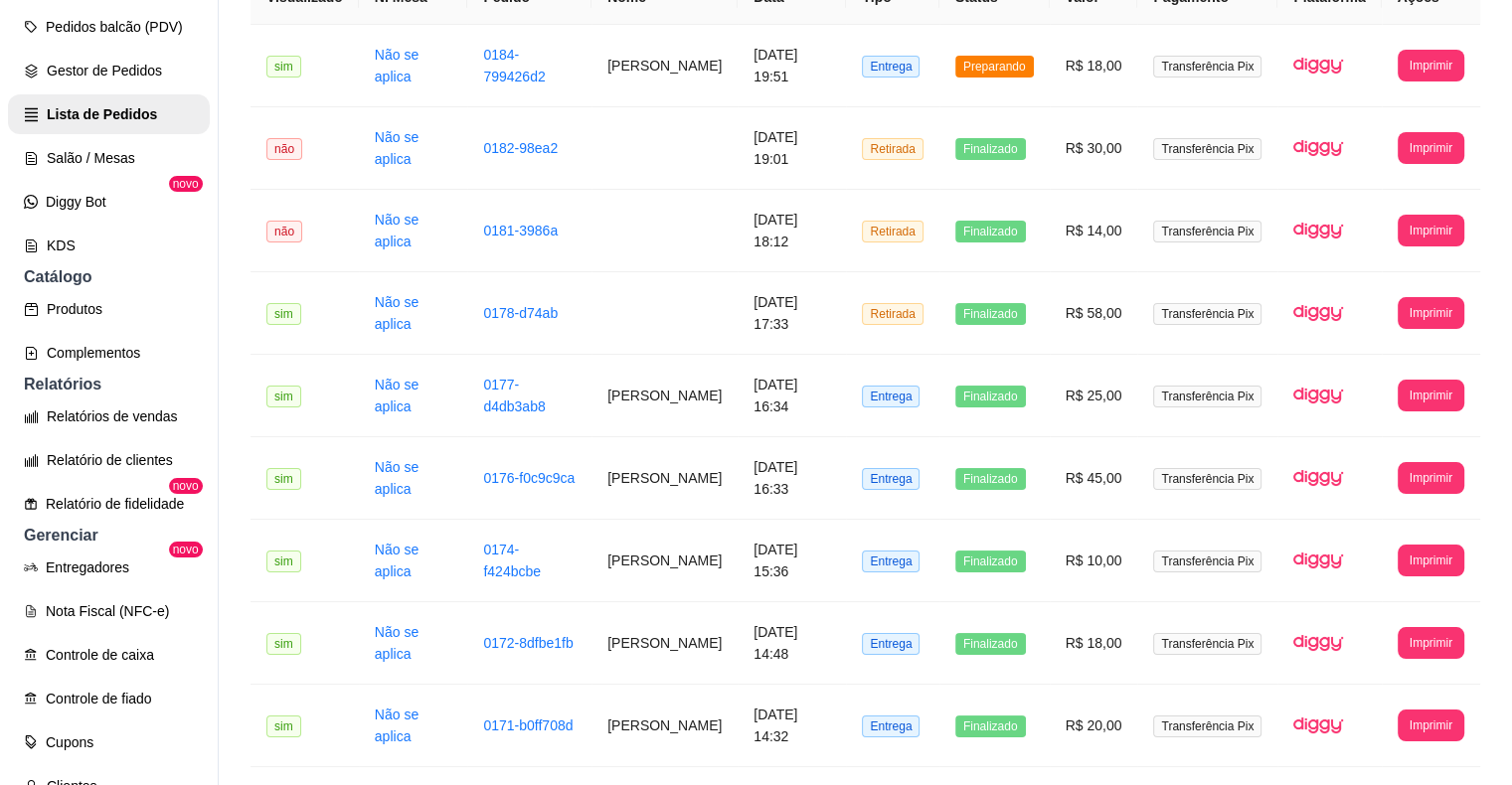 scroll, scrollTop: 207, scrollLeft: 0, axis: vertical 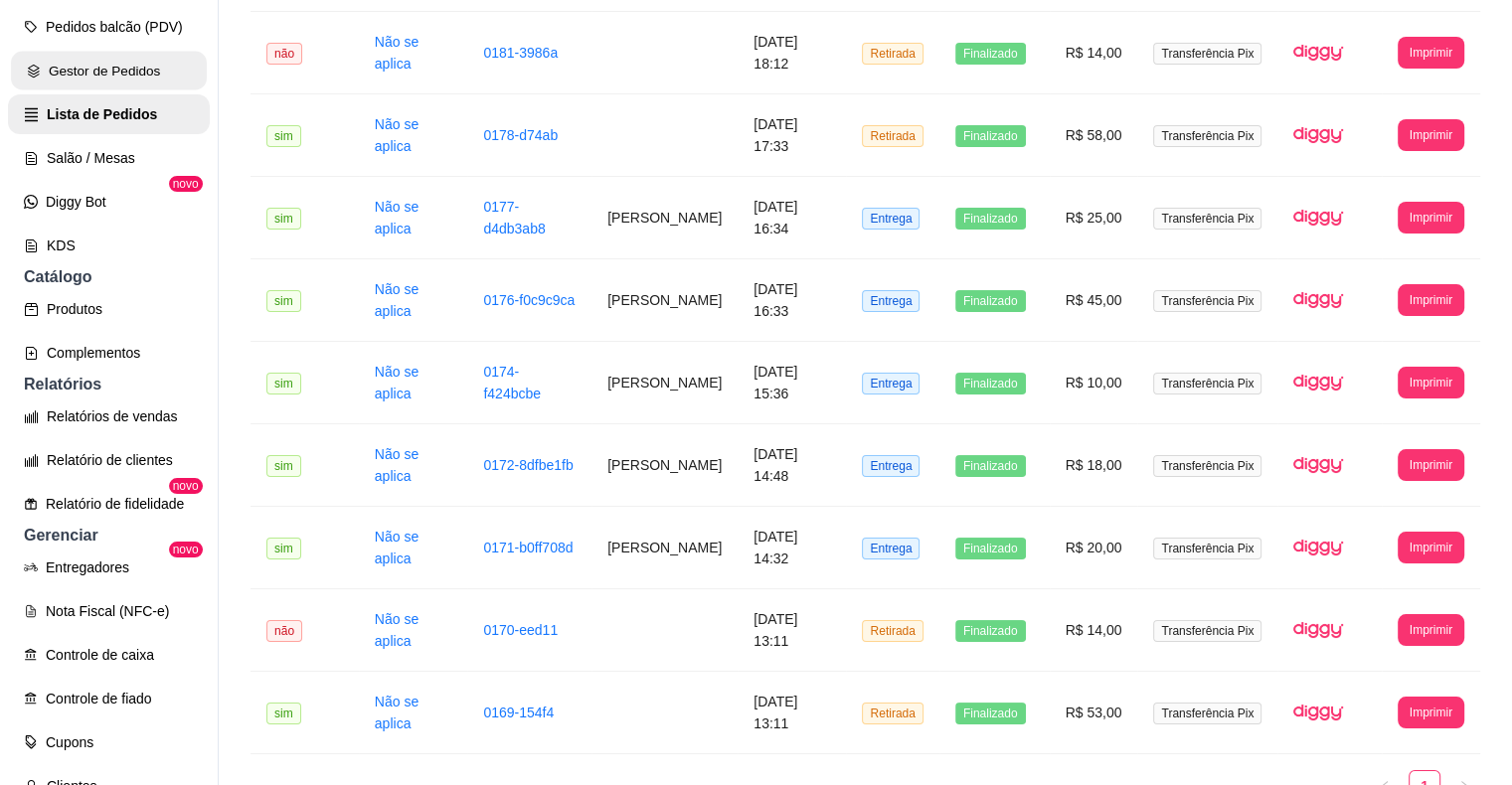 click on "Gestor de Pedidos" at bounding box center (108, 71) 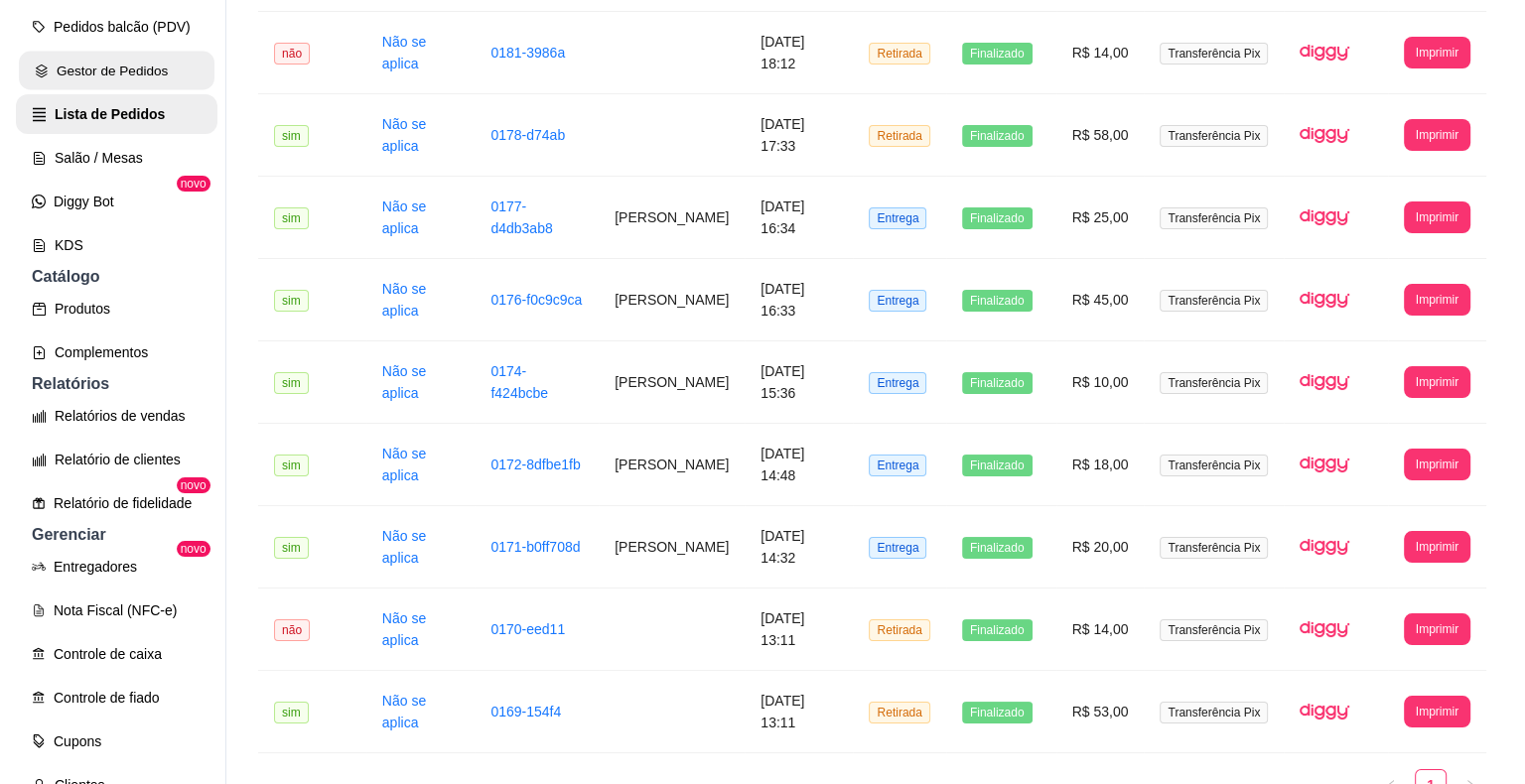 scroll, scrollTop: 0, scrollLeft: 0, axis: both 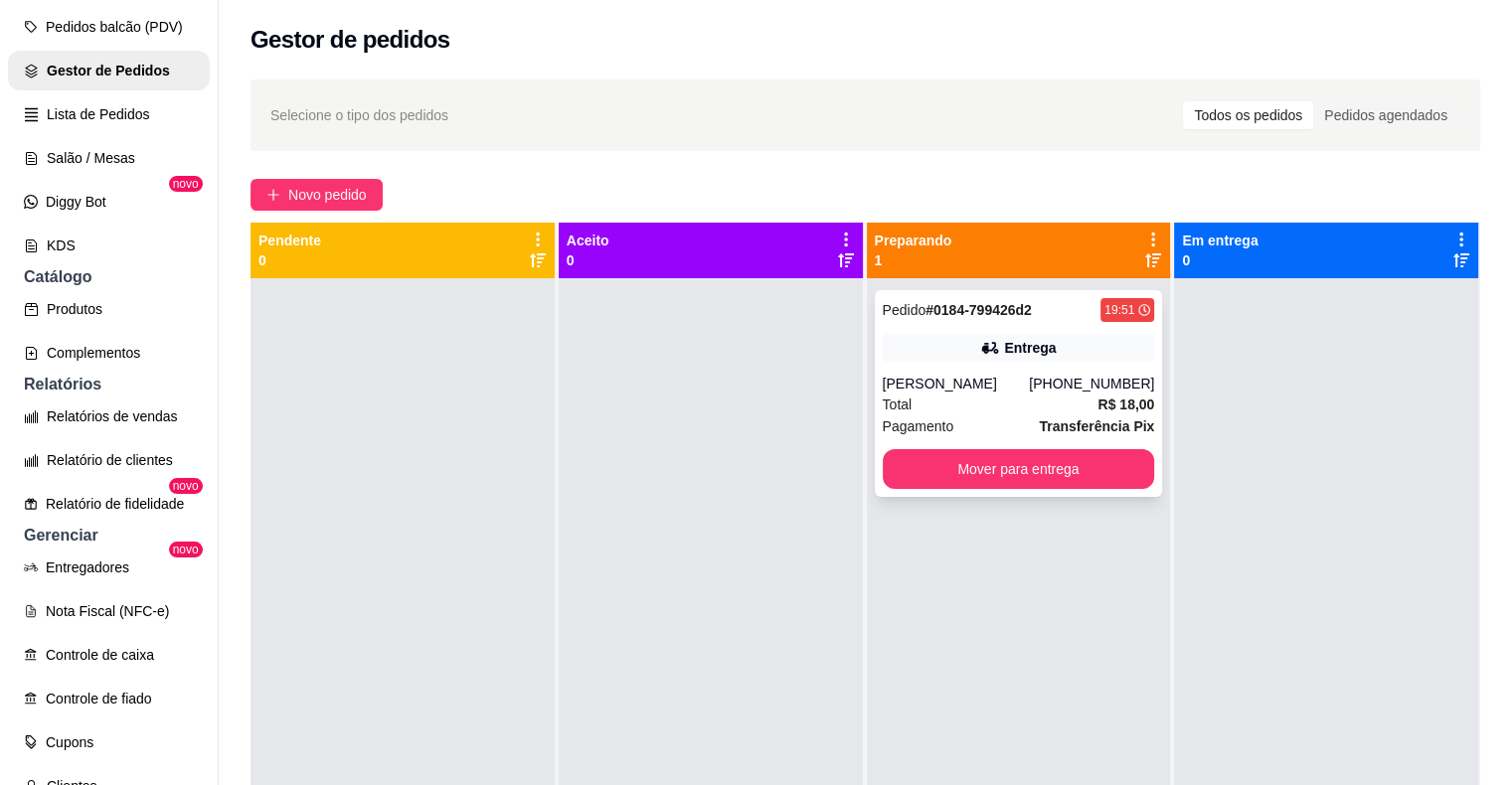click on "Total R$ 18,00" at bounding box center (1019, 404) 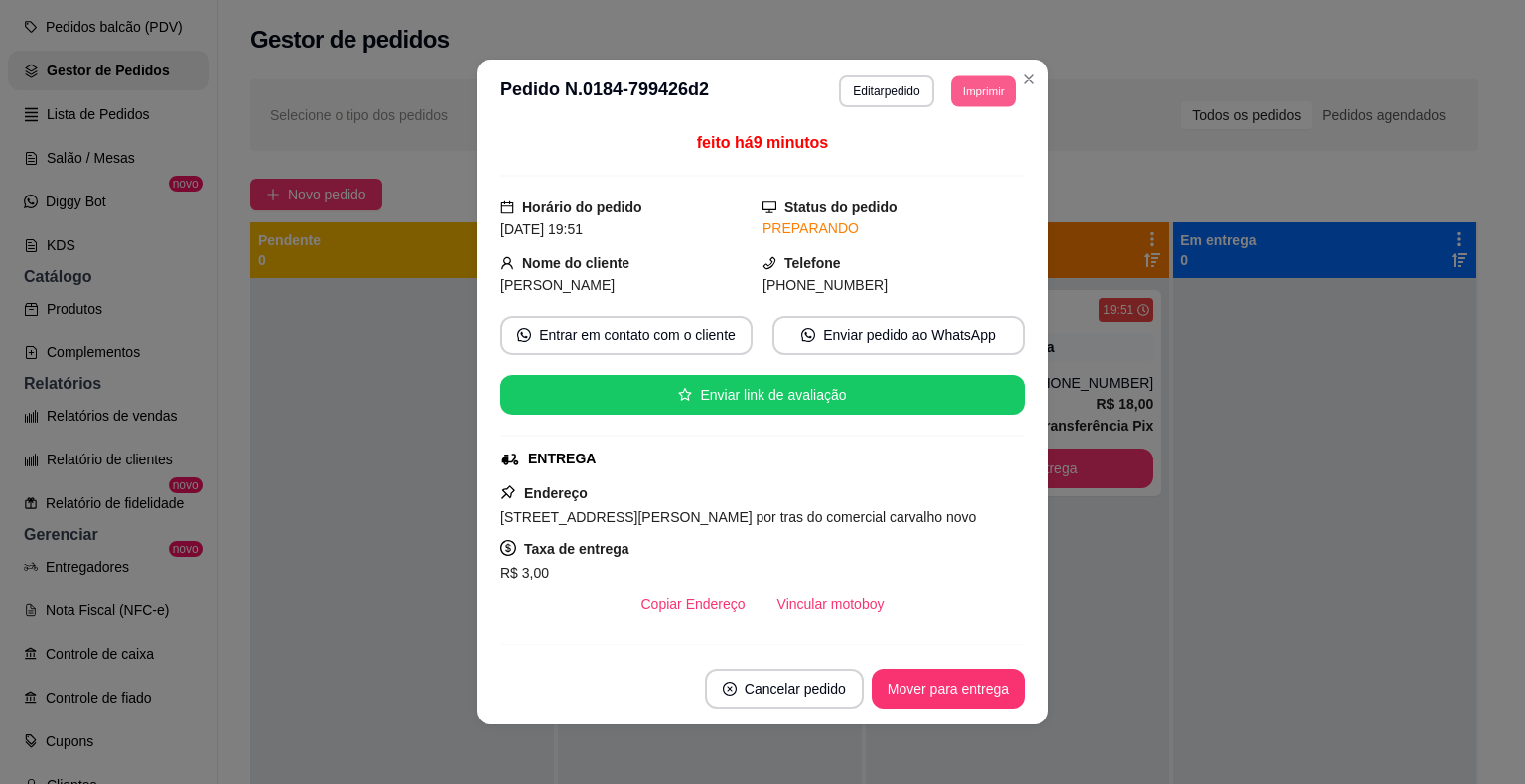 click on "Imprimir" at bounding box center (983, 90) 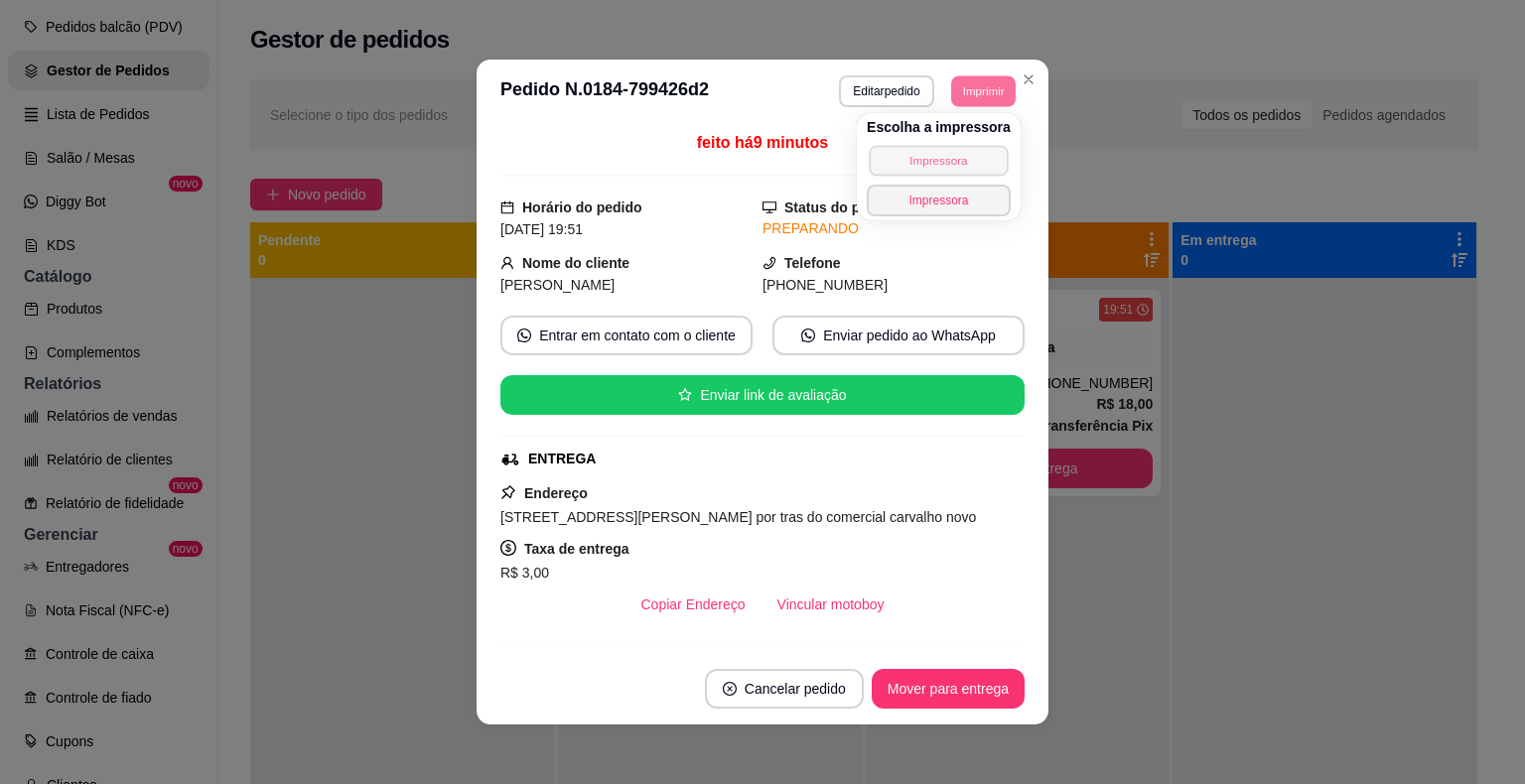 click on "Impressora" at bounding box center [938, 160] 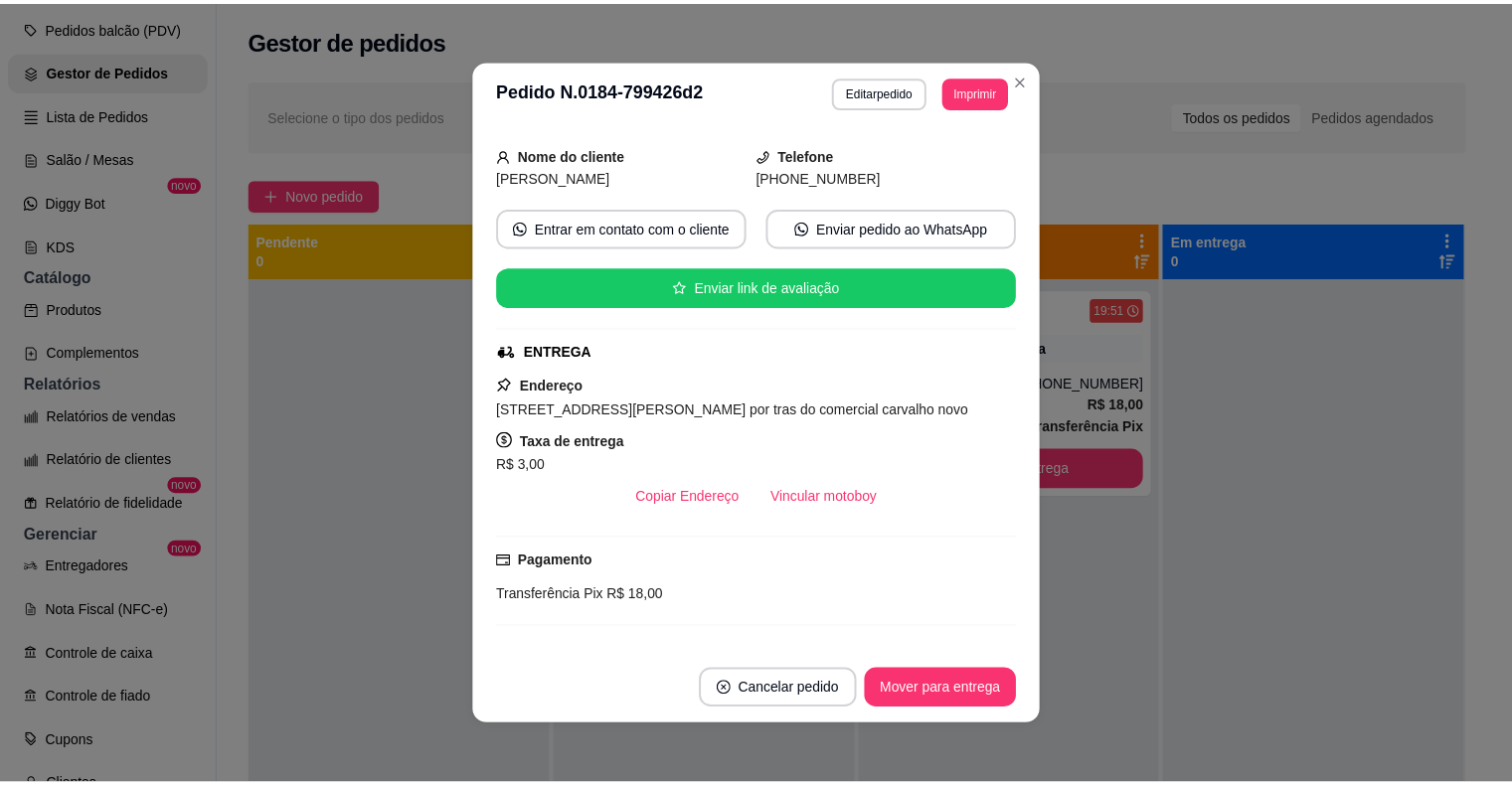 scroll, scrollTop: 109, scrollLeft: 0, axis: vertical 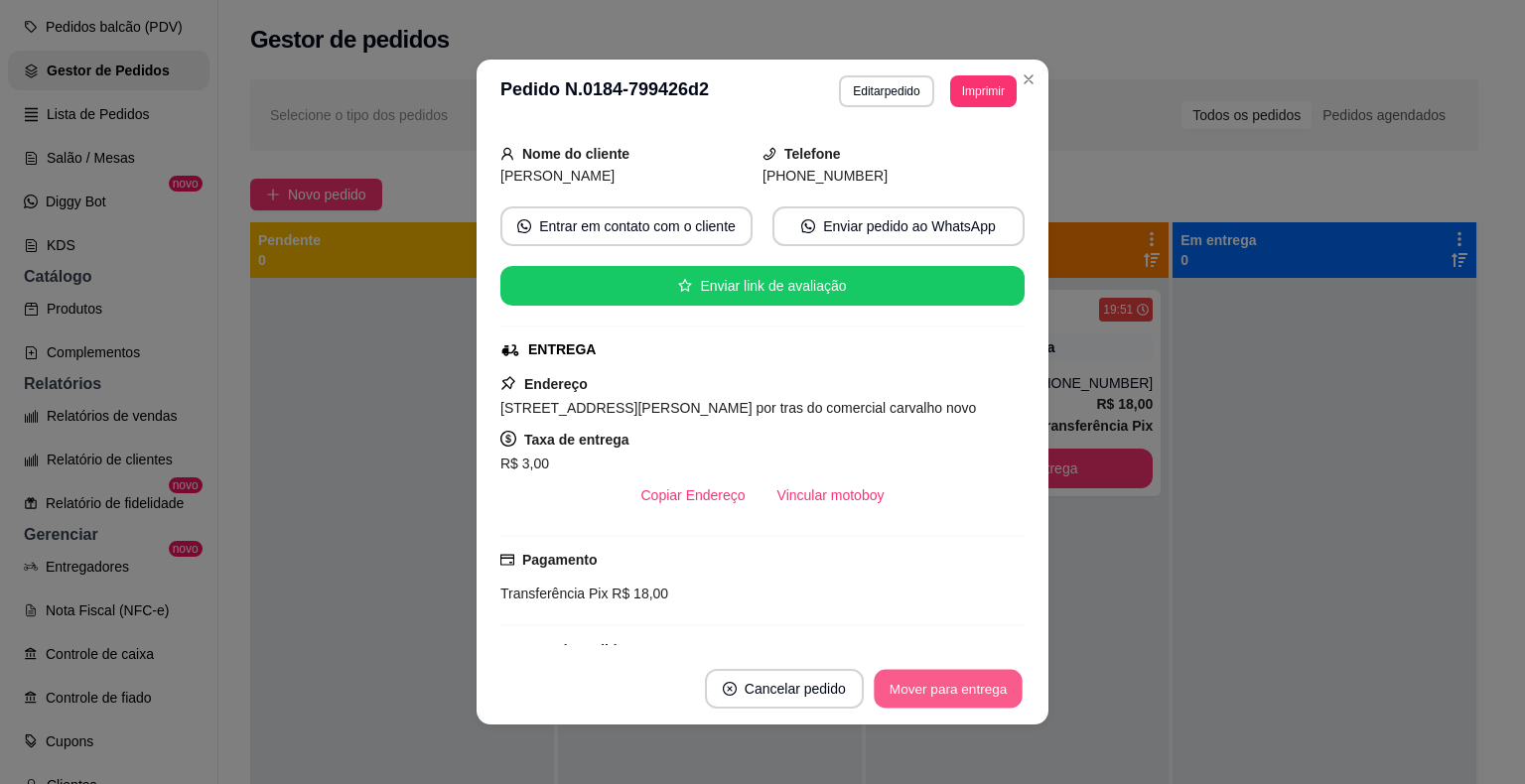 click on "Mover para entrega" at bounding box center (948, 689) 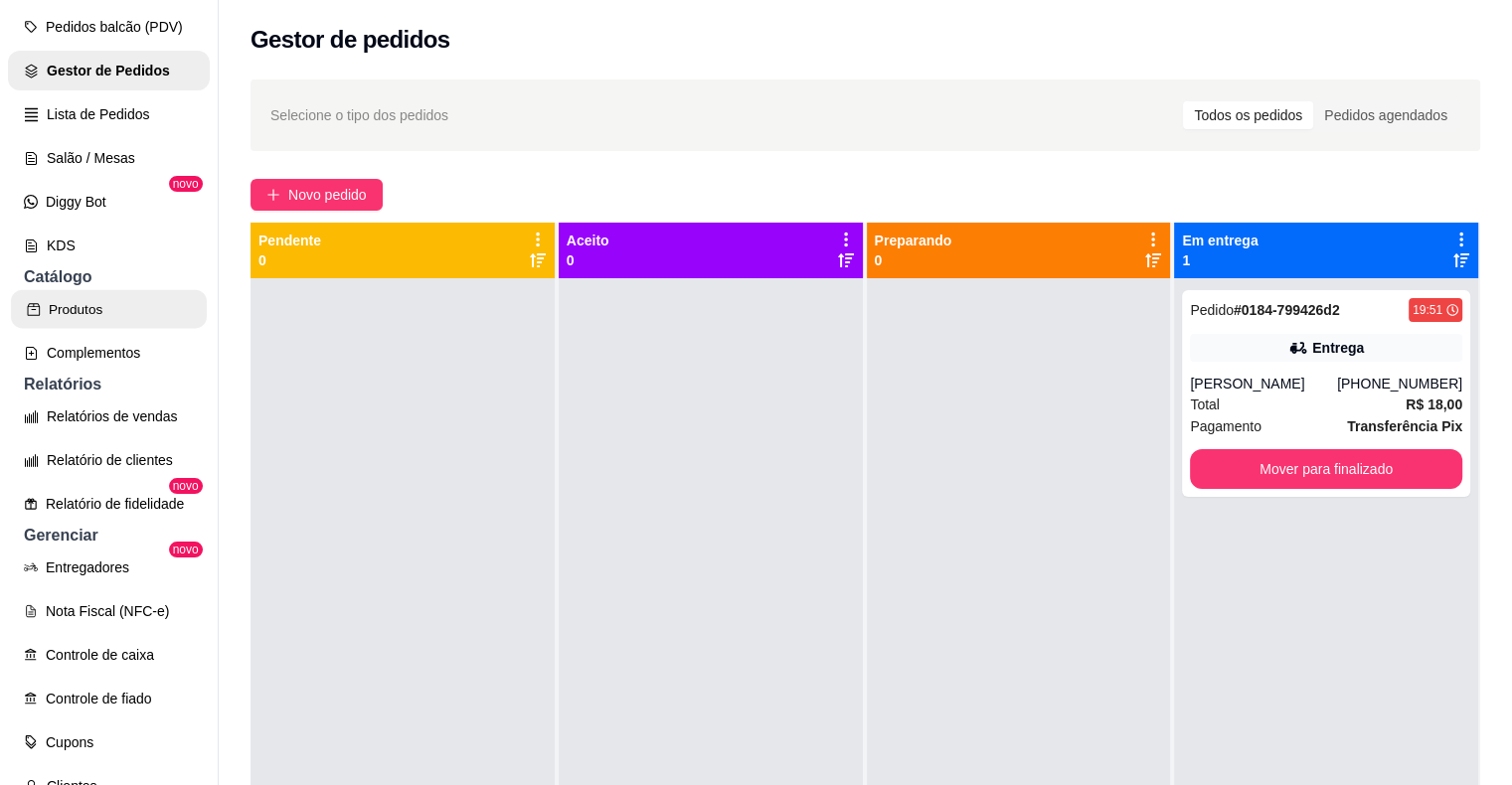 click on "Produtos" at bounding box center [108, 309] 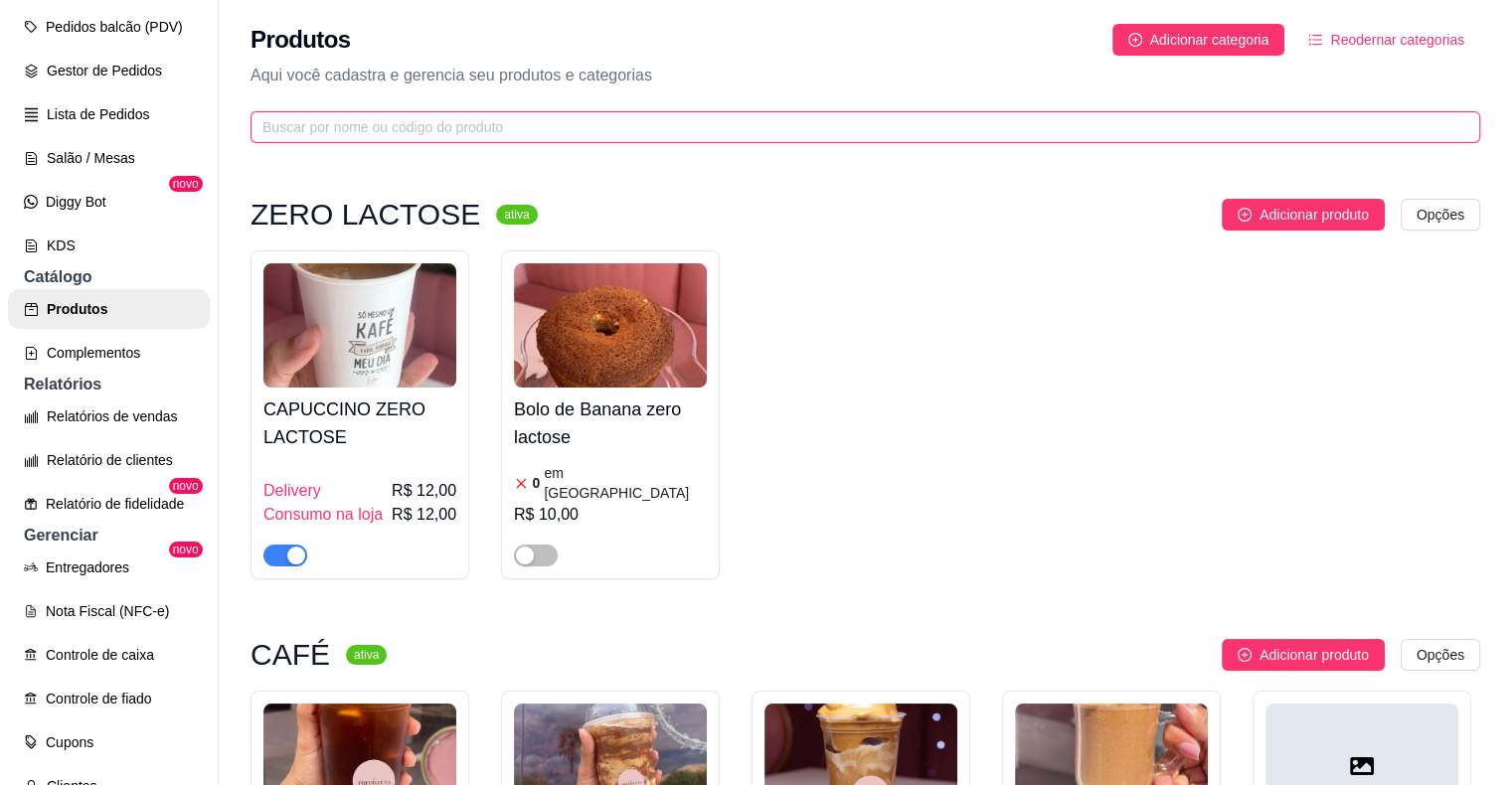 click at bounding box center (857, 127) 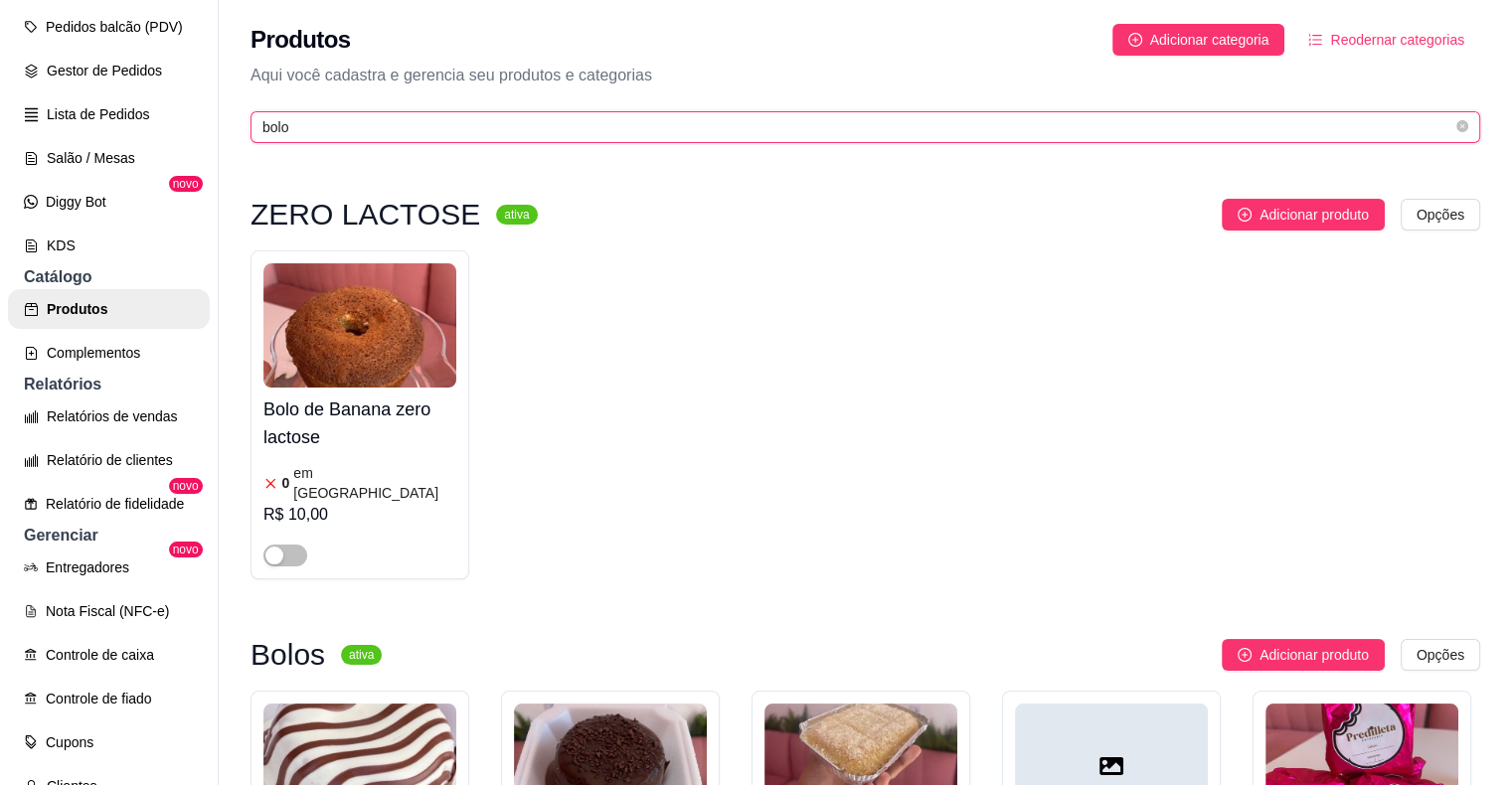 scroll, scrollTop: 673, scrollLeft: 0, axis: vertical 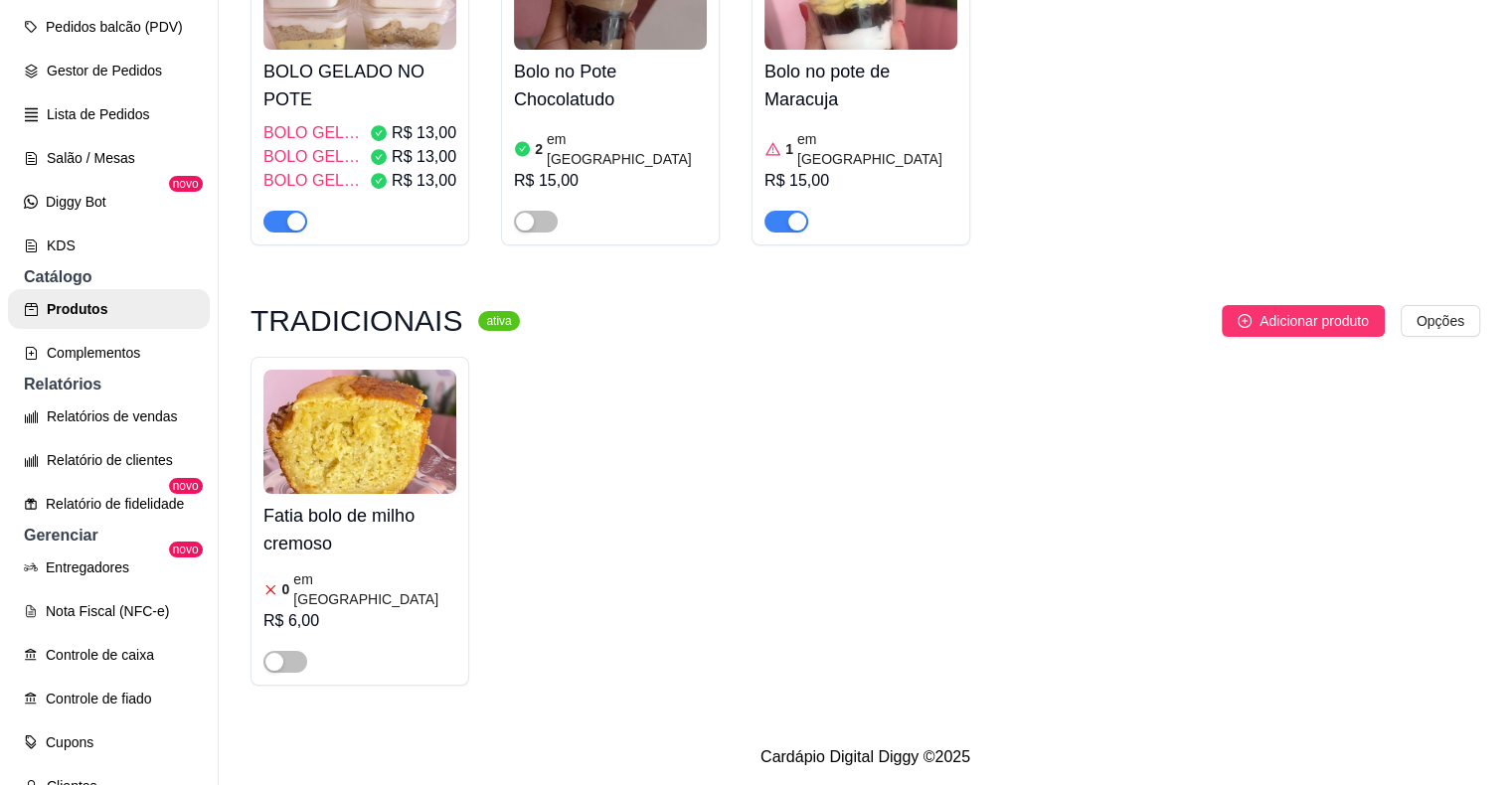 drag, startPoint x: 1485, startPoint y: 272, endPoint x: 1522, endPoint y: 272, distance: 37 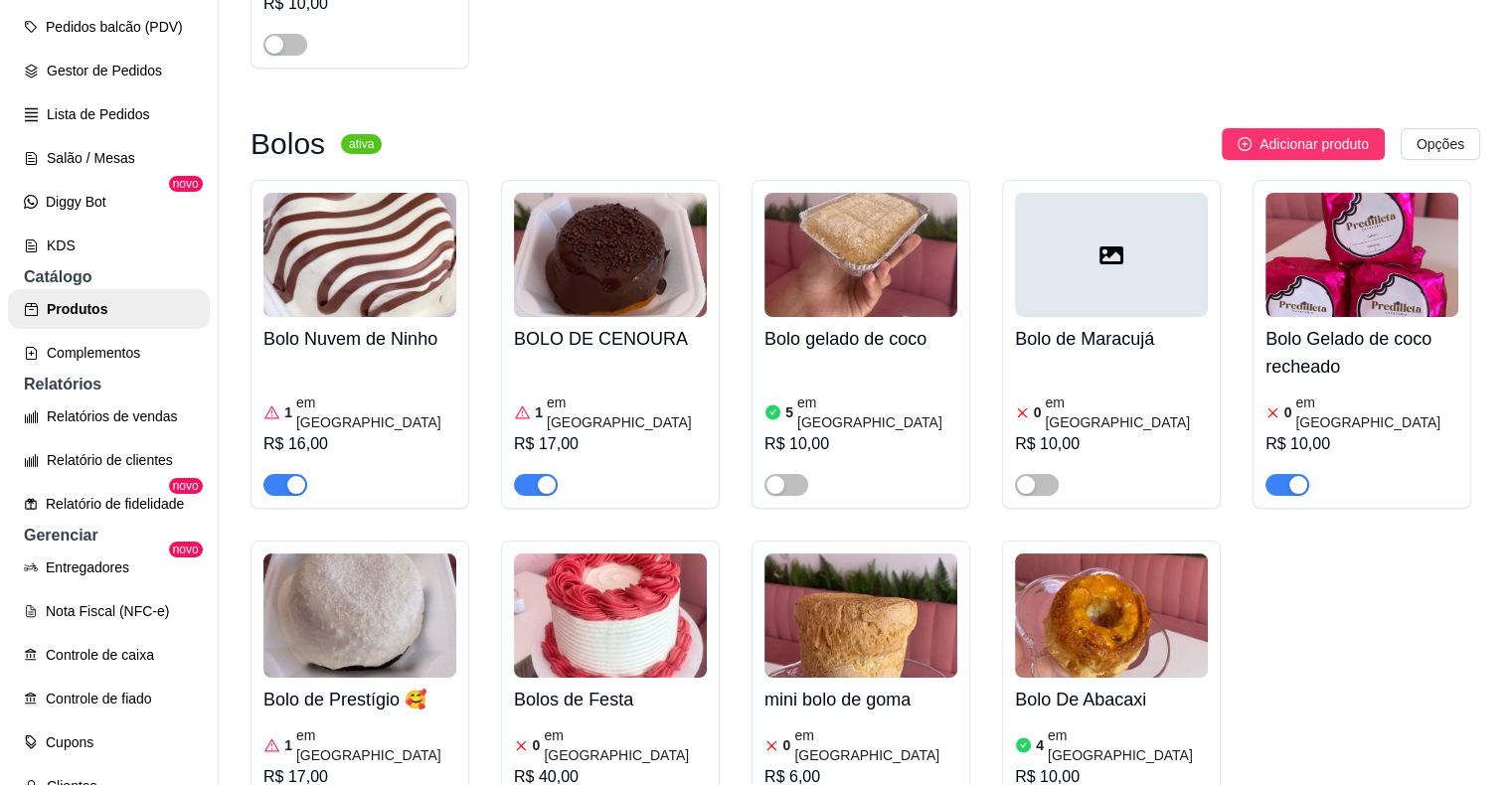 scroll, scrollTop: 514, scrollLeft: 0, axis: vertical 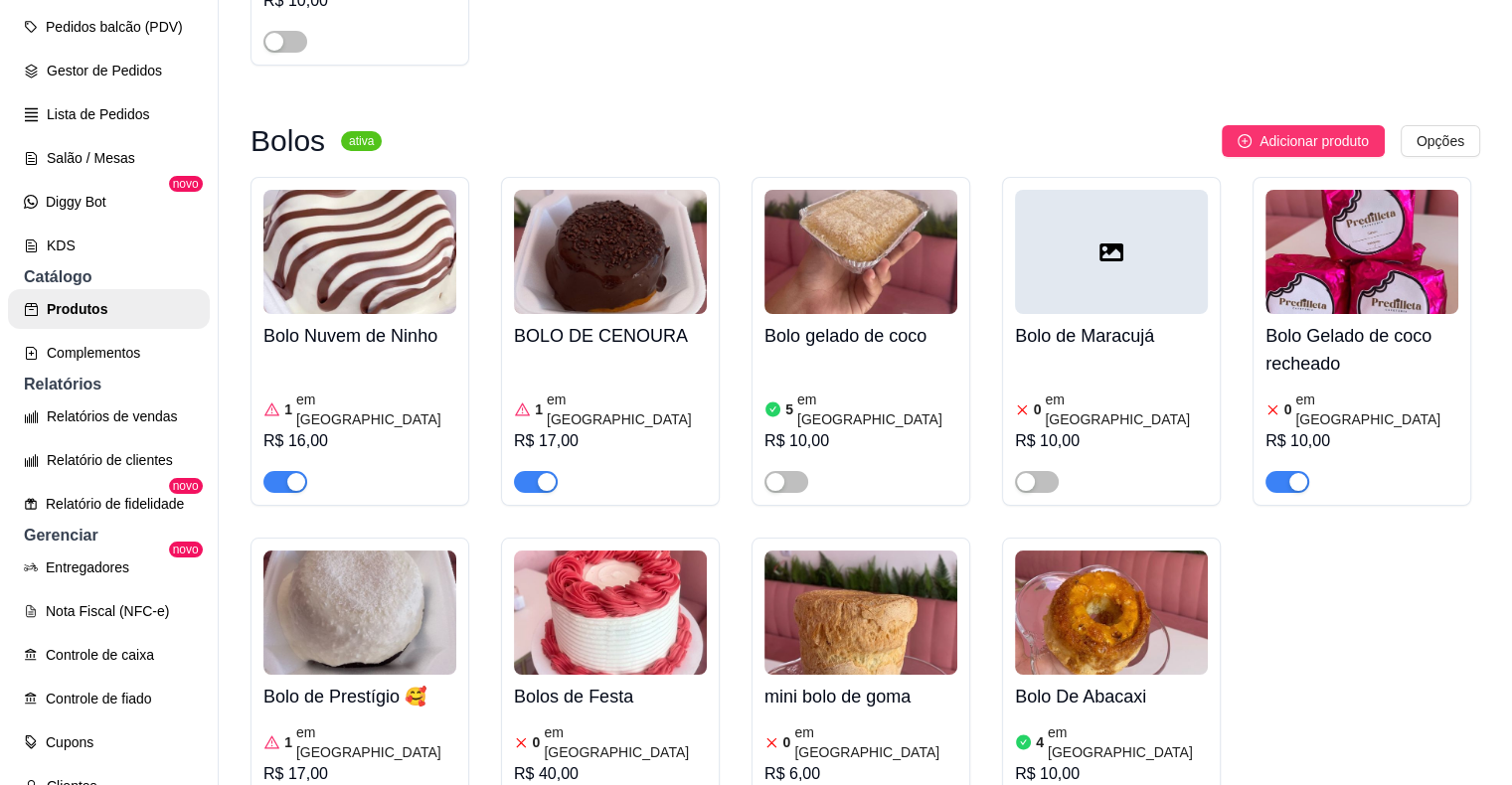 drag, startPoint x: 1495, startPoint y: 229, endPoint x: 1504, endPoint y: 192, distance: 38.078866 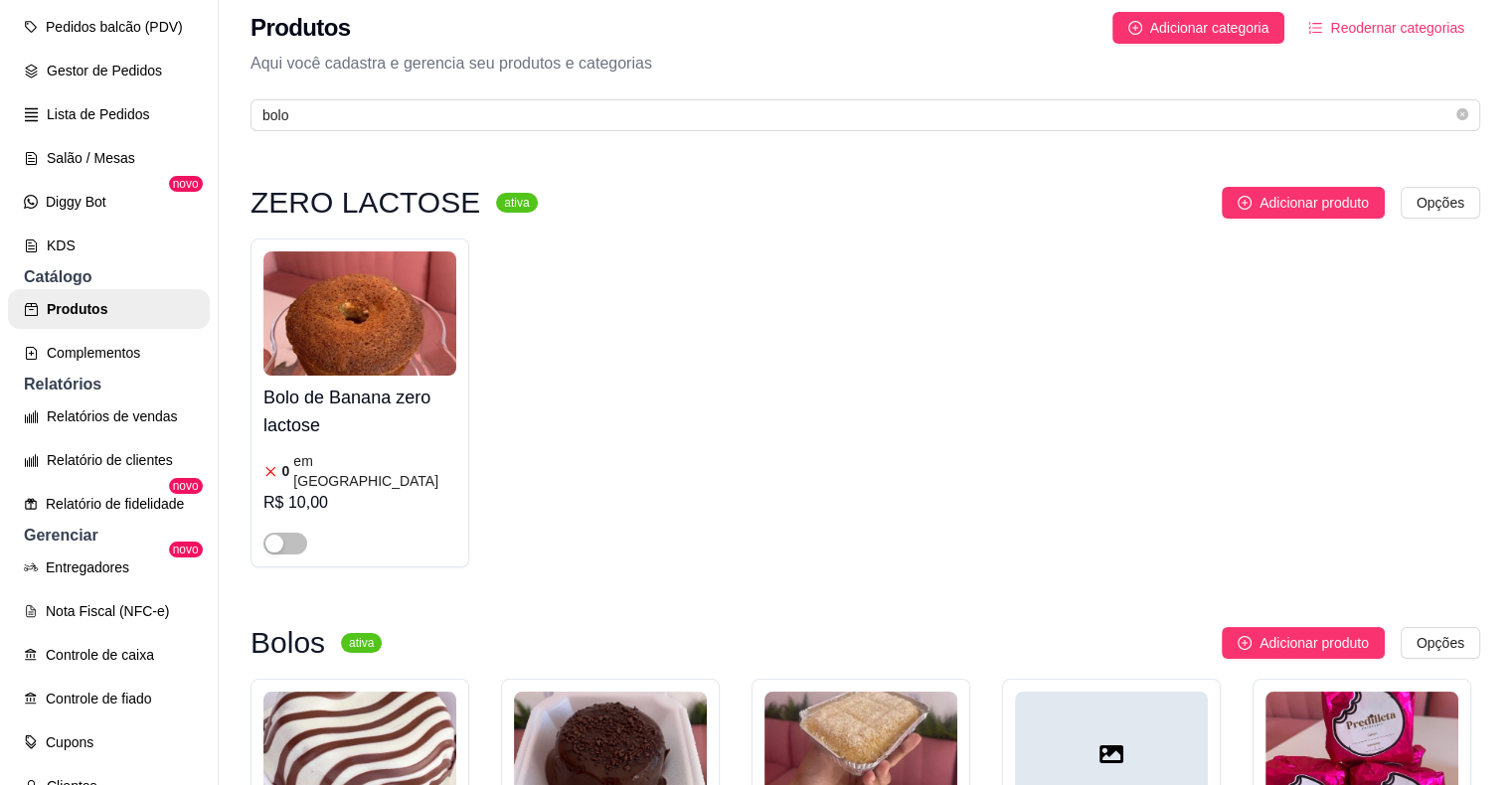 scroll, scrollTop: 0, scrollLeft: 0, axis: both 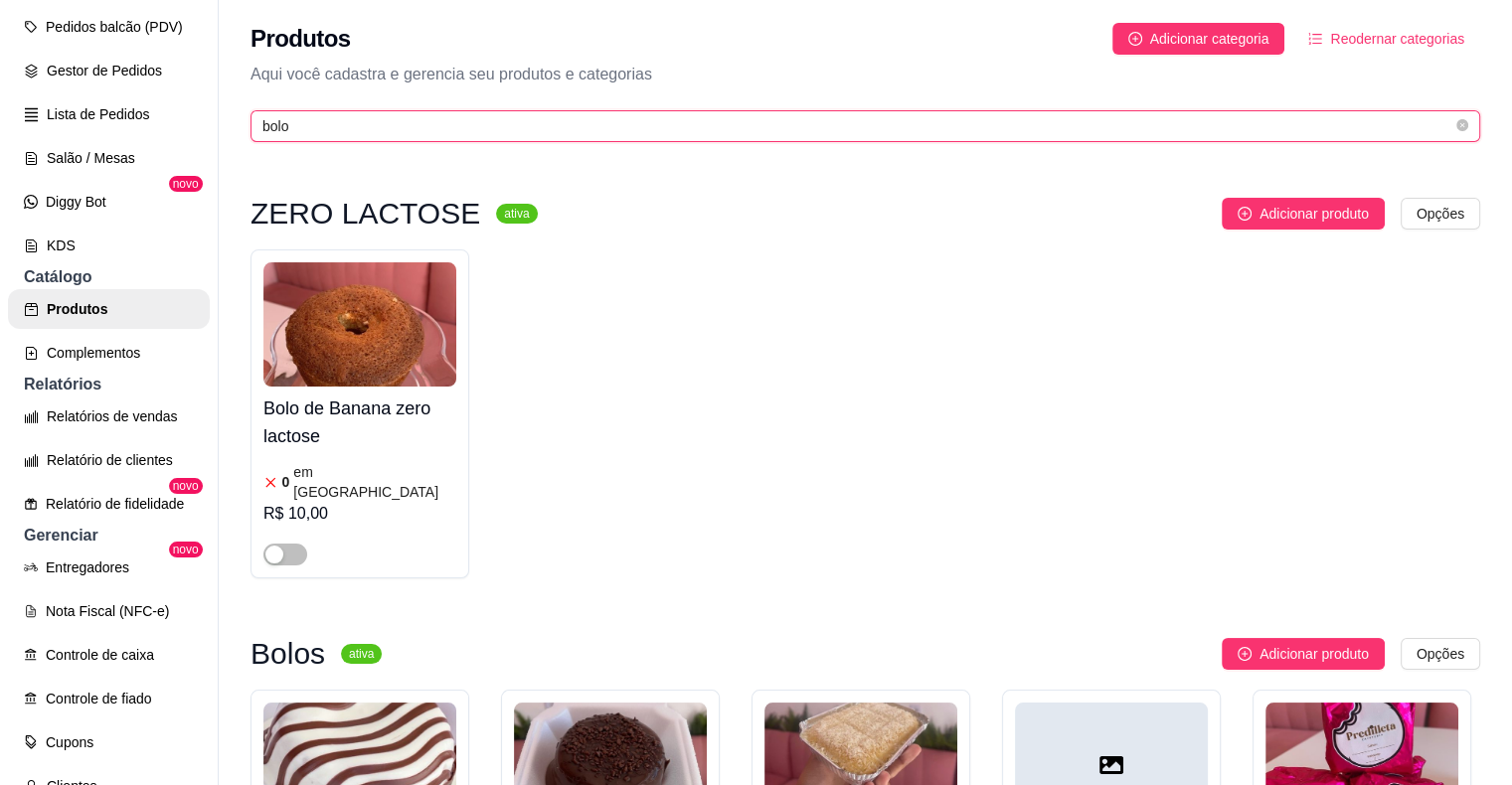 click on "bolo" at bounding box center (857, 126) 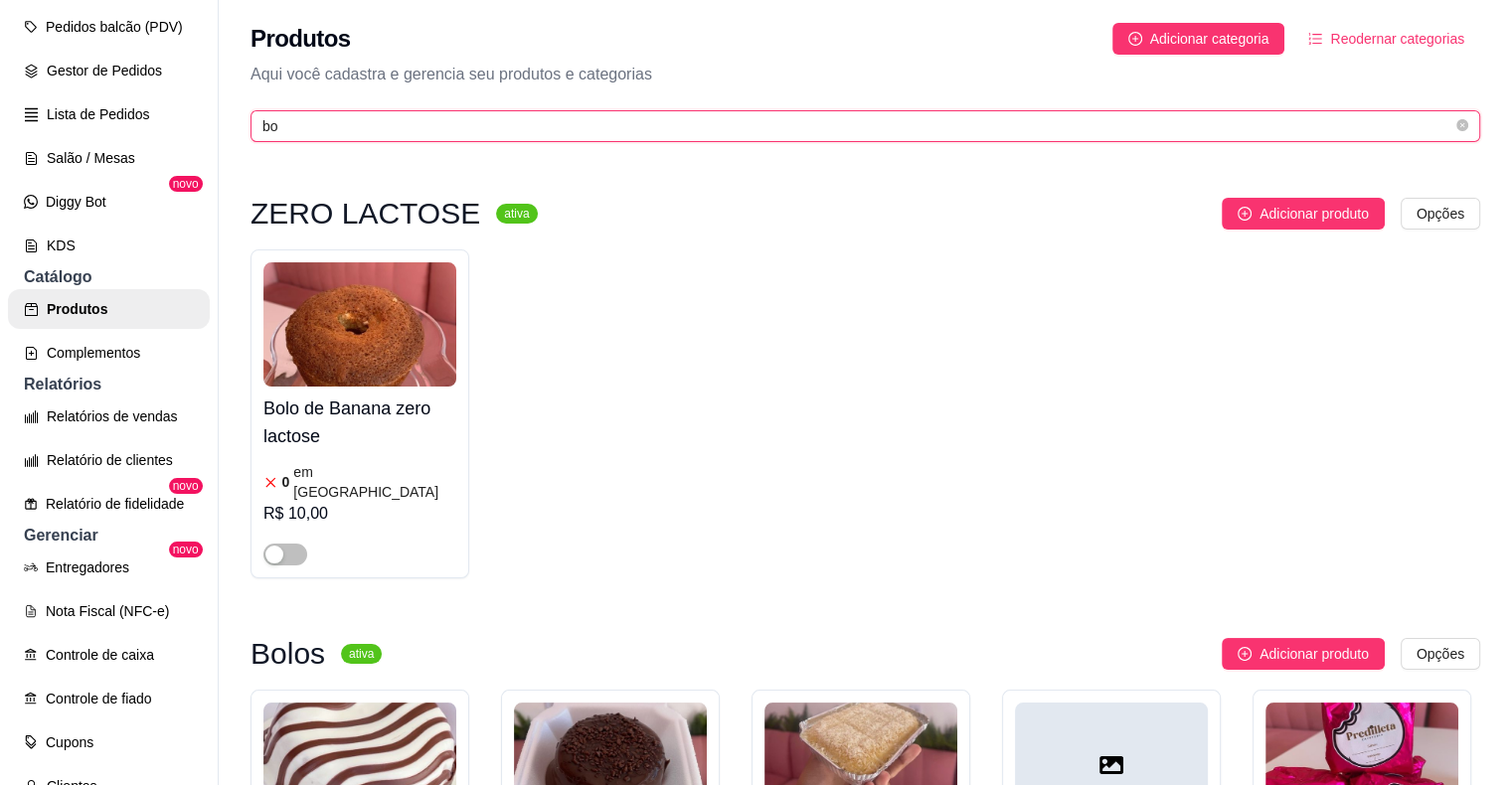 type on "b" 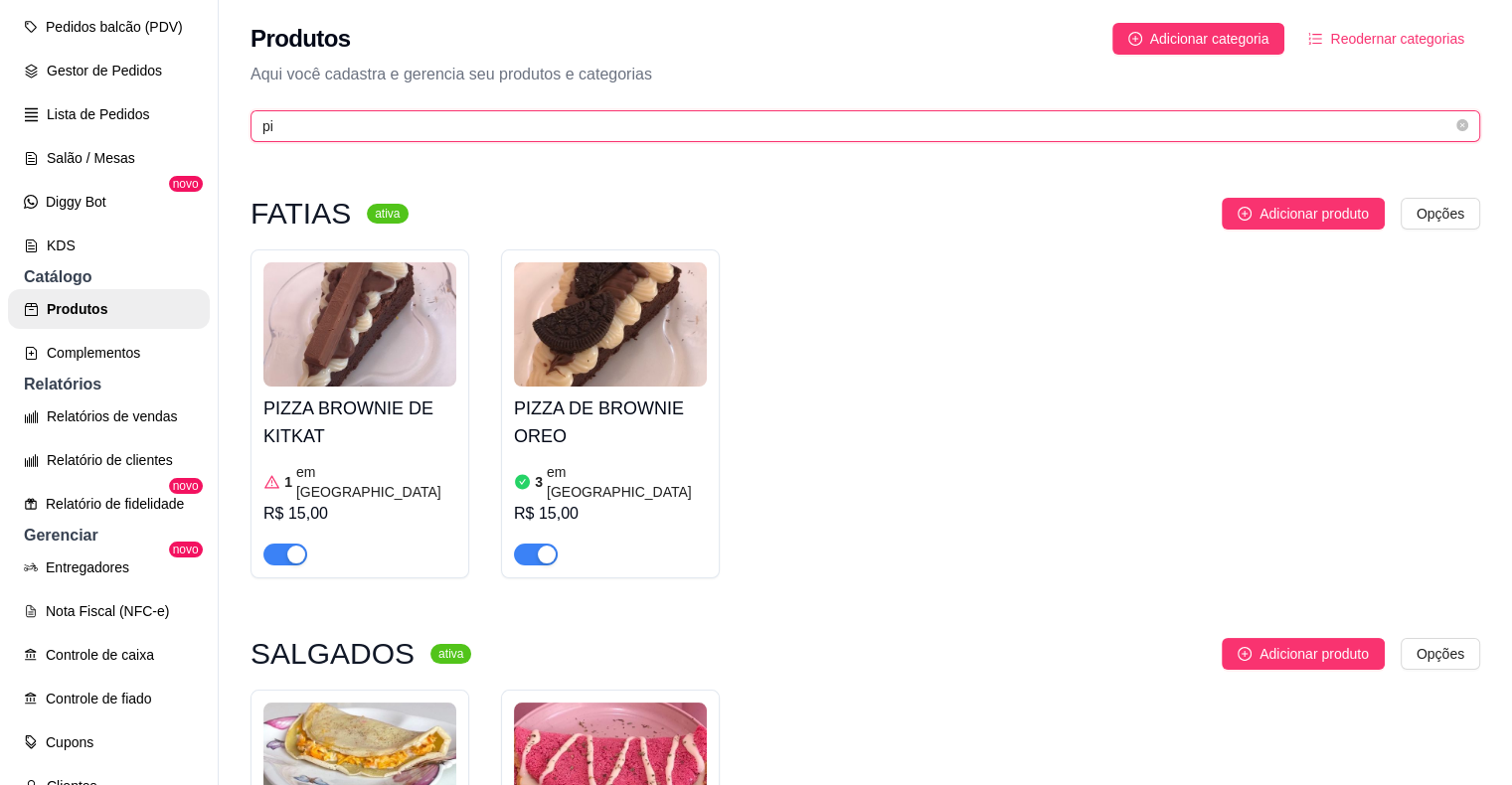 type on "pi" 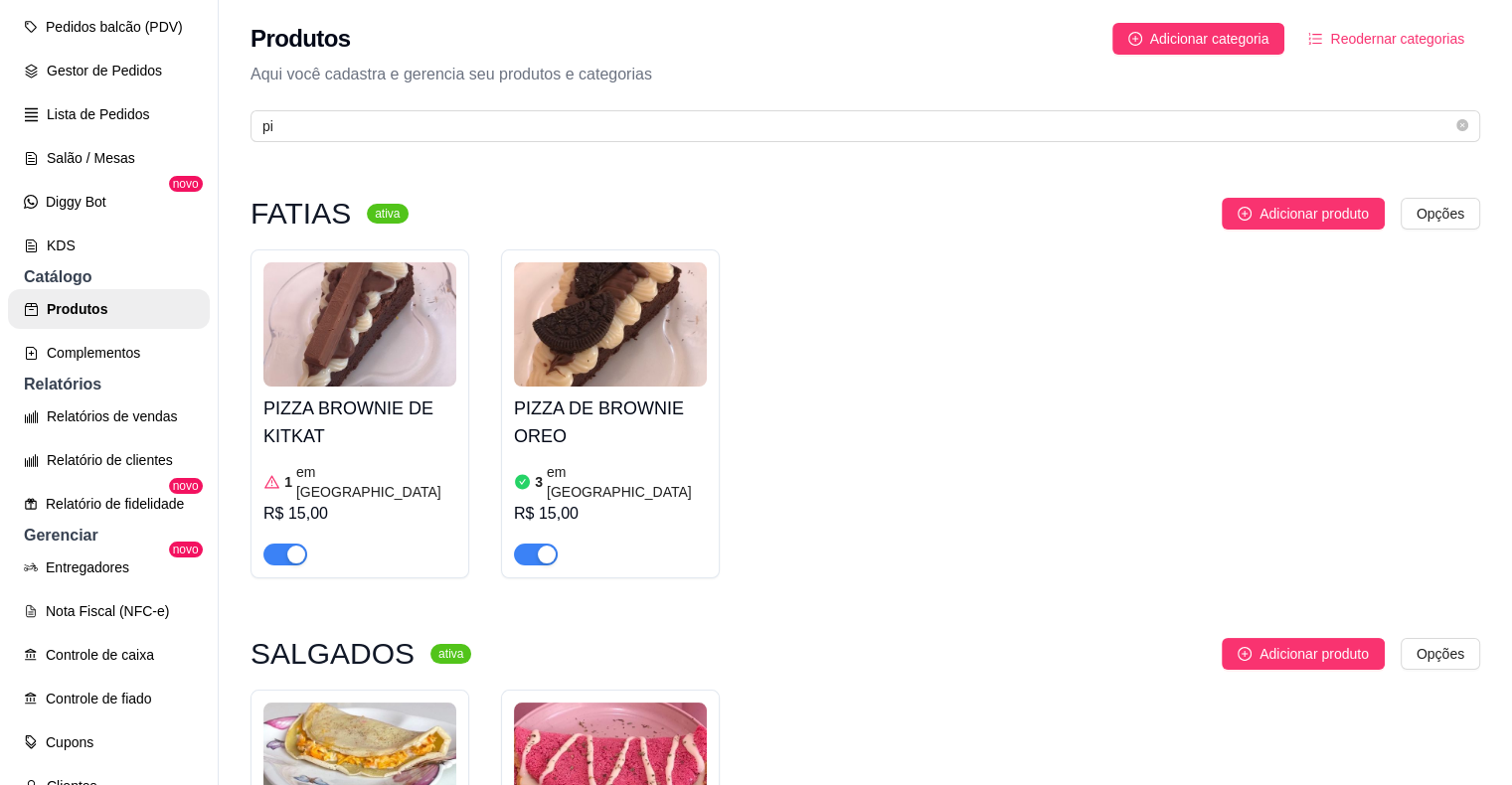 click at bounding box center (360, 546) 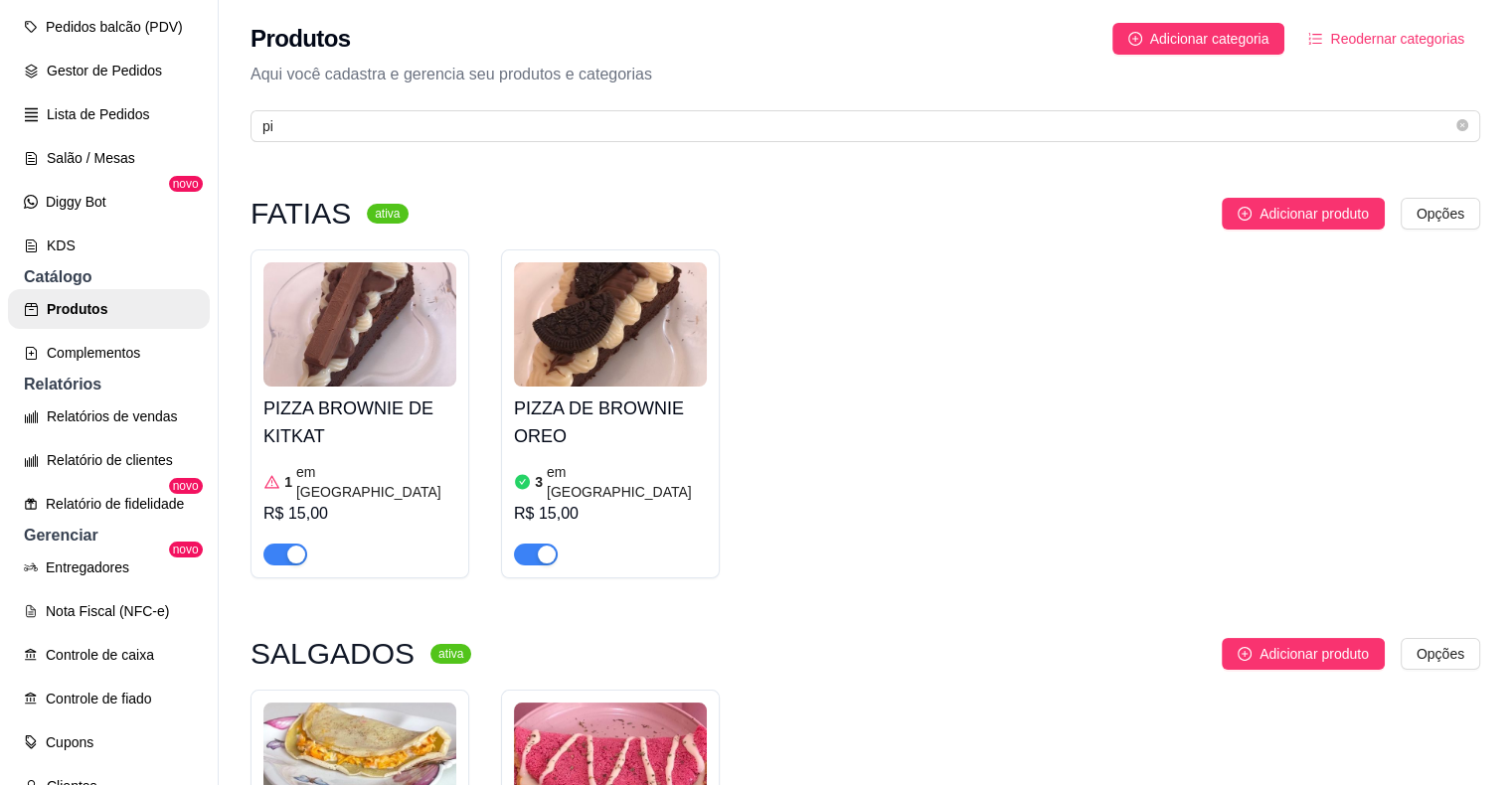 click on "em [GEOGRAPHIC_DATA]" at bounding box center [626, 482] 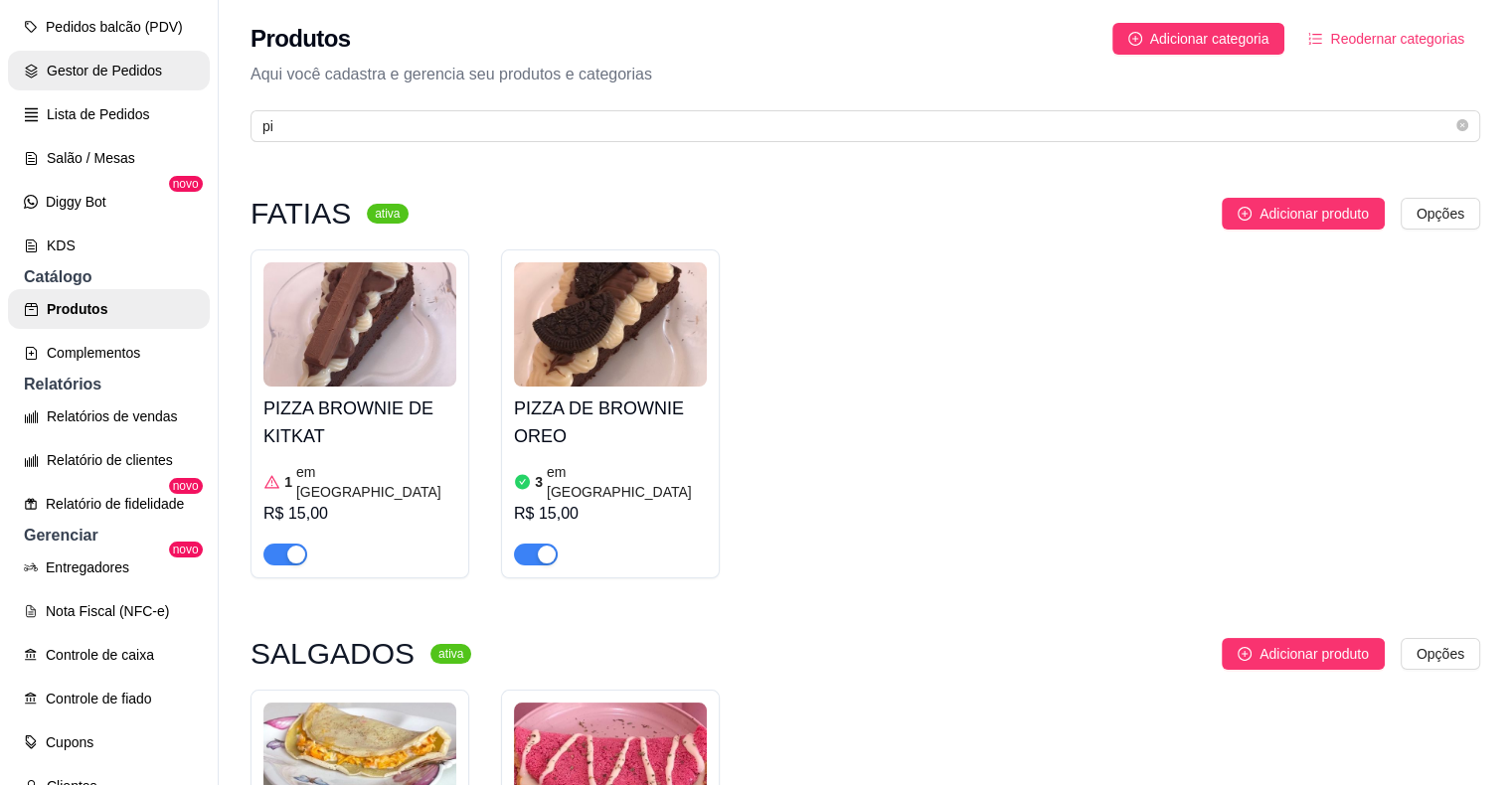 click on "Gestor de Pedidos" at bounding box center (108, 71) 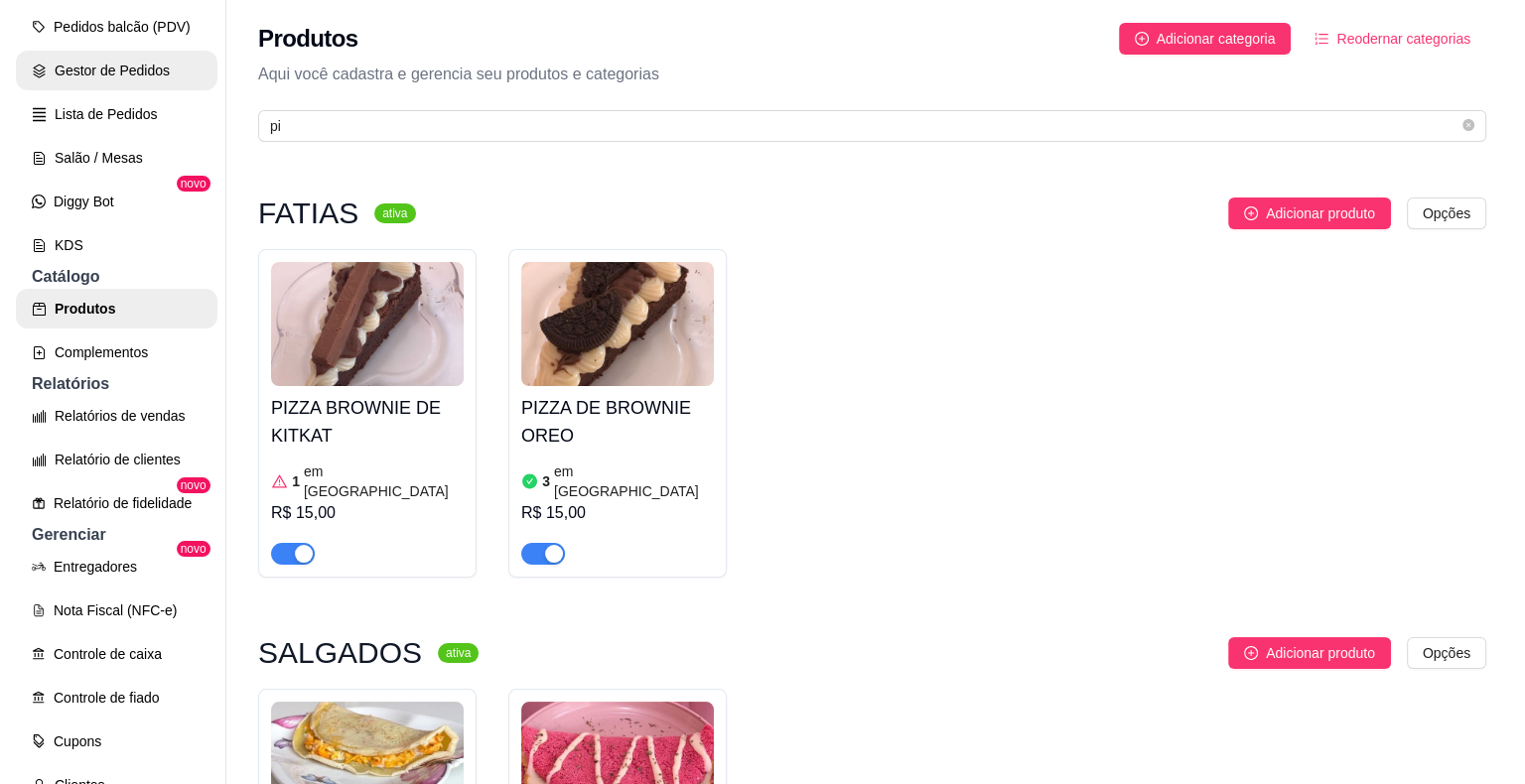 scroll, scrollTop: 0, scrollLeft: 0, axis: both 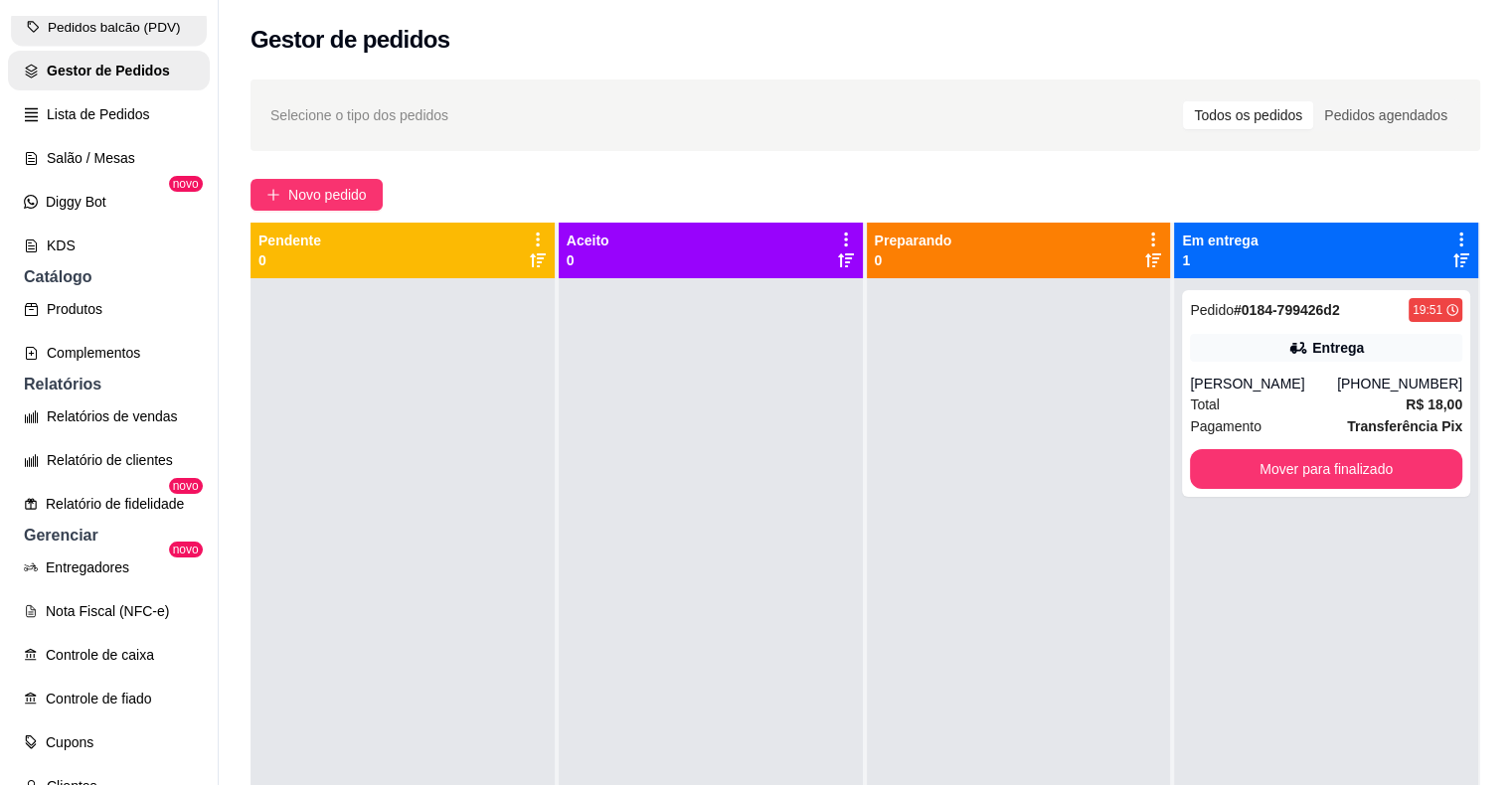 click on "Pedidos balcão (PDV)" at bounding box center (108, 27) 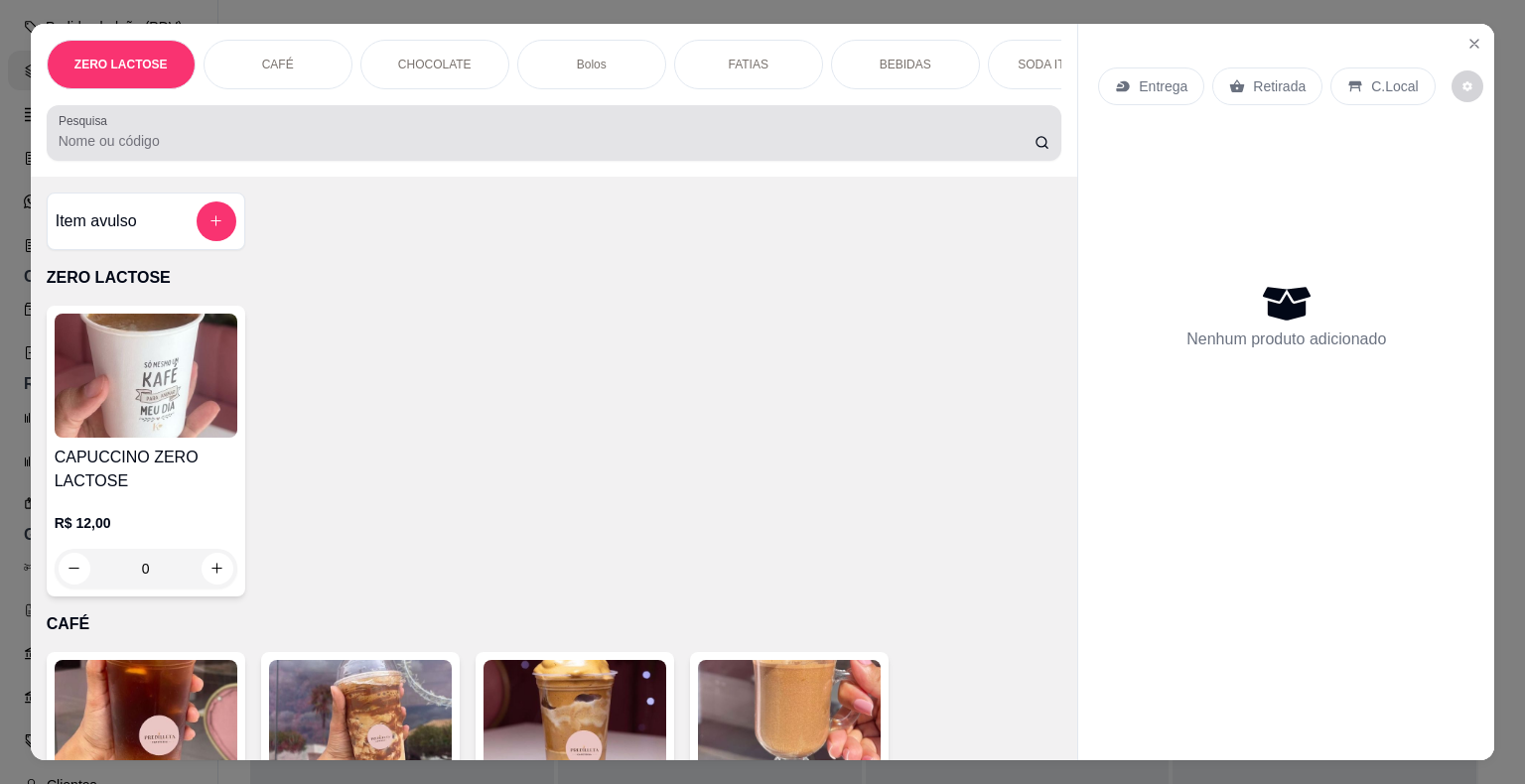 click on "Pesquisa" at bounding box center [554, 133] 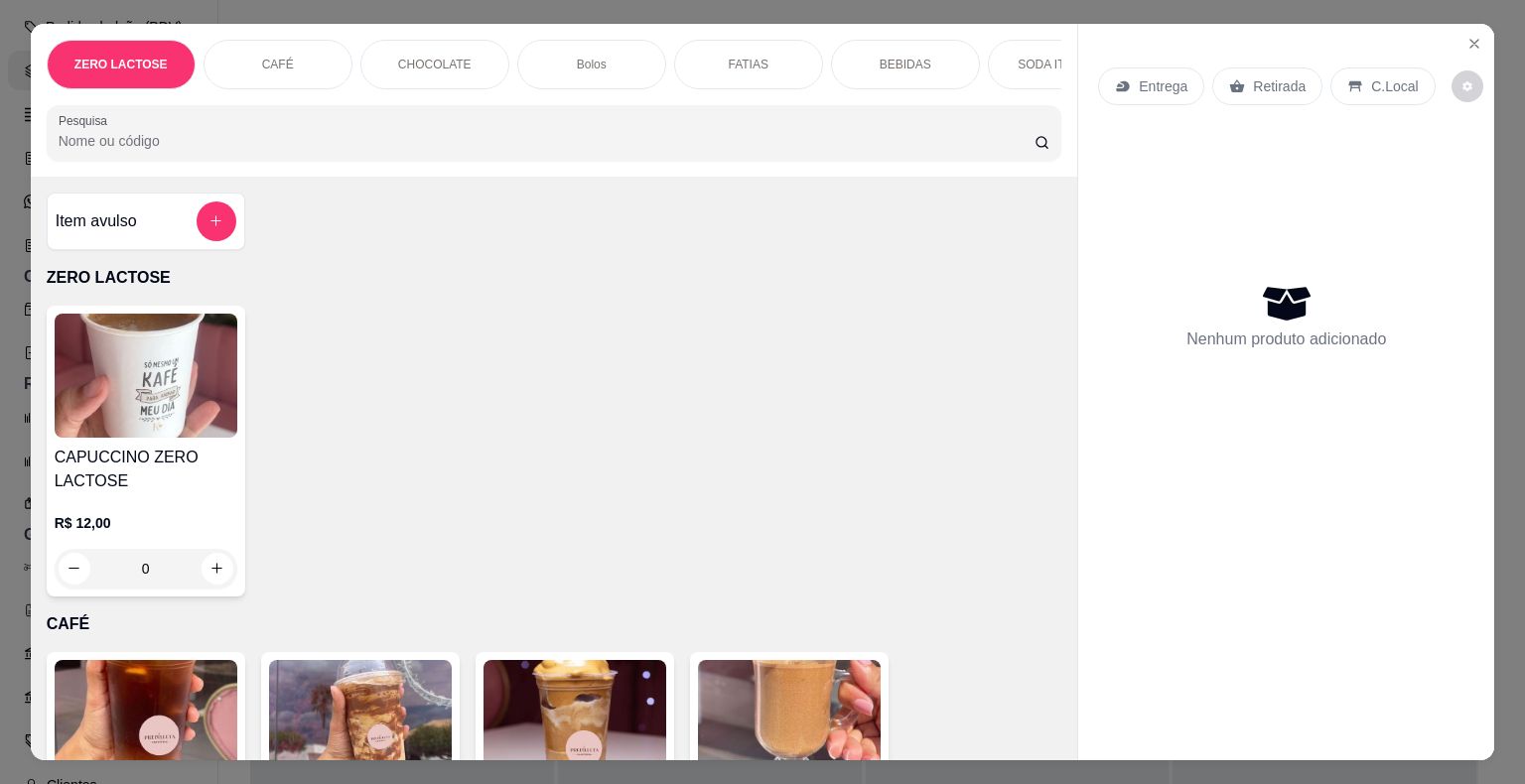 type on "o" 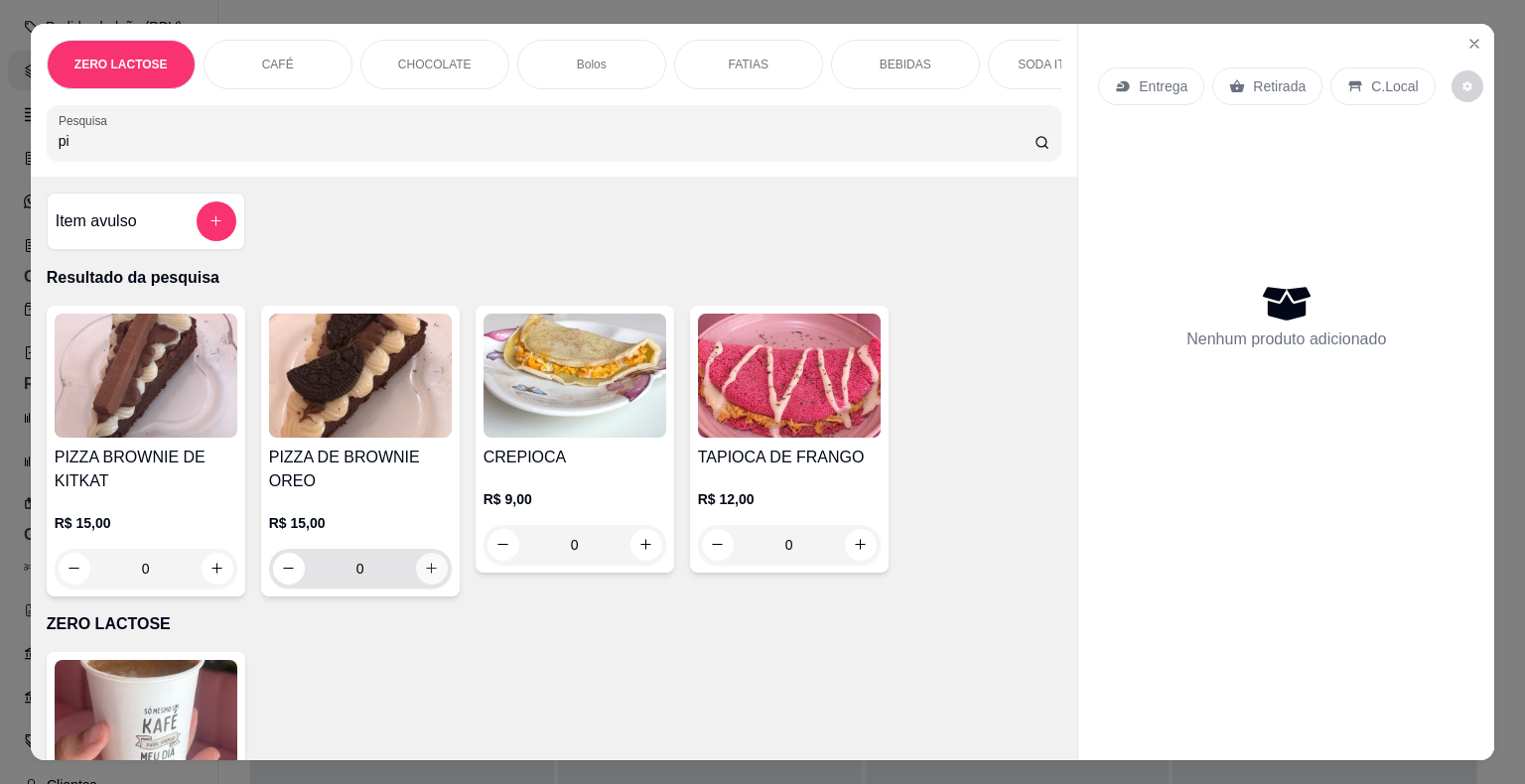 type on "pi" 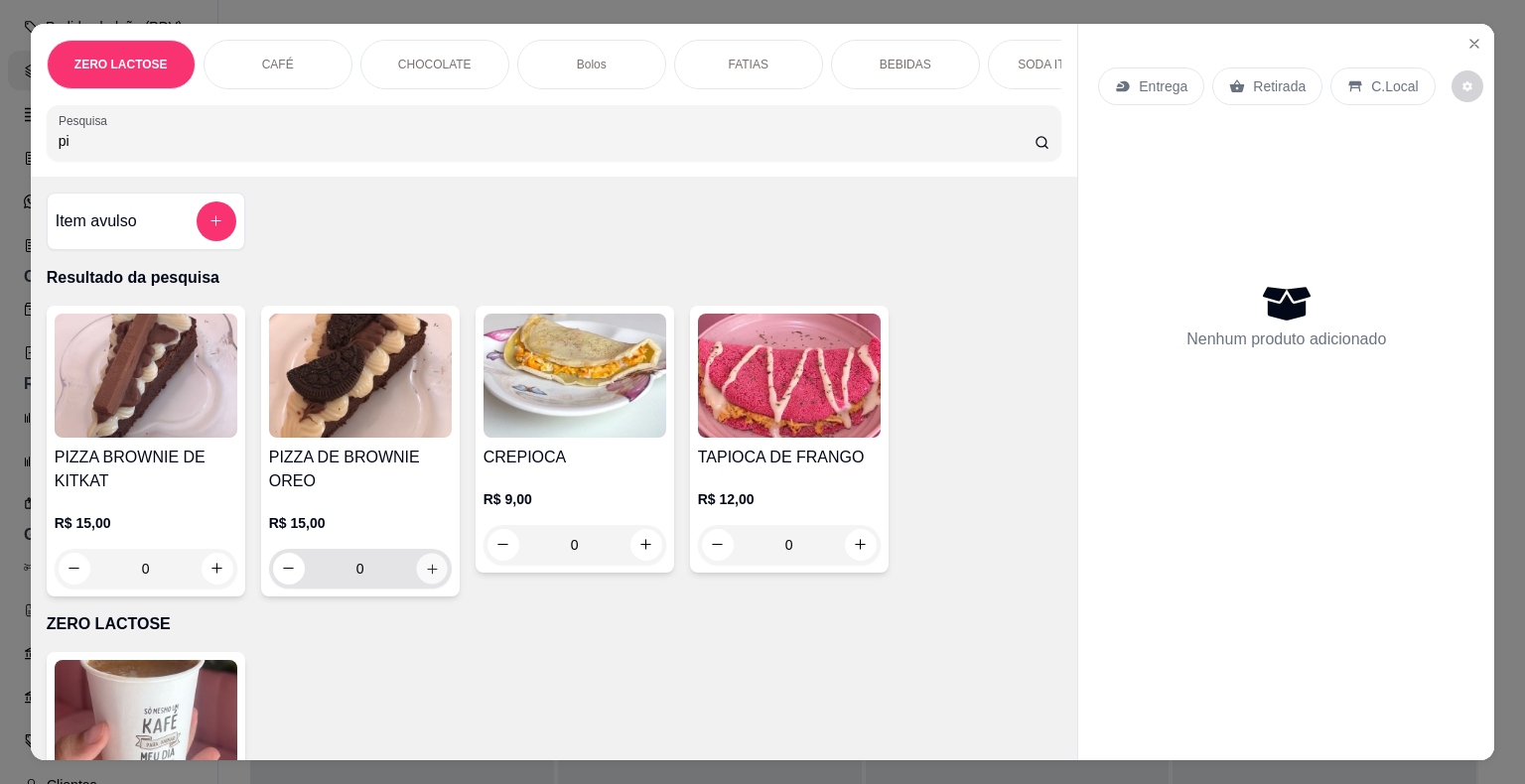click at bounding box center [431, 568] 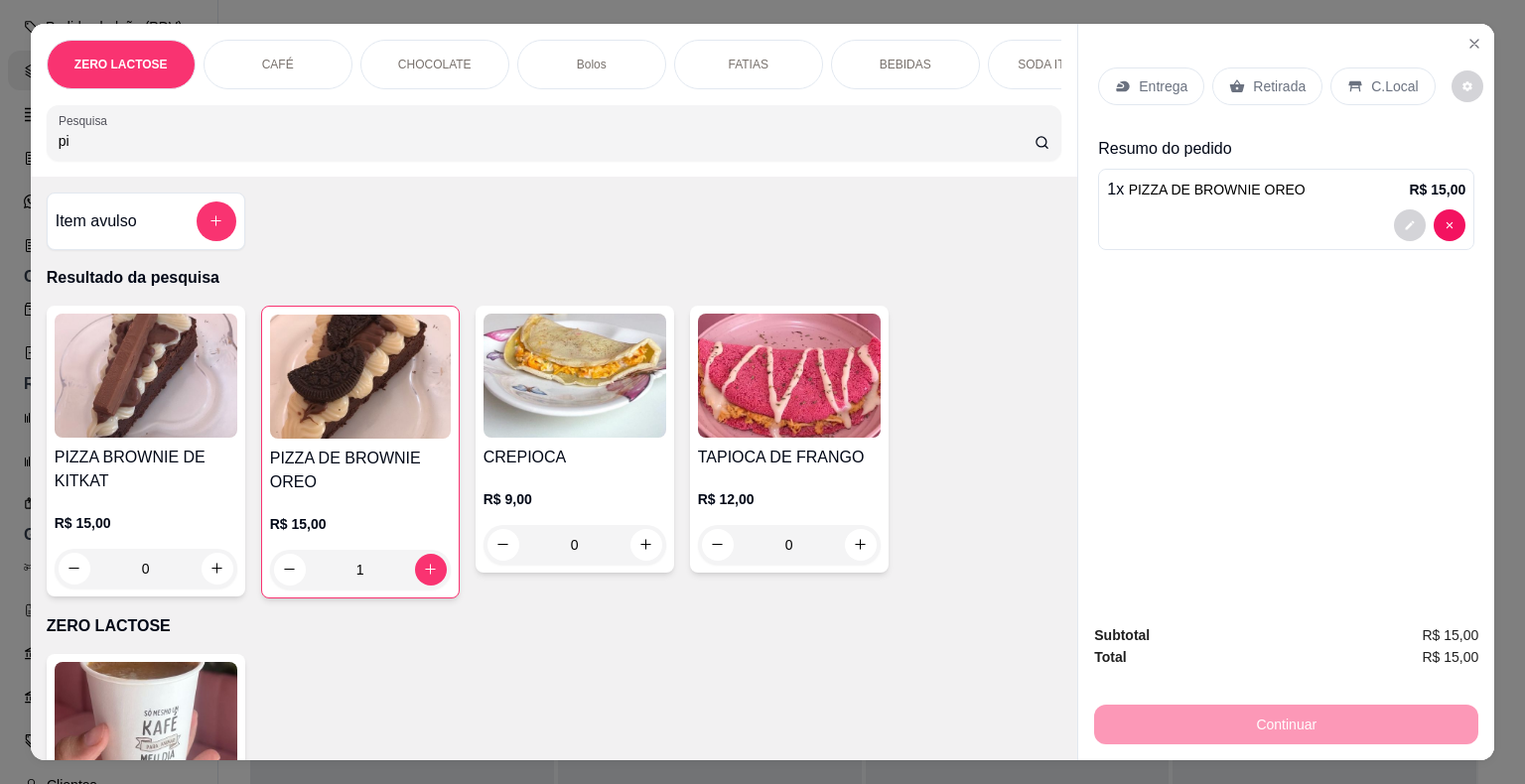 click on "pi" at bounding box center [546, 141] 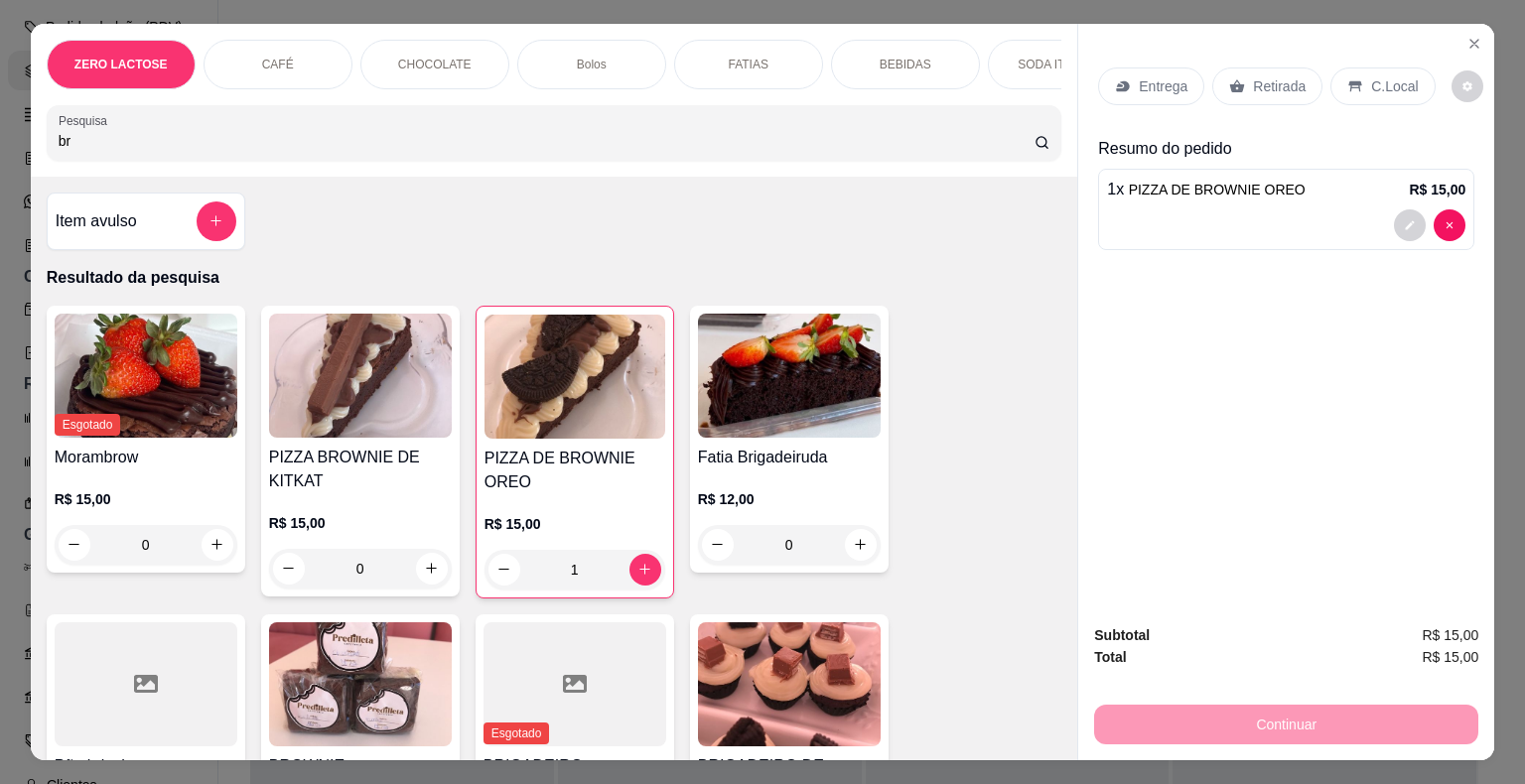 type on "br" 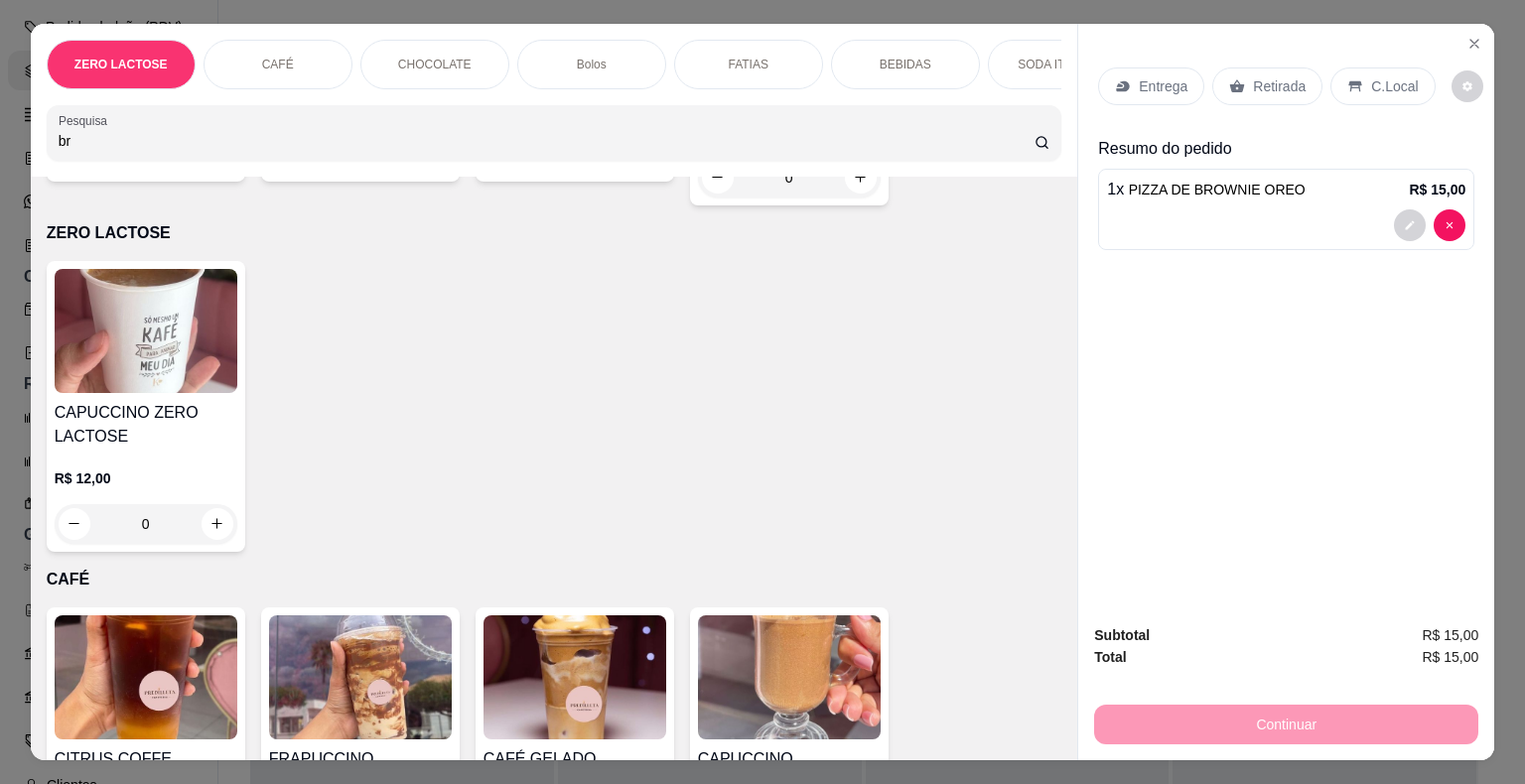 scroll, scrollTop: 849, scrollLeft: 0, axis: vertical 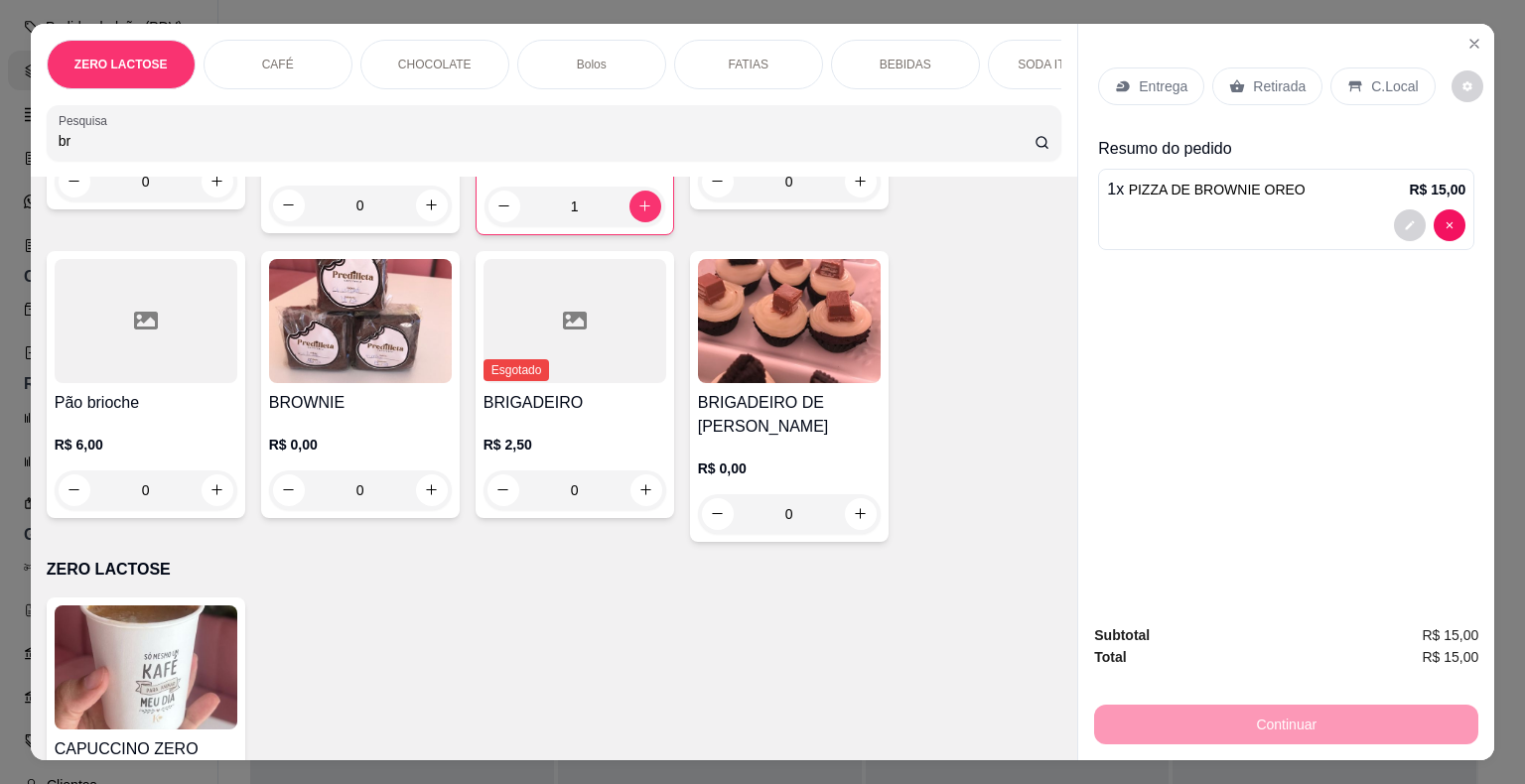 click on "0" at bounding box center [789, 514] 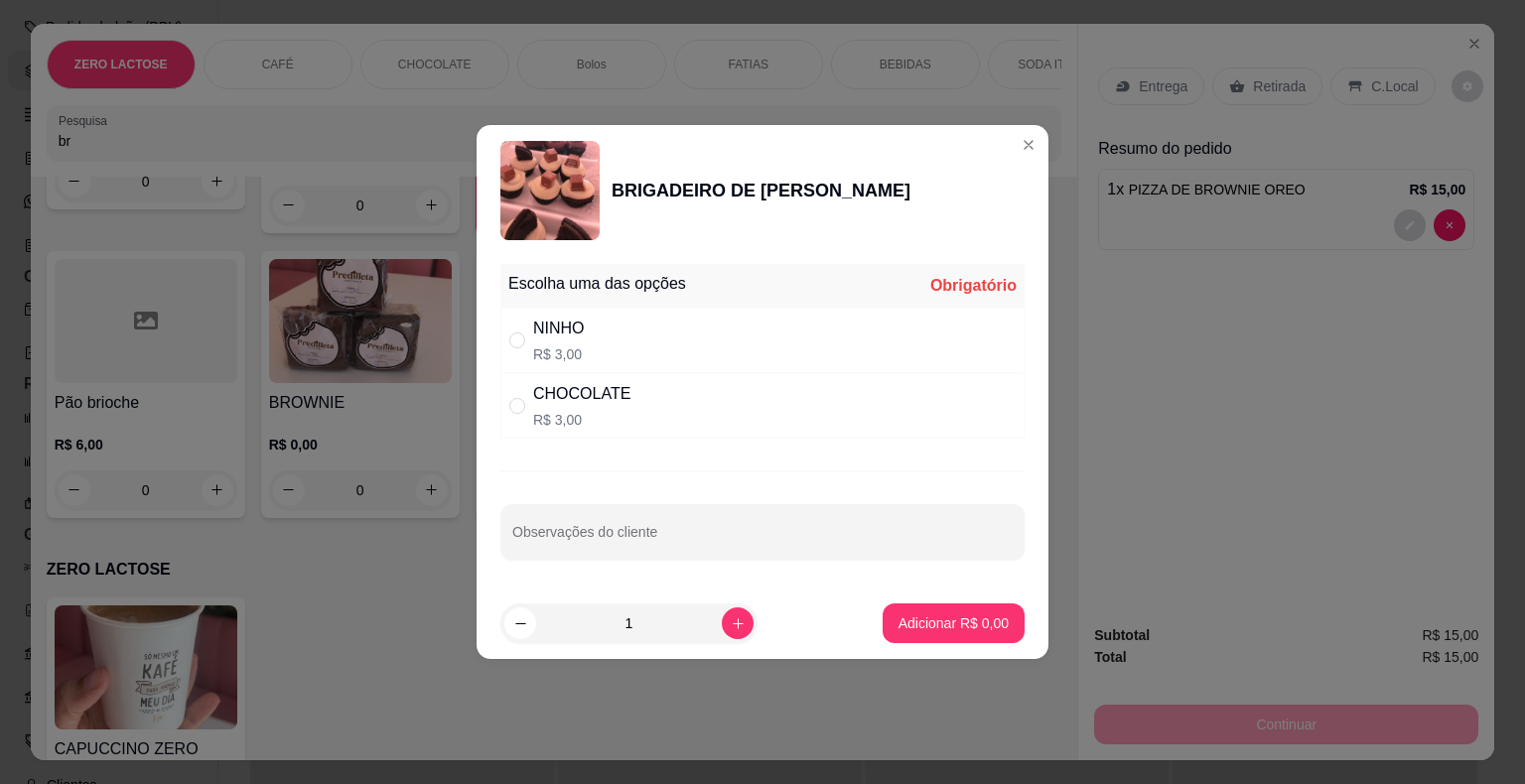click on "NINHO R$ 3,00" at bounding box center [762, 340] 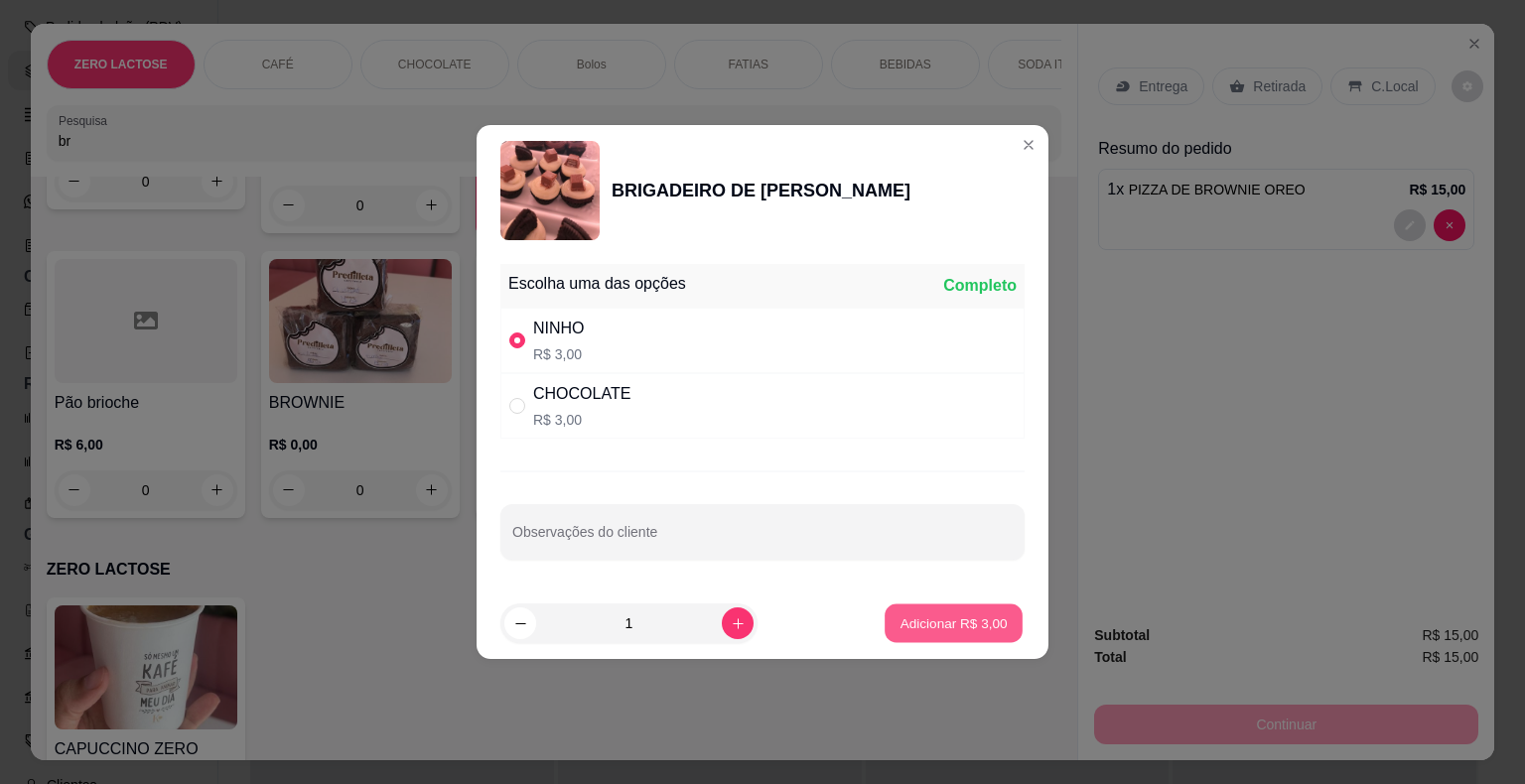 click on "Adicionar   R$ 3,00" at bounding box center [953, 622] 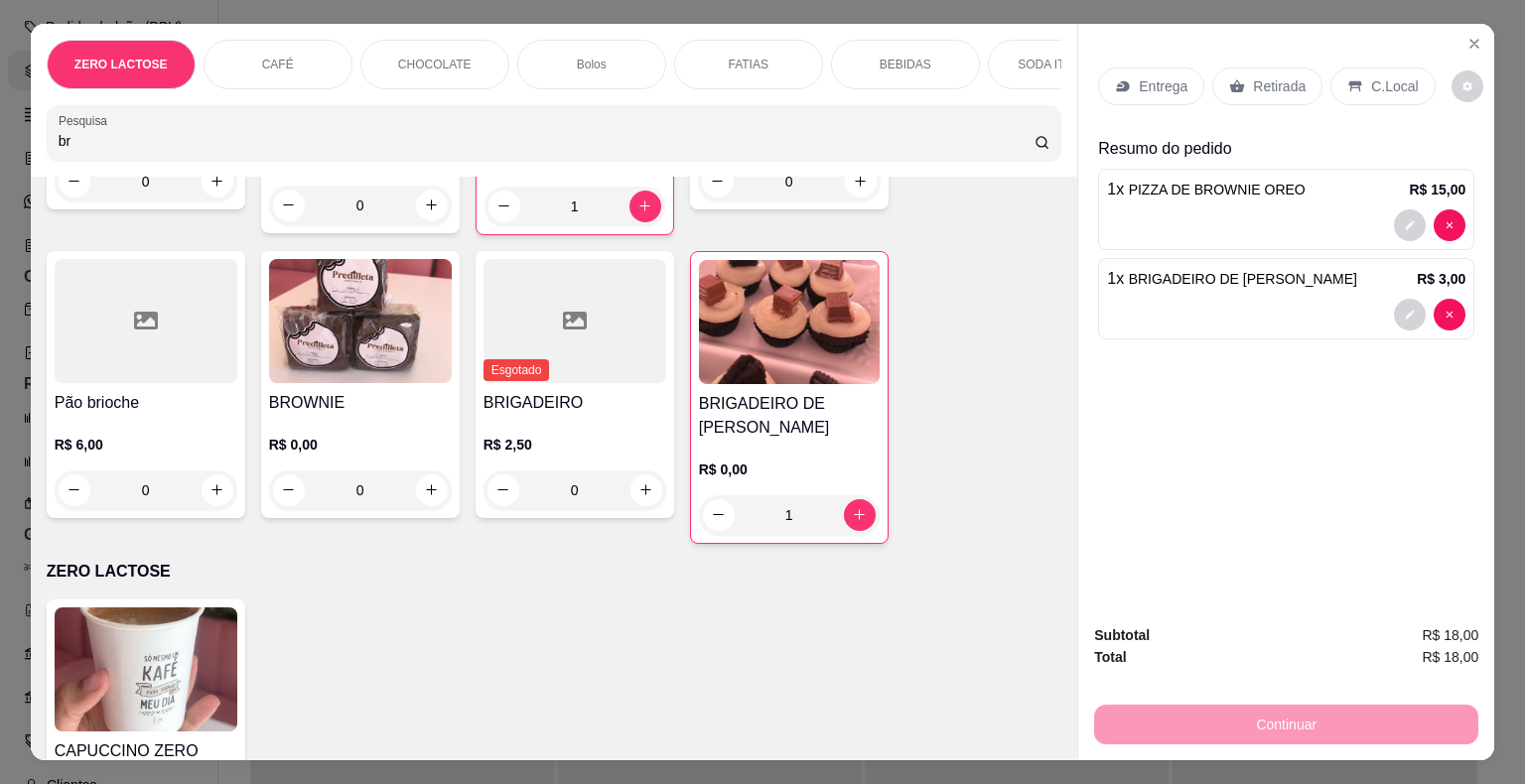 click on "R$ 0,00" at bounding box center (360, 445) 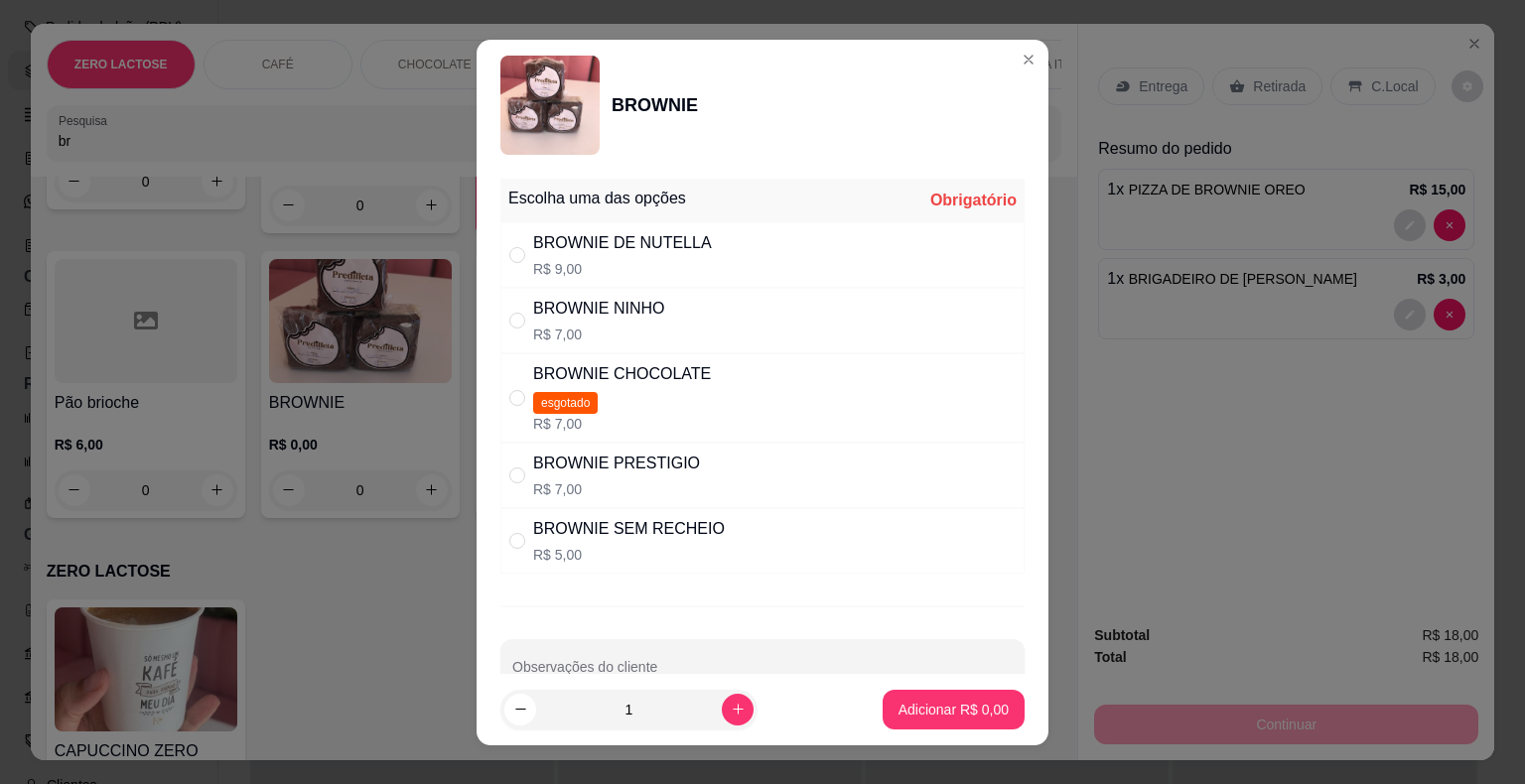 click on "R$ 9,00" at bounding box center (623, 269) 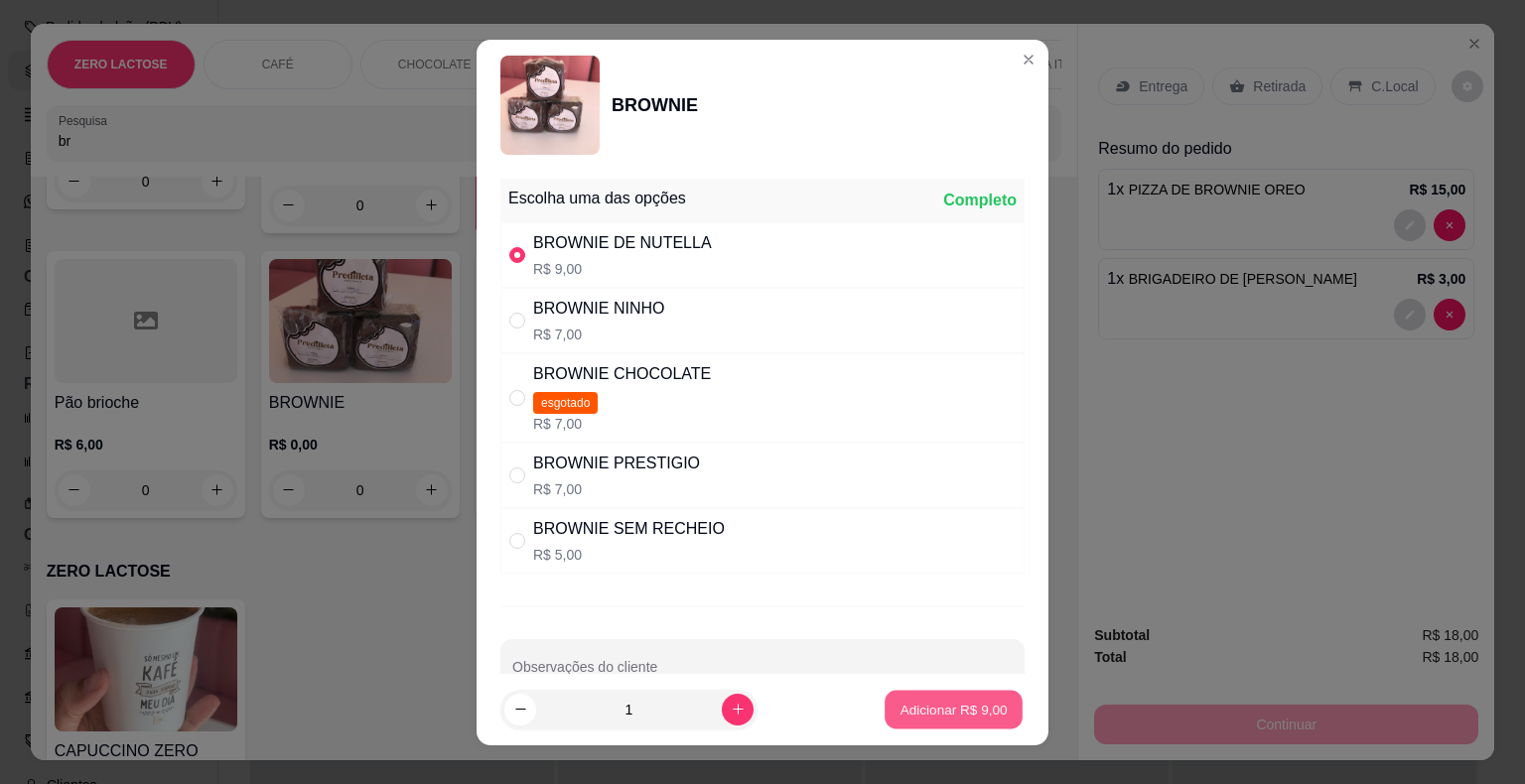 click on "Adicionar   R$ 9,00" at bounding box center [953, 709] 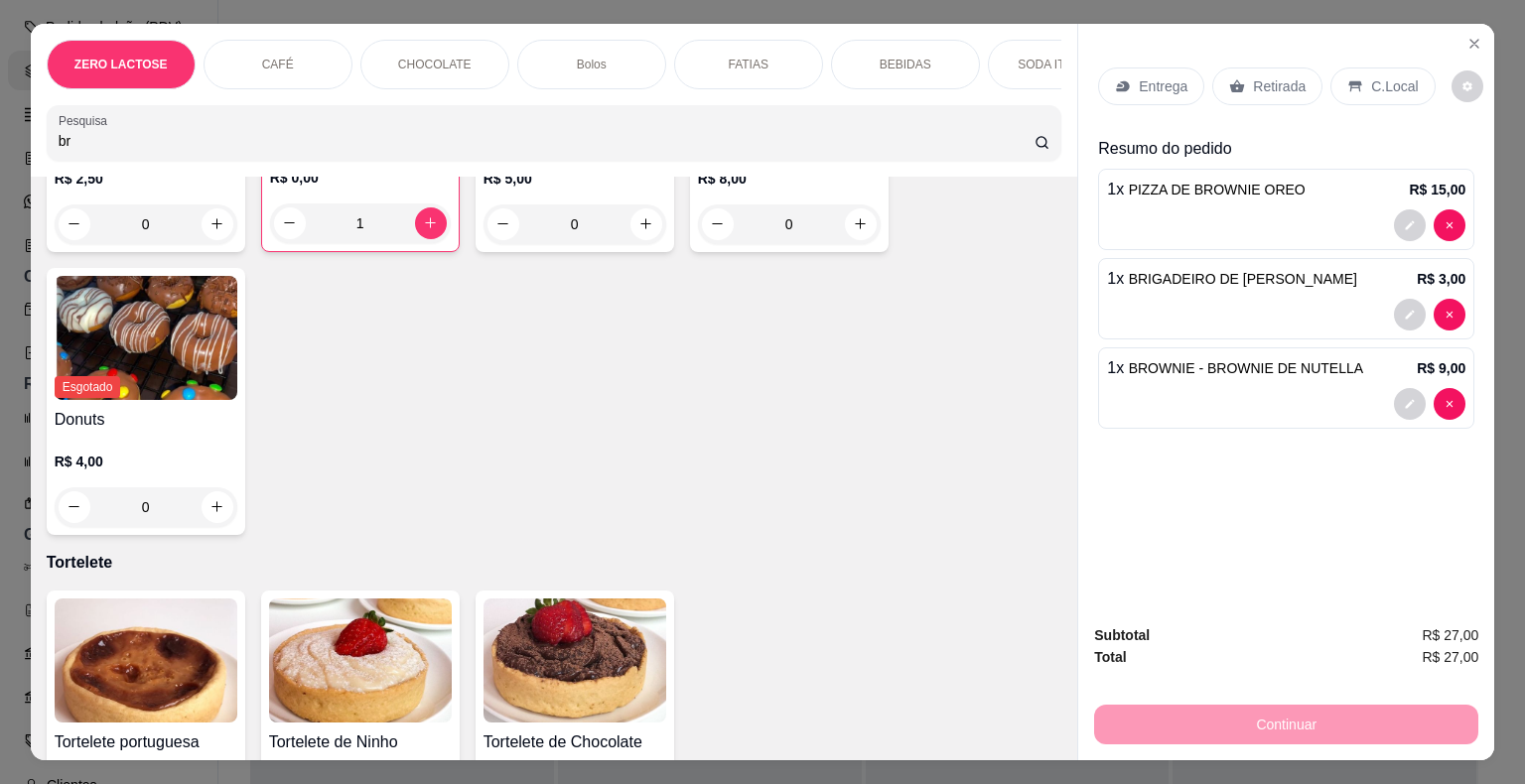 scroll, scrollTop: 5874, scrollLeft: 0, axis: vertical 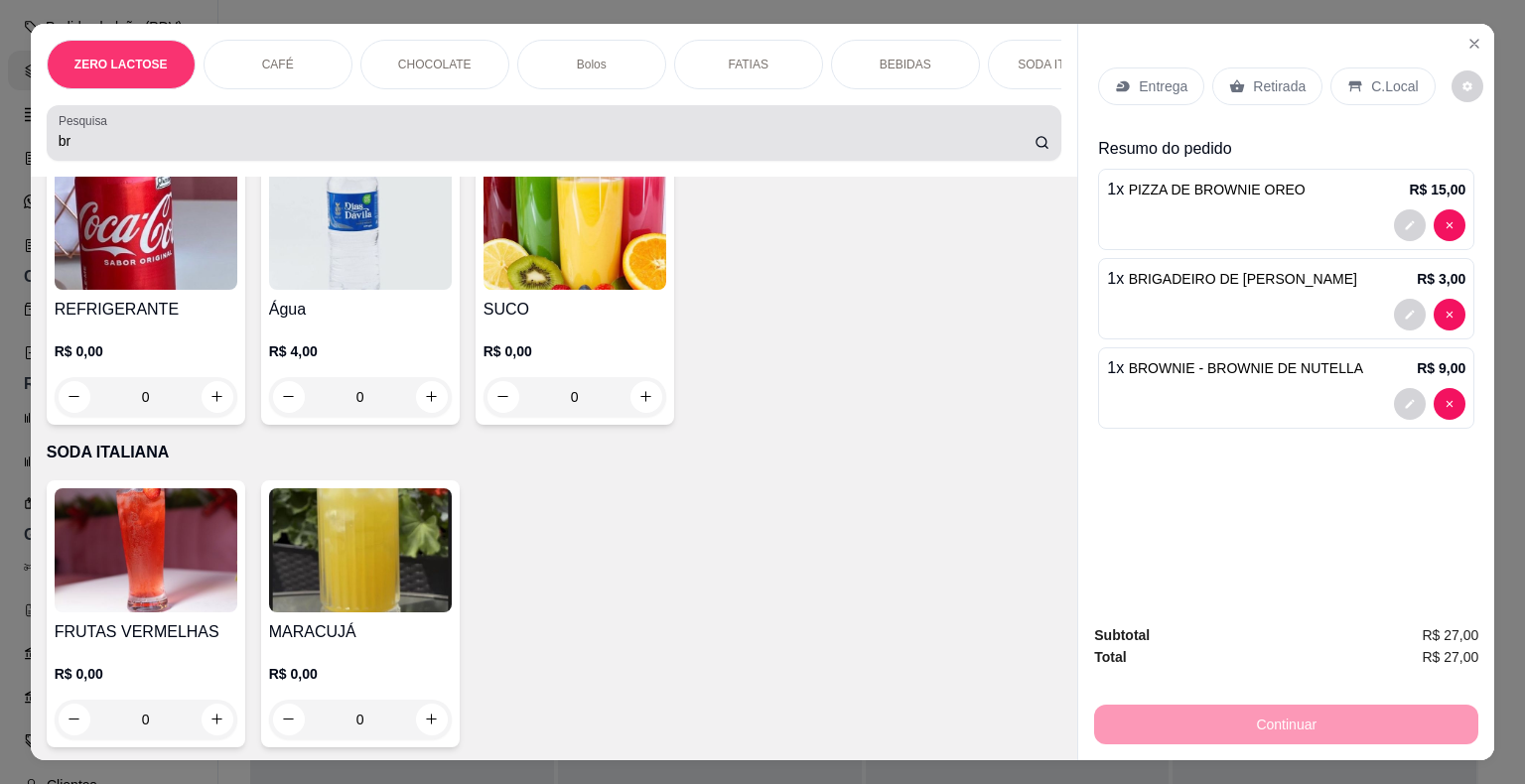 click on "br" at bounding box center (554, 133) 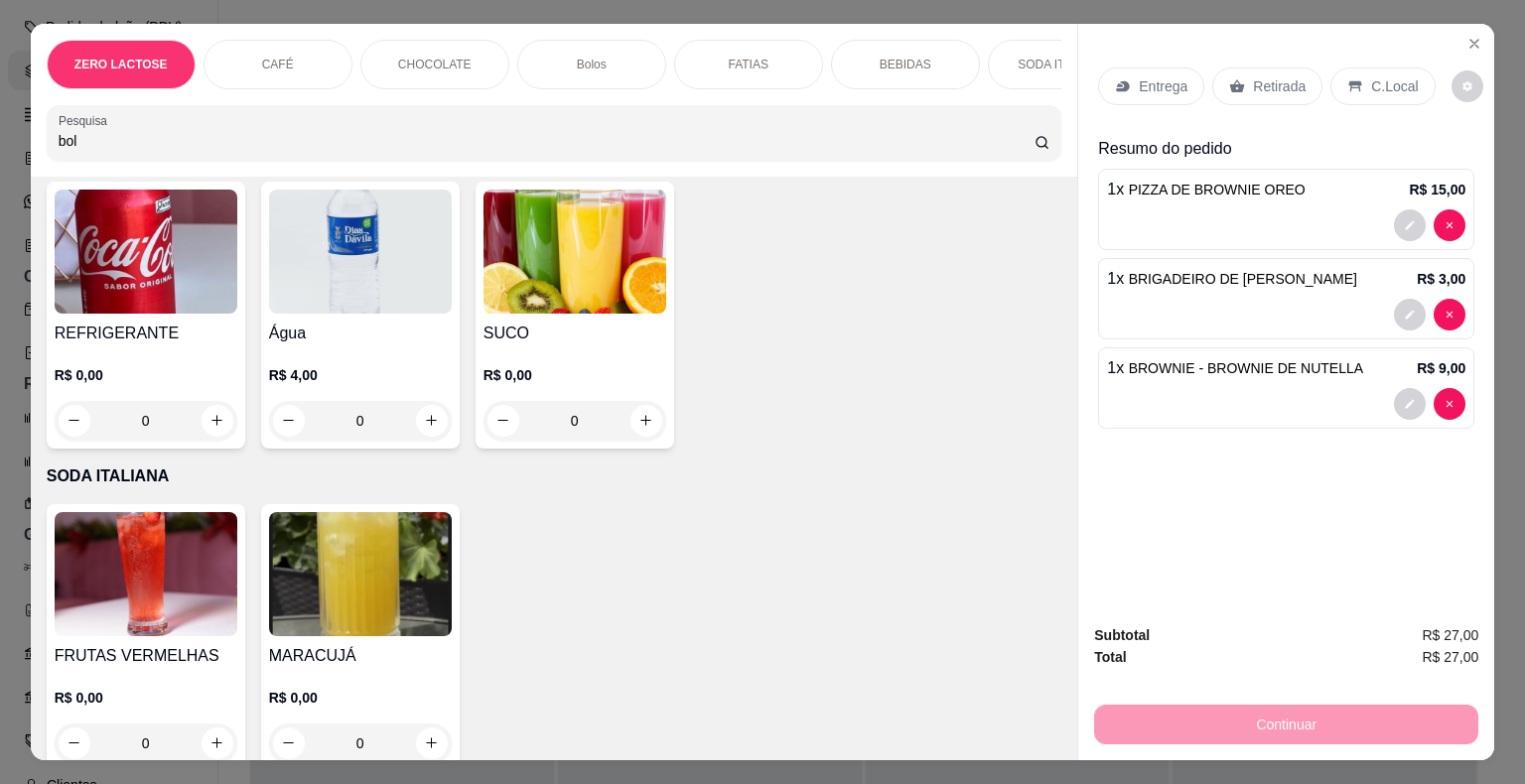 scroll, scrollTop: 3950, scrollLeft: 0, axis: vertical 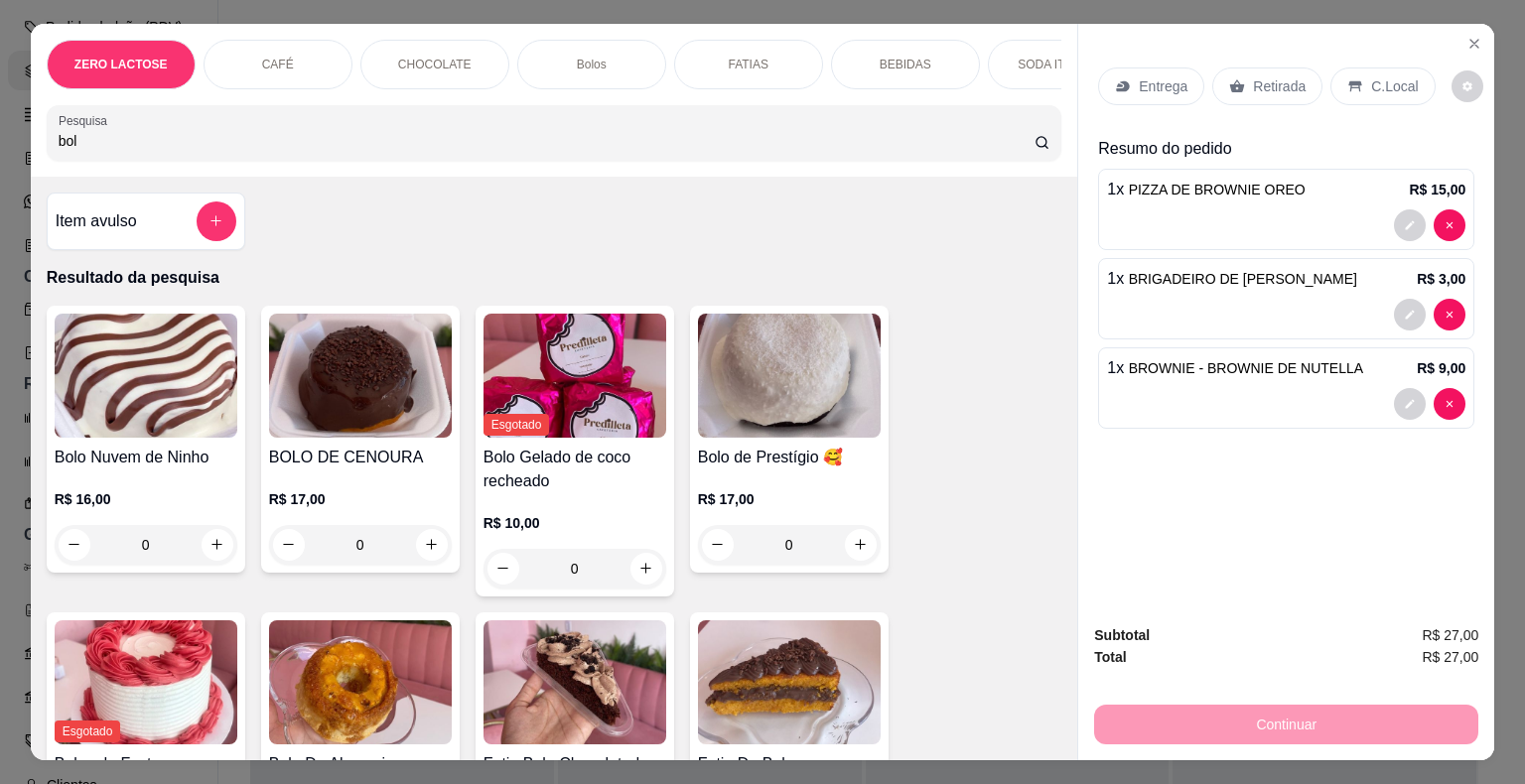 click on "bol" at bounding box center (546, 141) 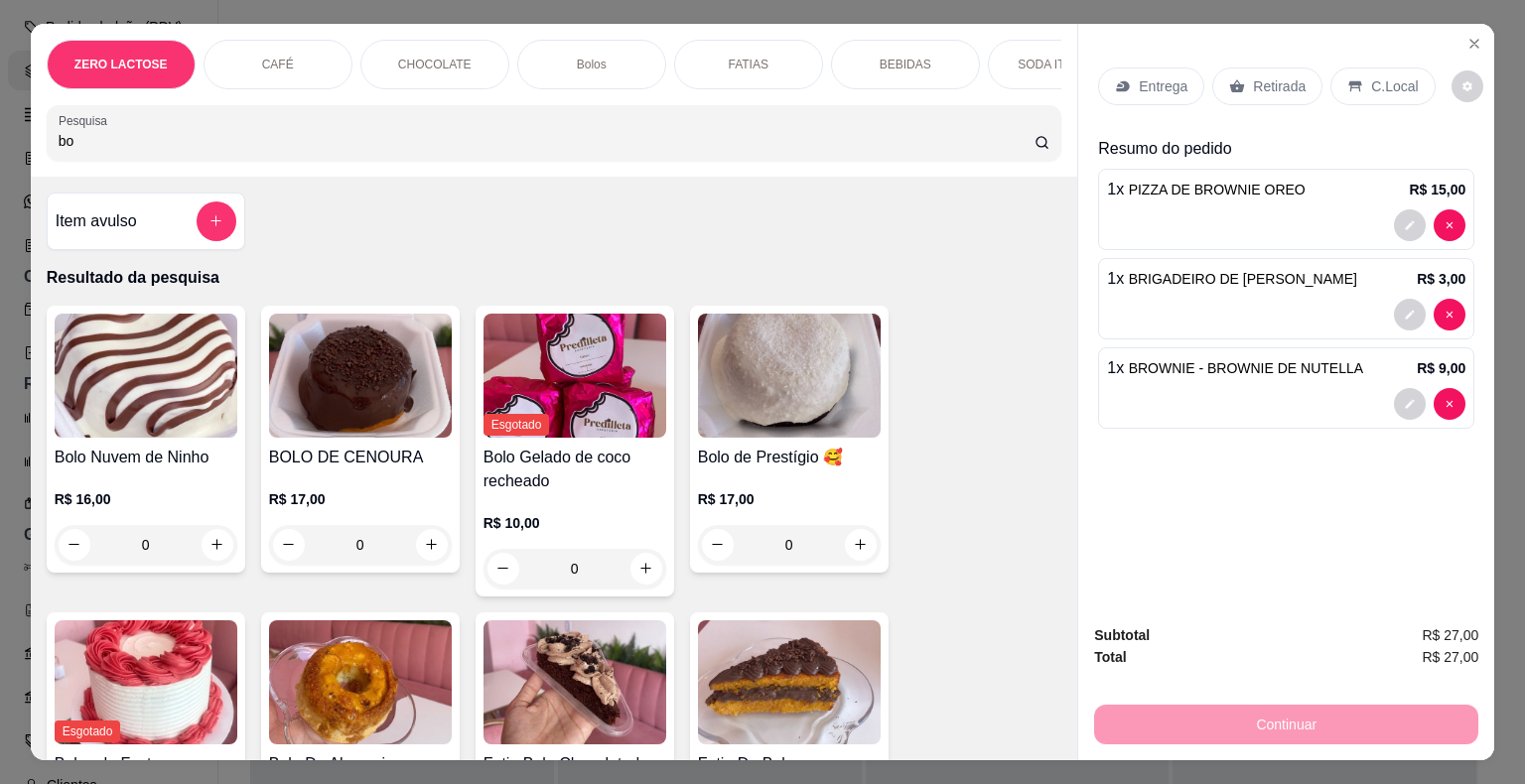 type on "b" 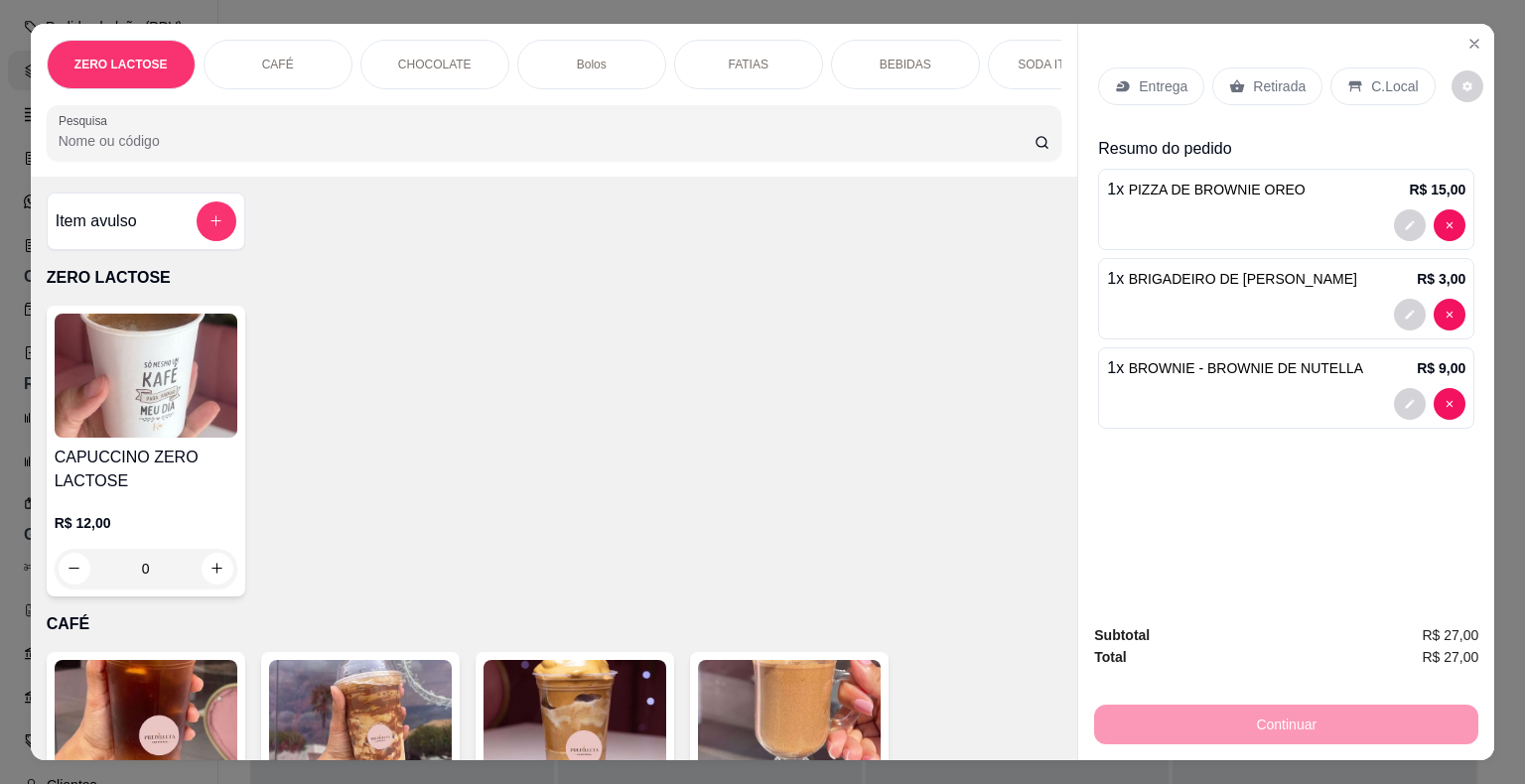 type 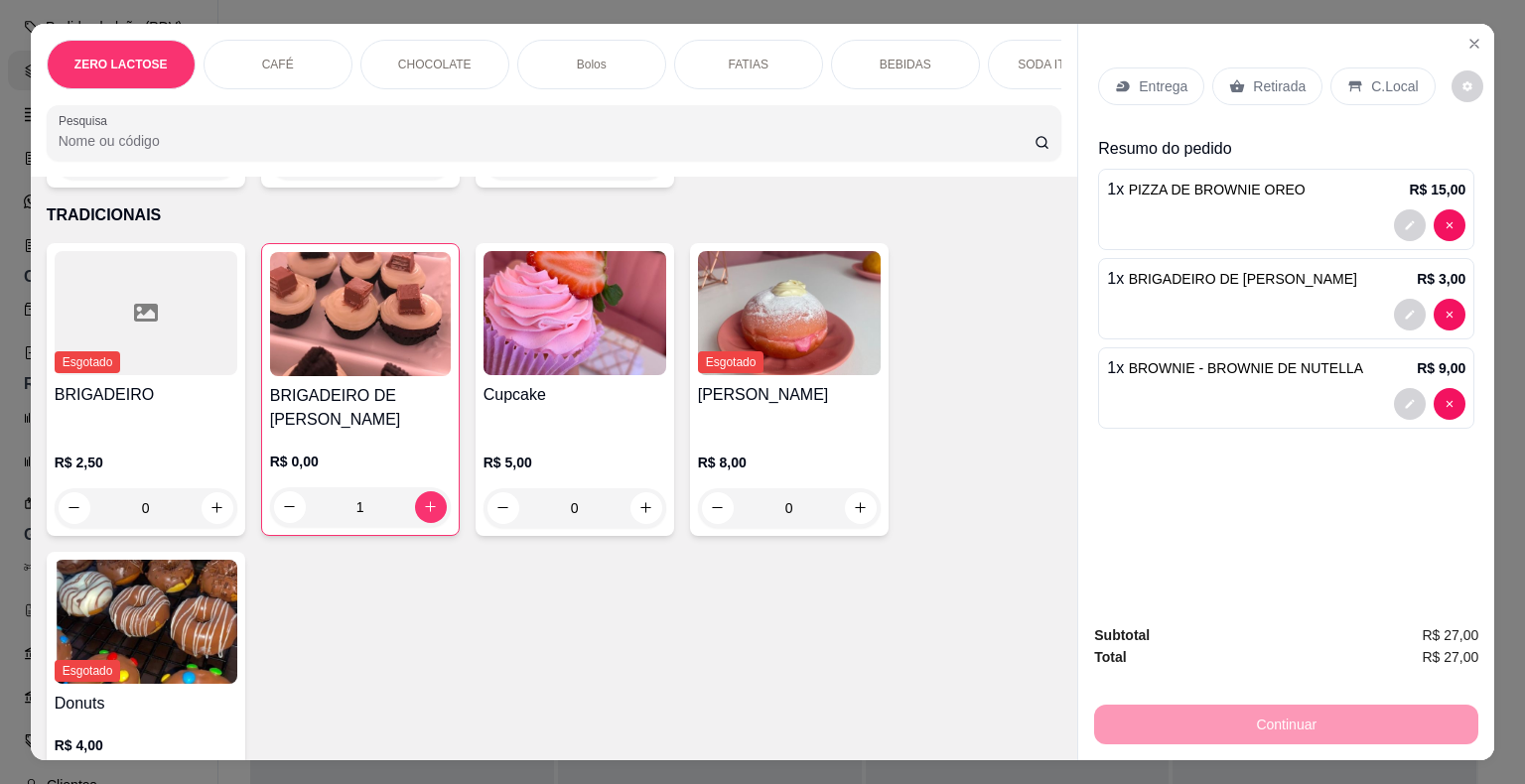 scroll, scrollTop: 5218, scrollLeft: 0, axis: vertical 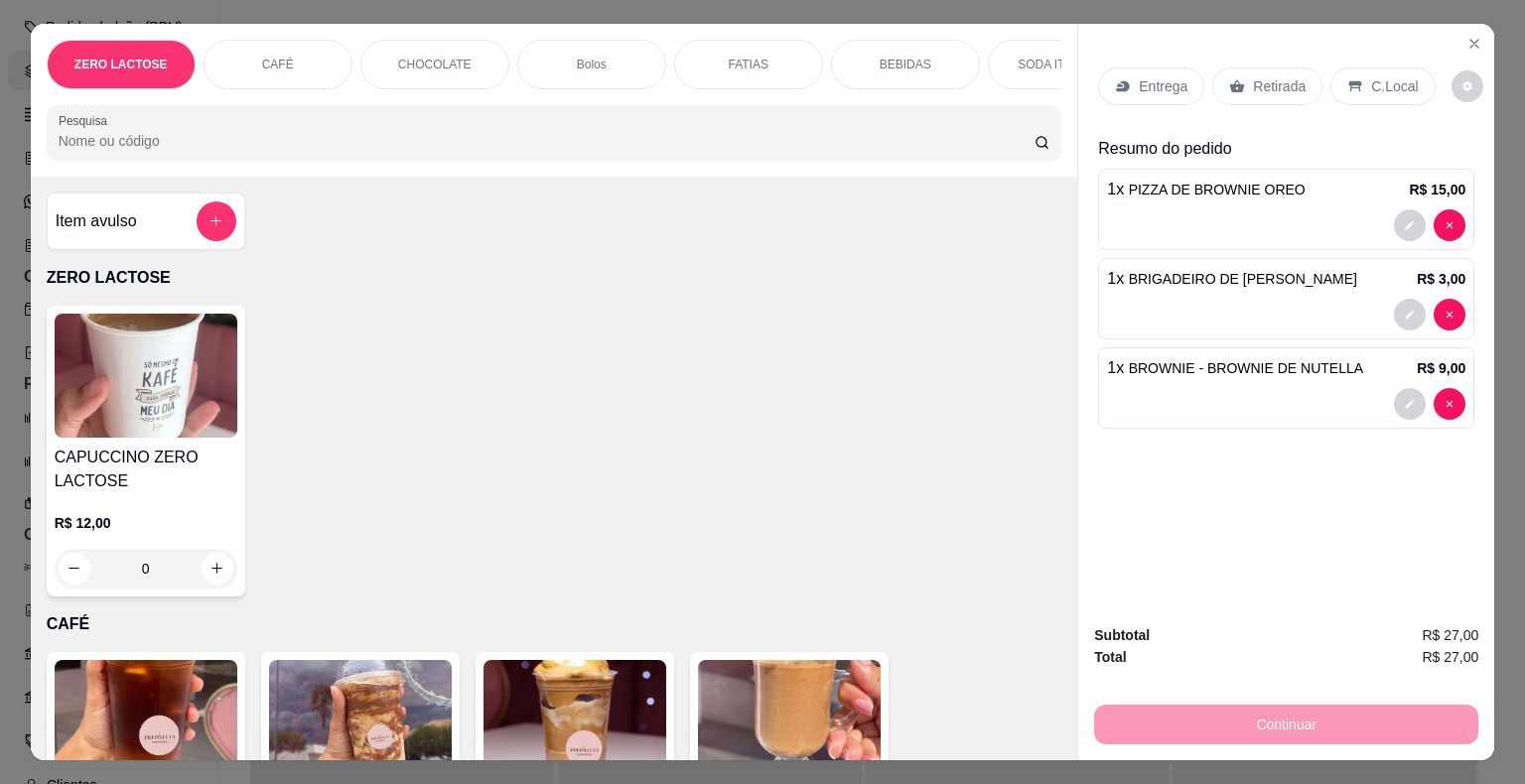 click on "Pesquisa" at bounding box center [546, 141] 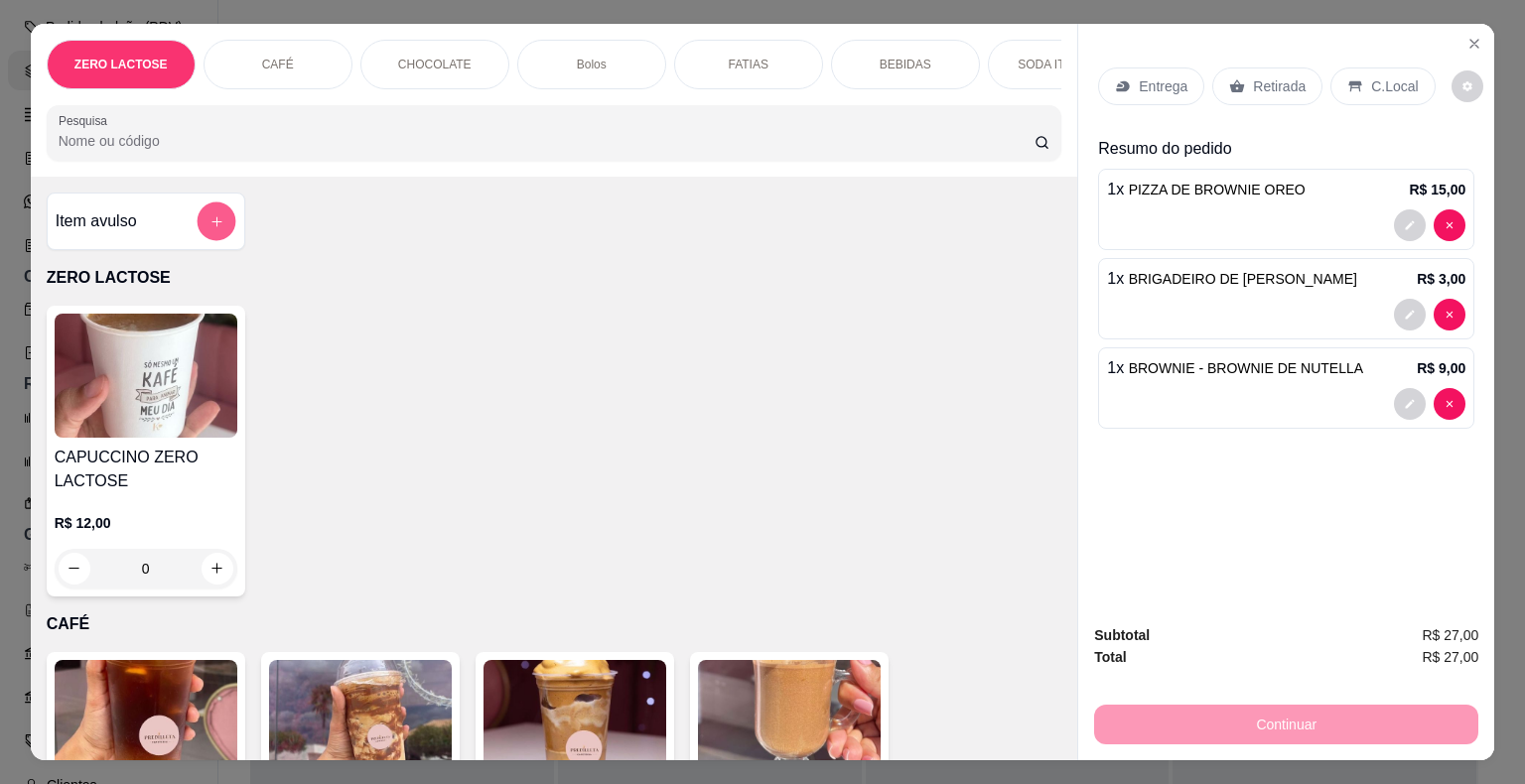 click 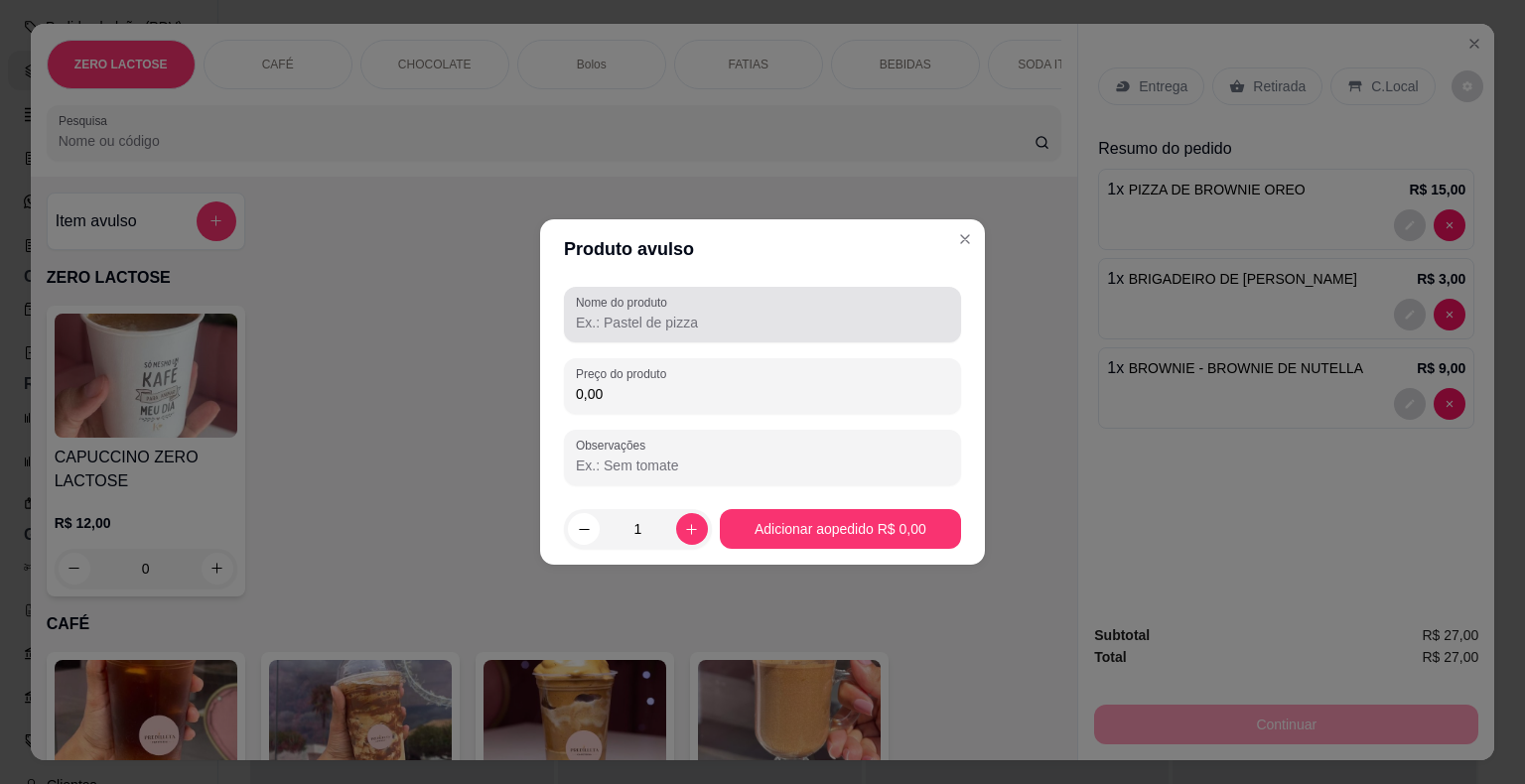 click on "Nome do produto" at bounding box center [624, 302] 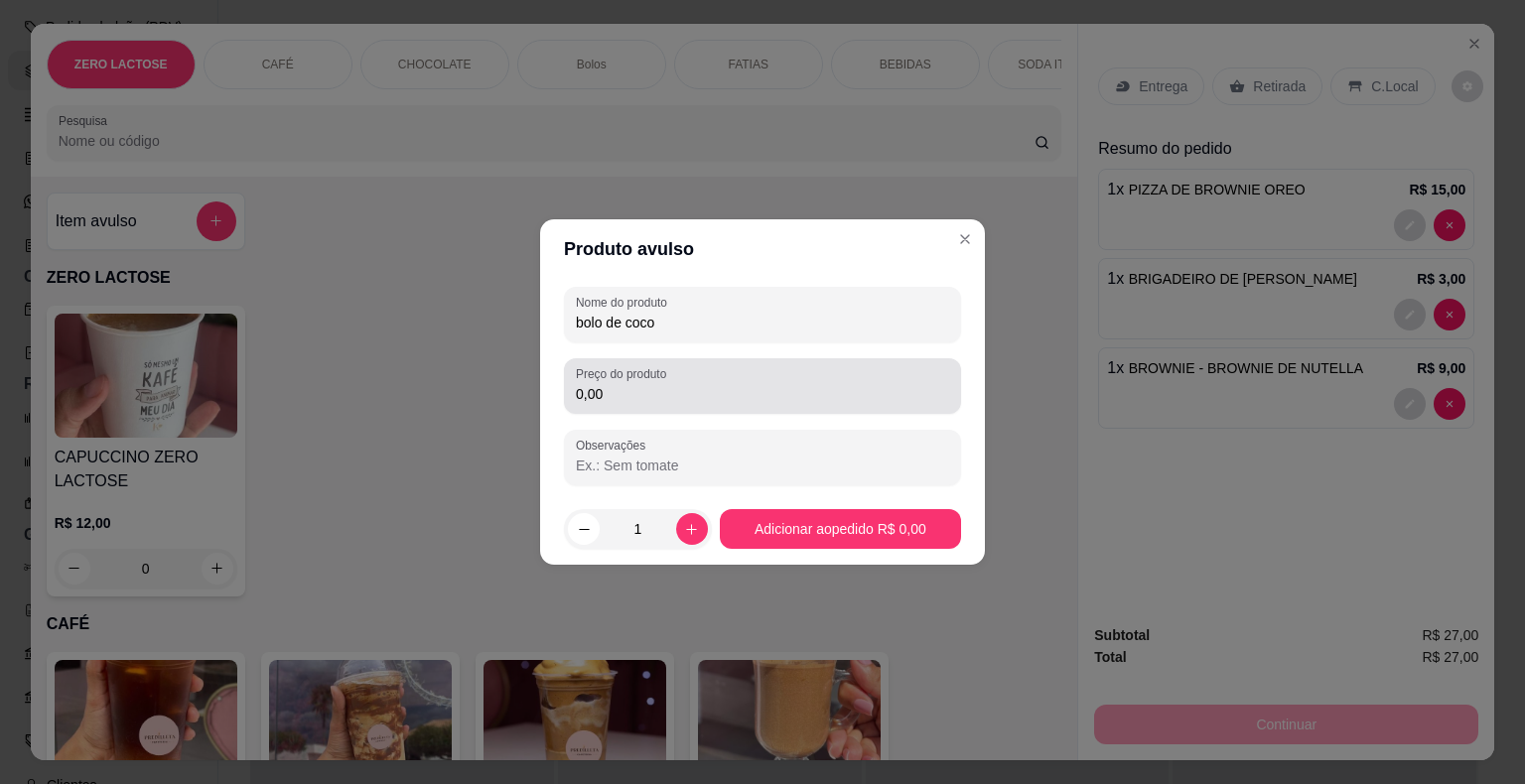 type on "bolo de coco" 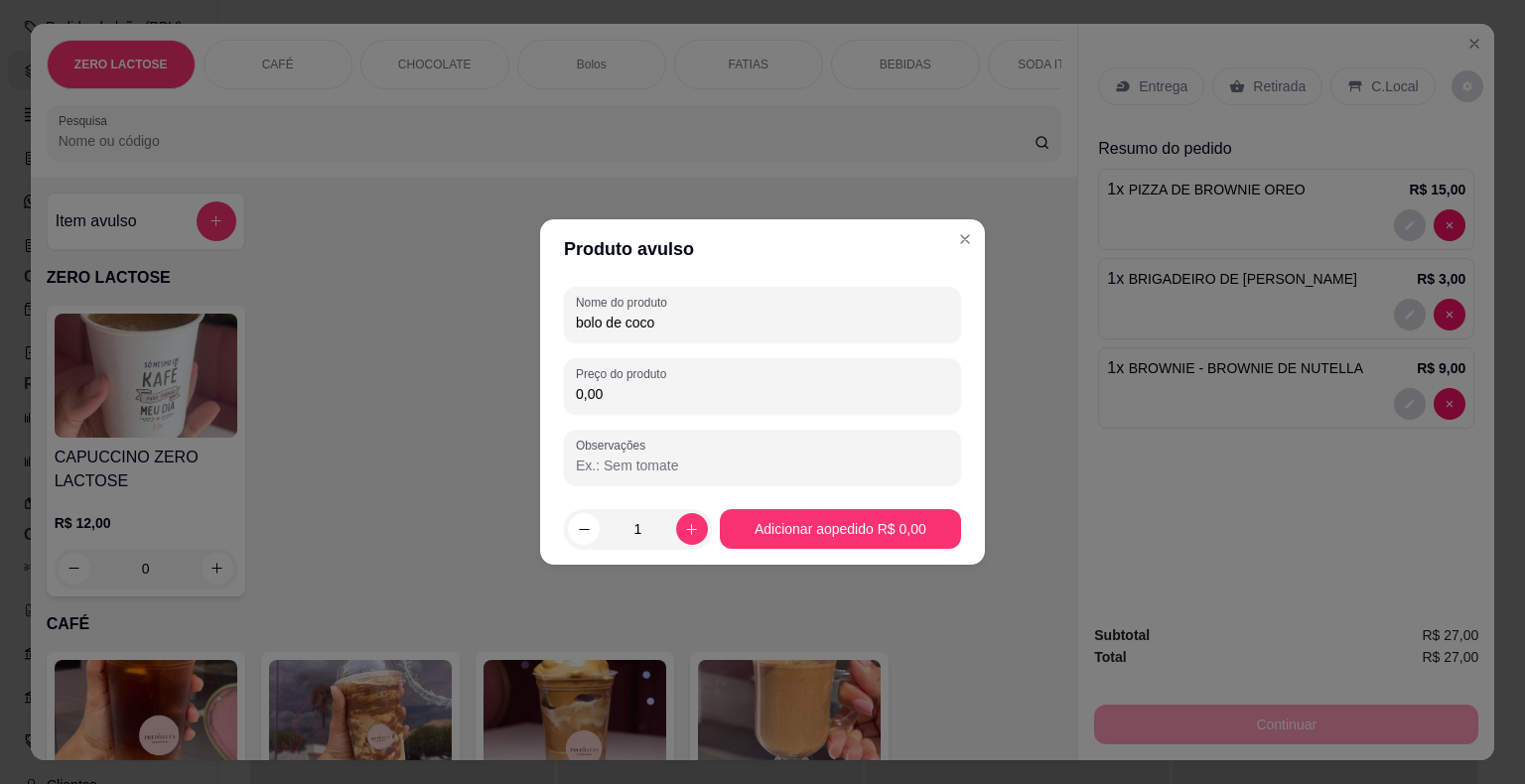 click on "0,00" at bounding box center [762, 394] 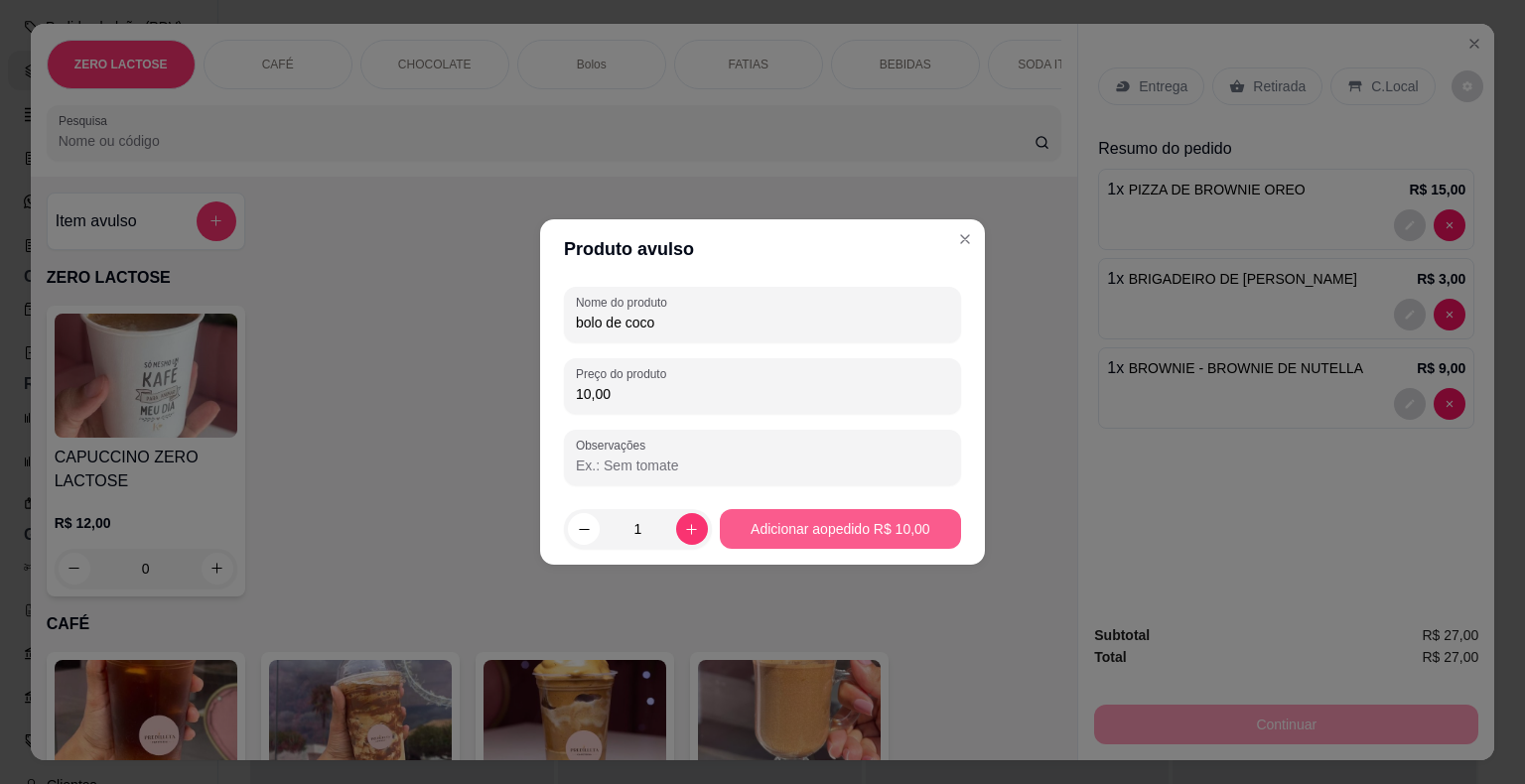 type on "10,00" 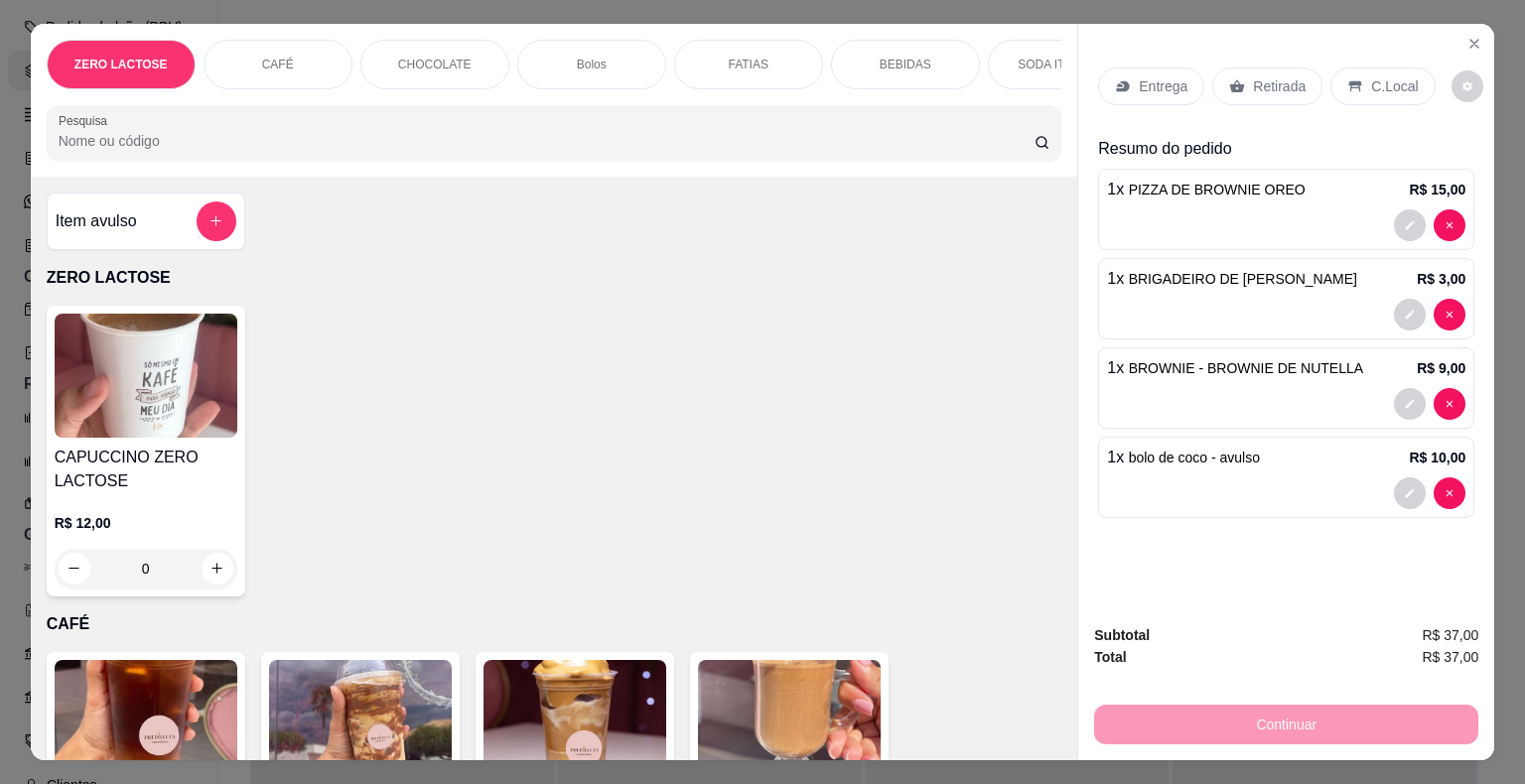 click on "Retirada" at bounding box center [1279, 86] 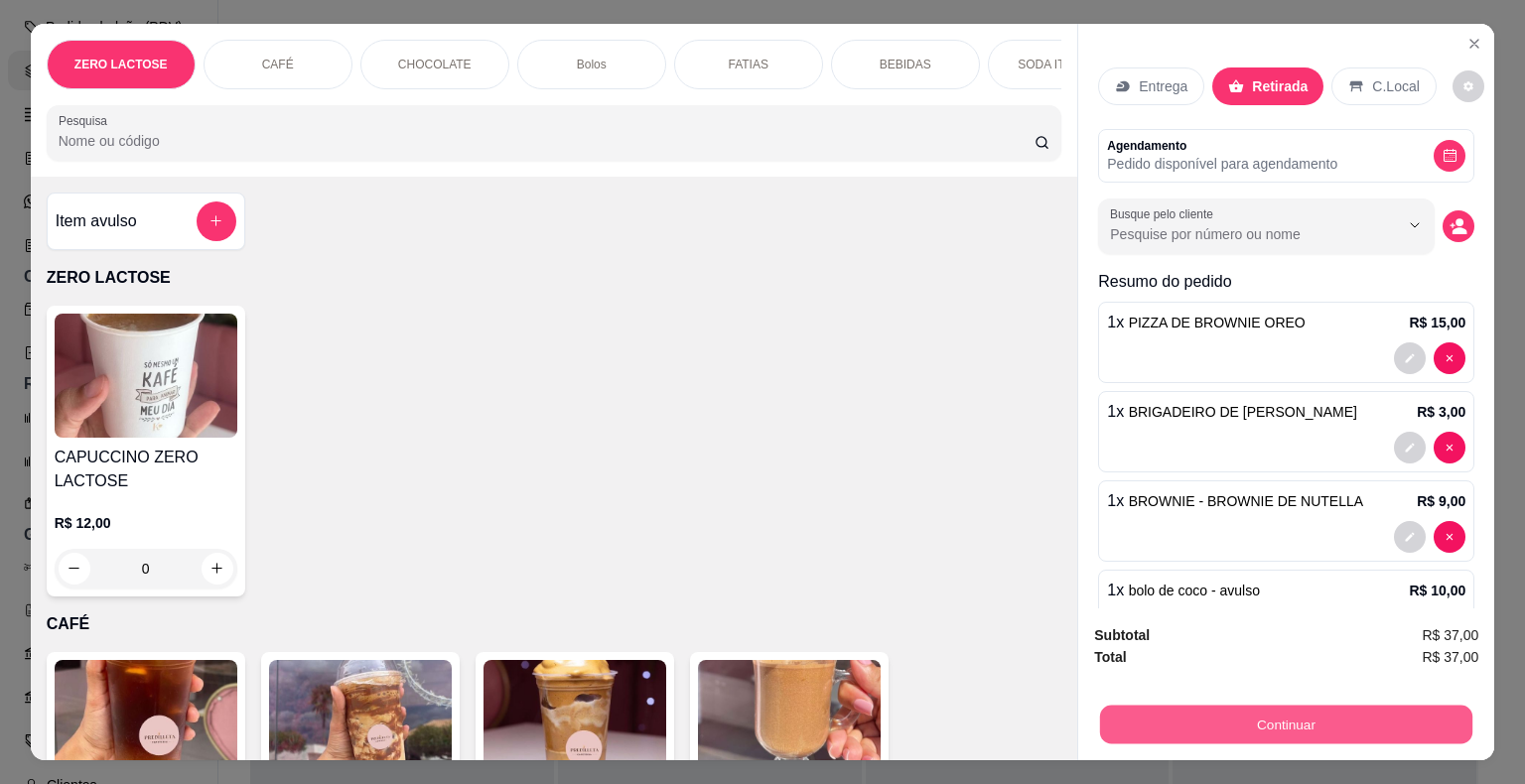 click on "Continuar" at bounding box center [1286, 724] 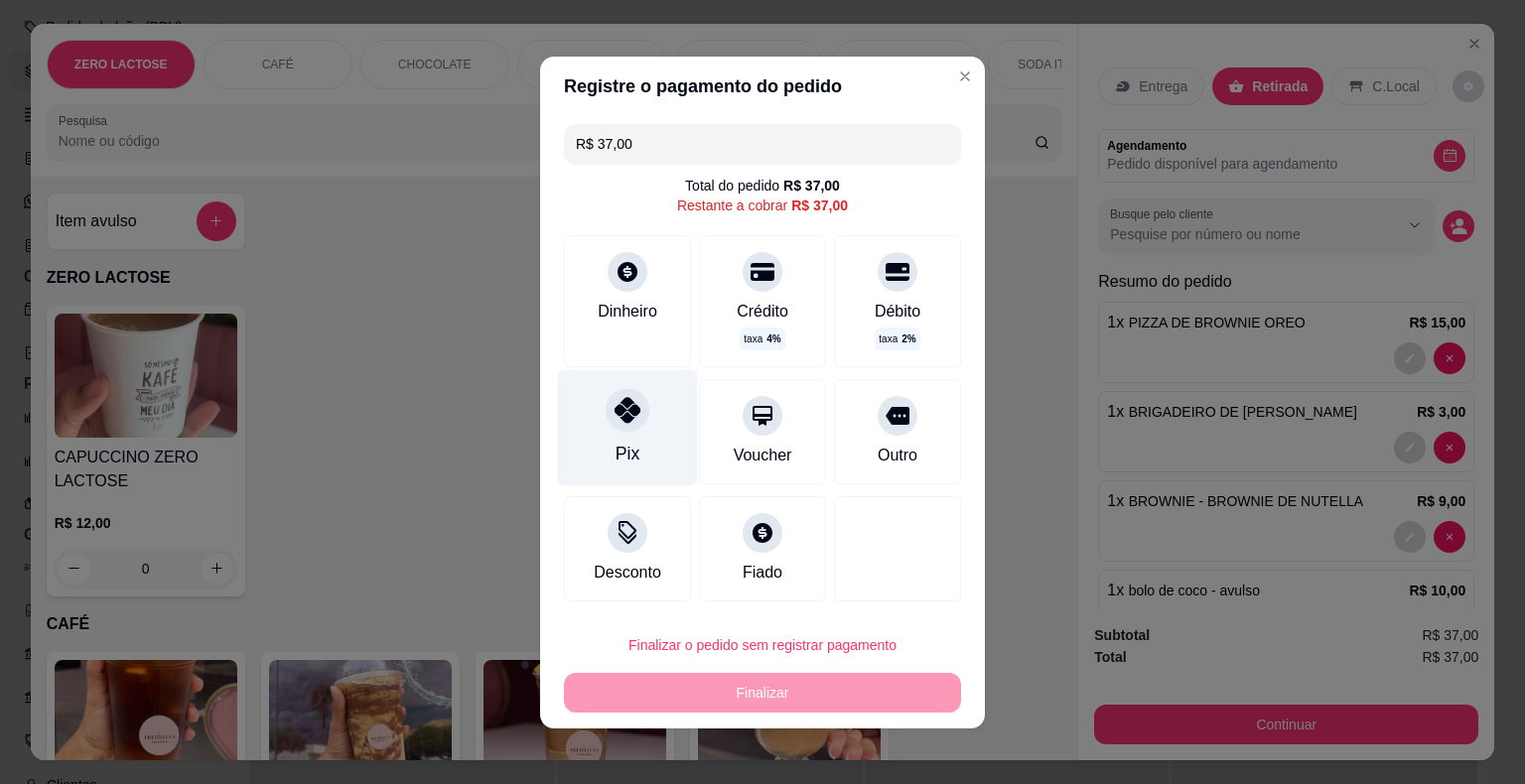 click at bounding box center (627, 410) 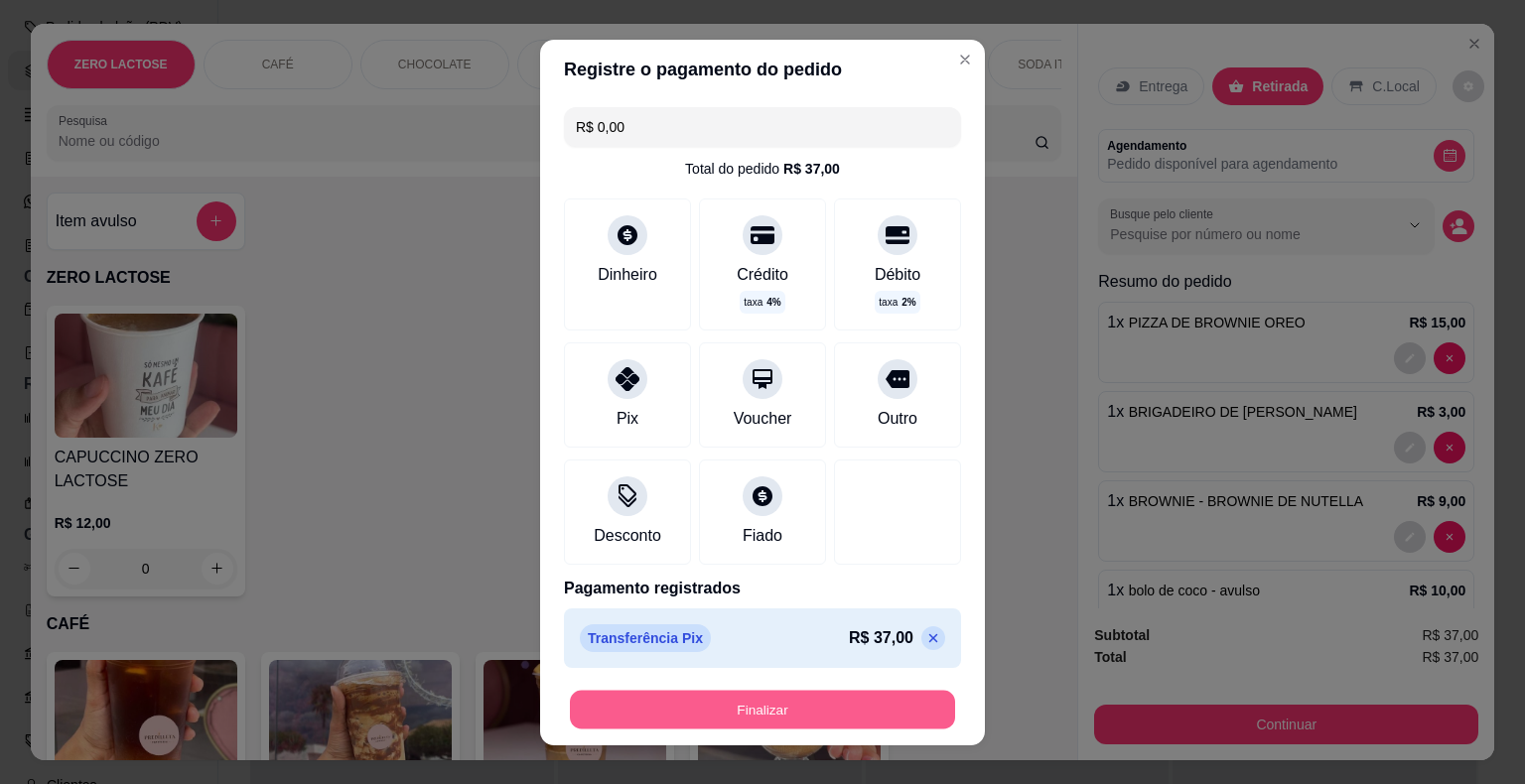 click on "Finalizar" at bounding box center [762, 709] 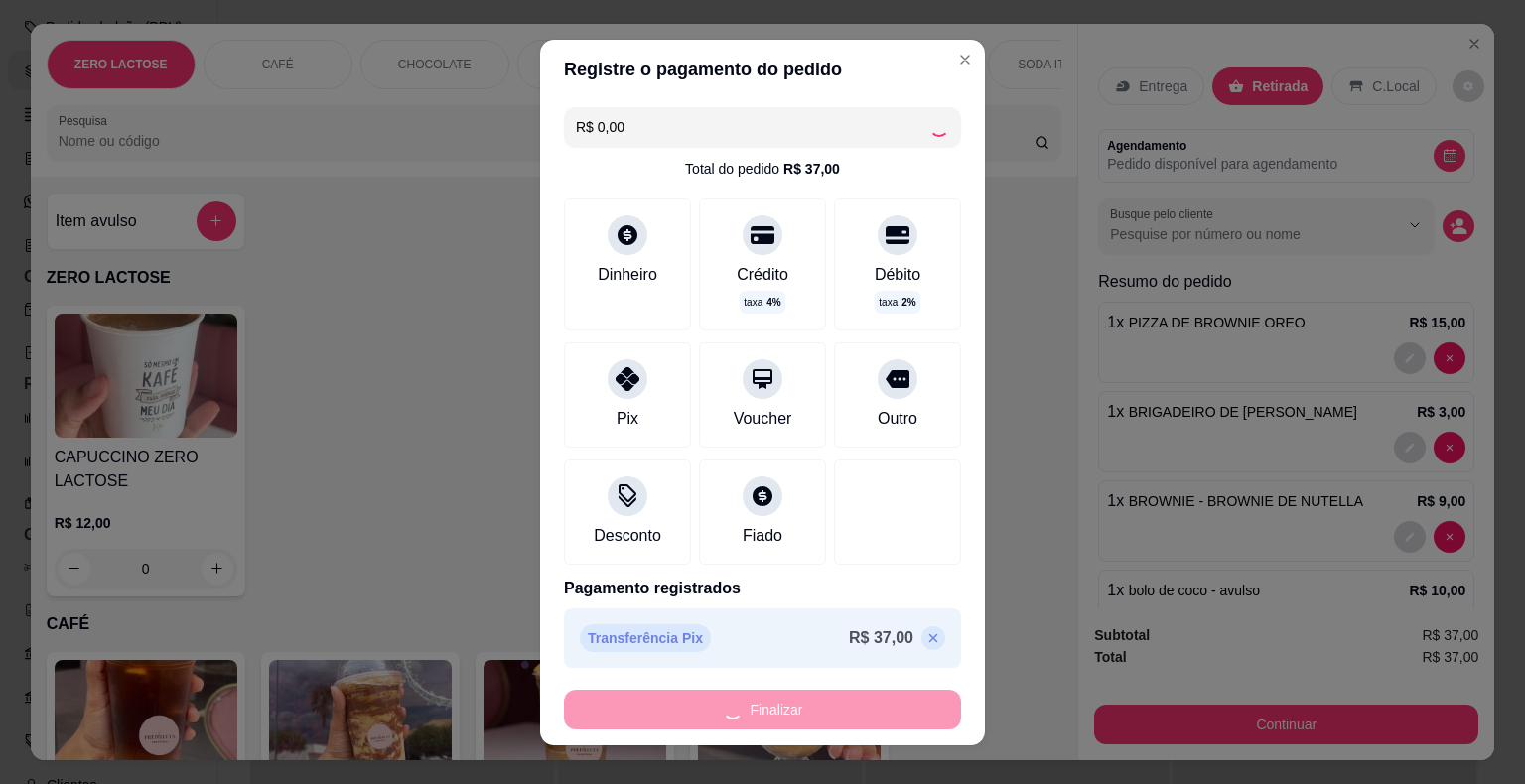 type on "0" 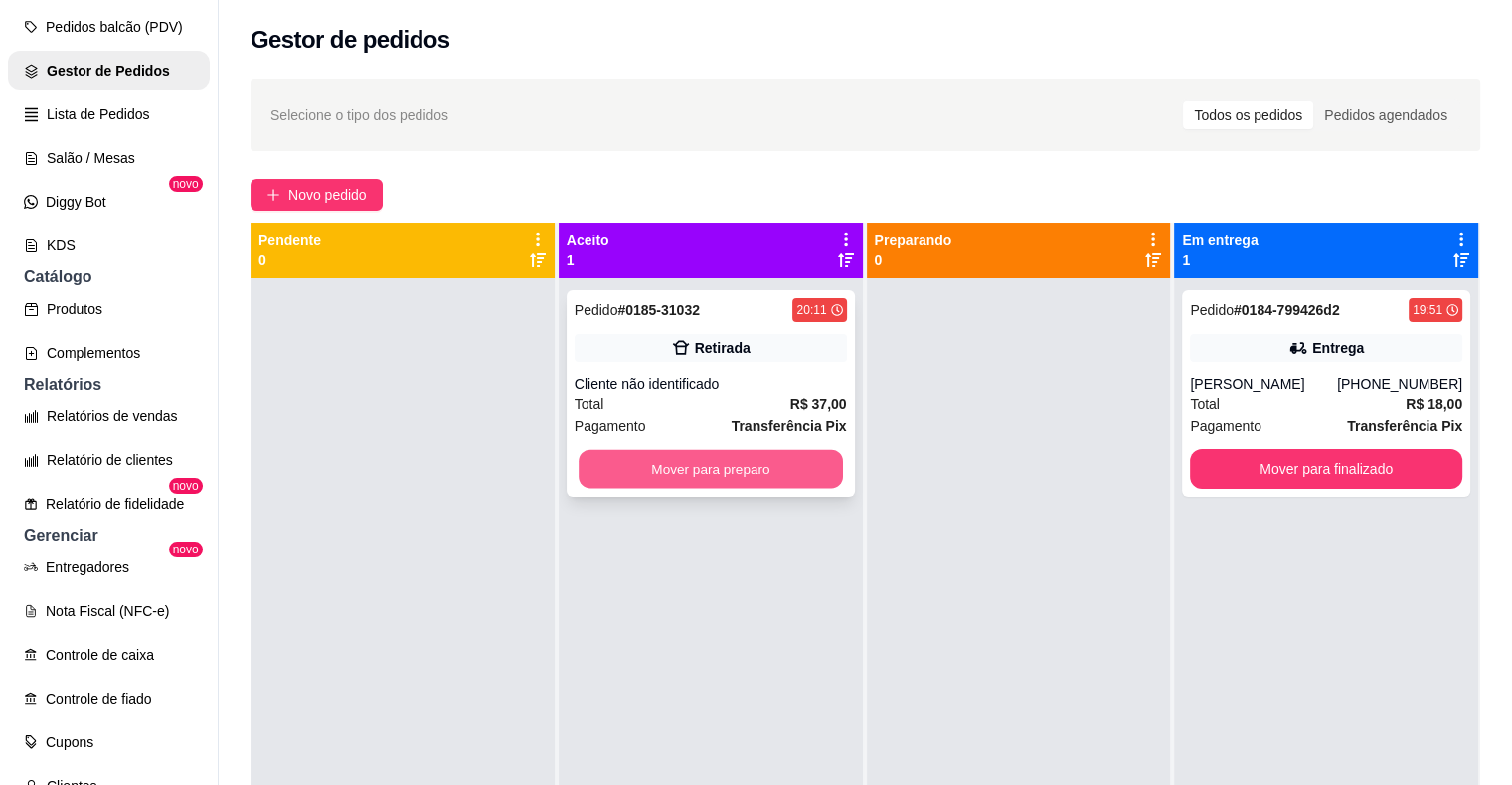 click on "Mover para preparo" at bounding box center [711, 469] 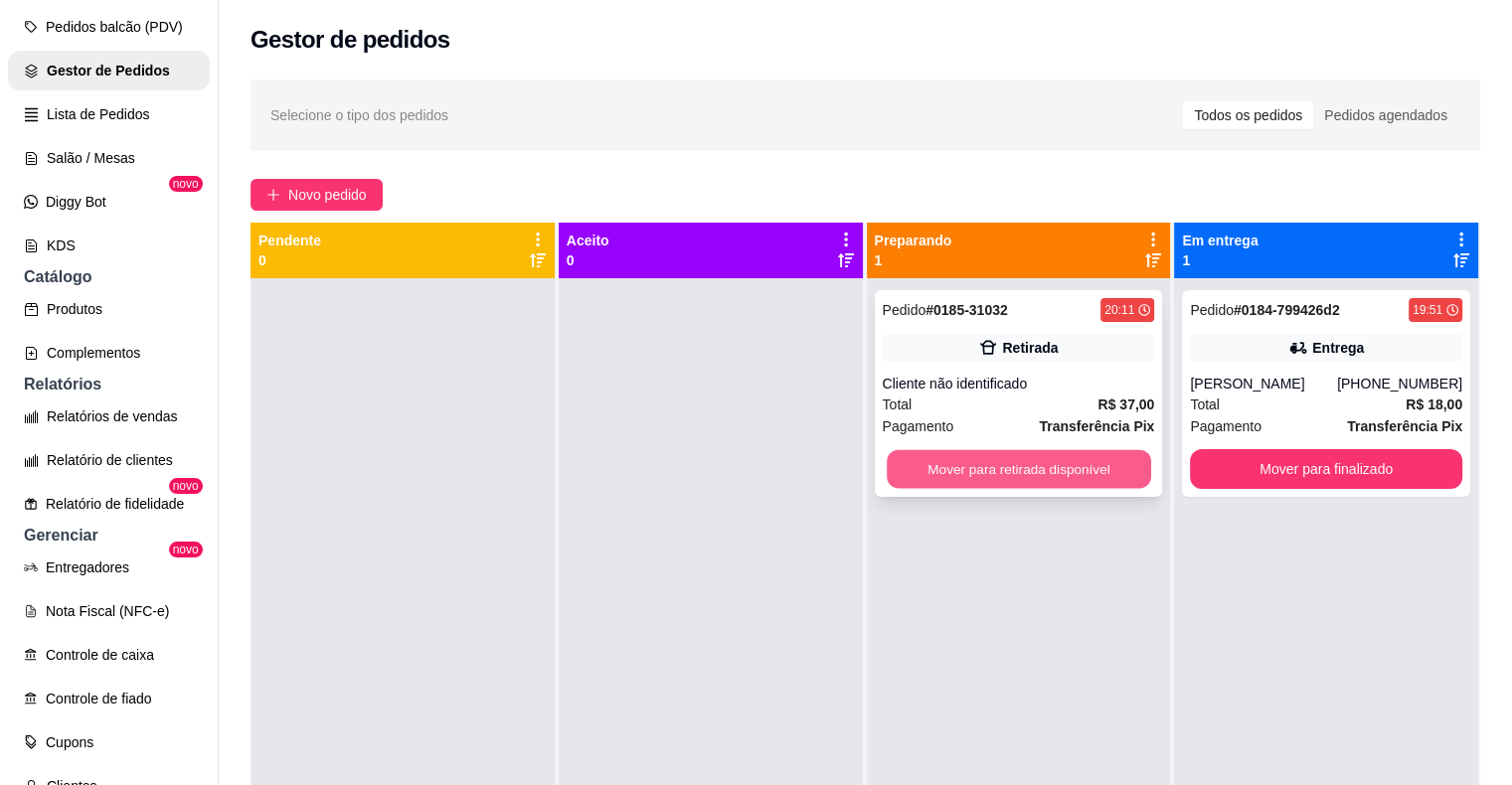 click on "Mover para retirada disponível" at bounding box center (1019, 469) 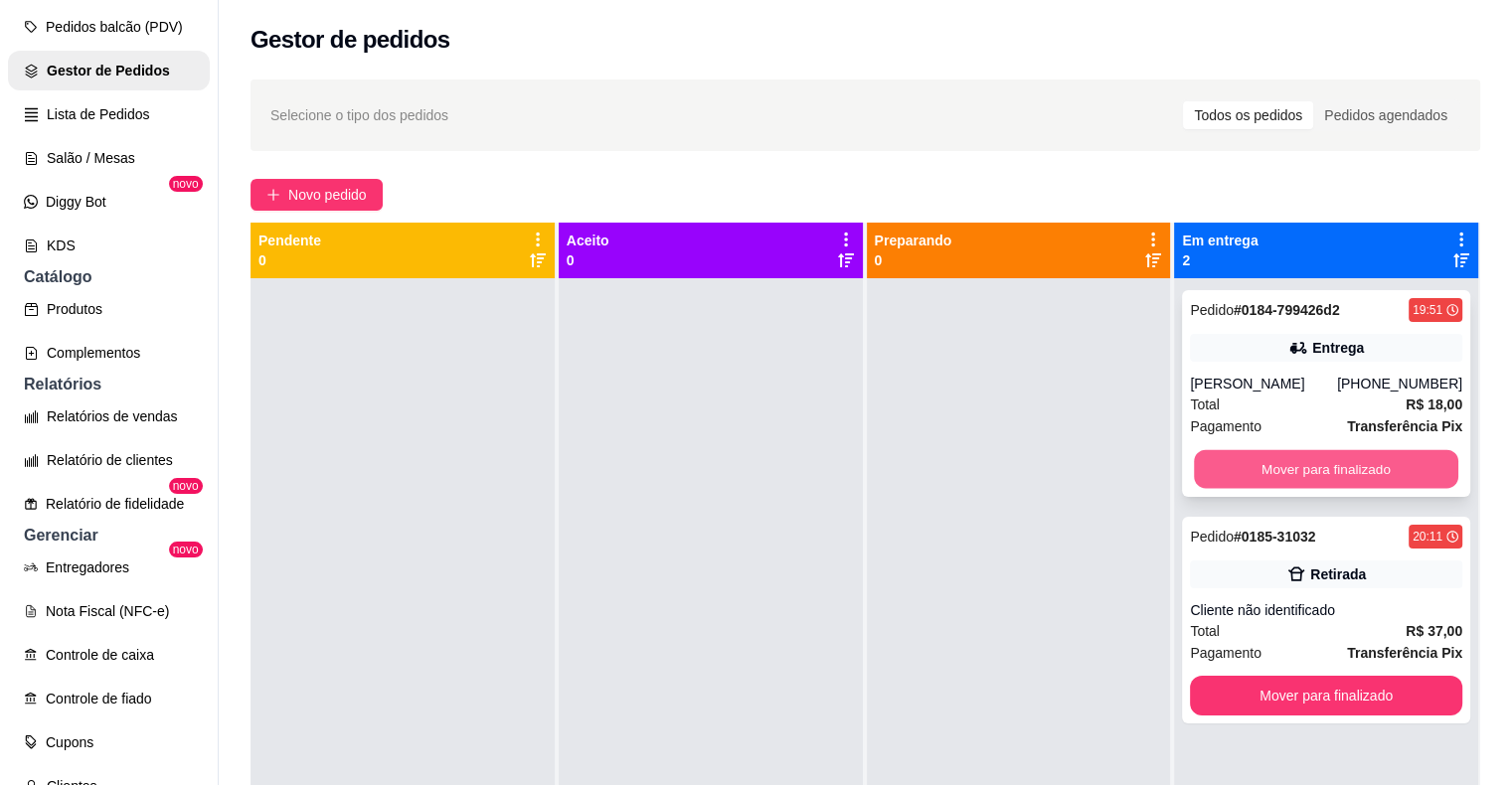 click on "Mover para finalizado" at bounding box center (1326, 469) 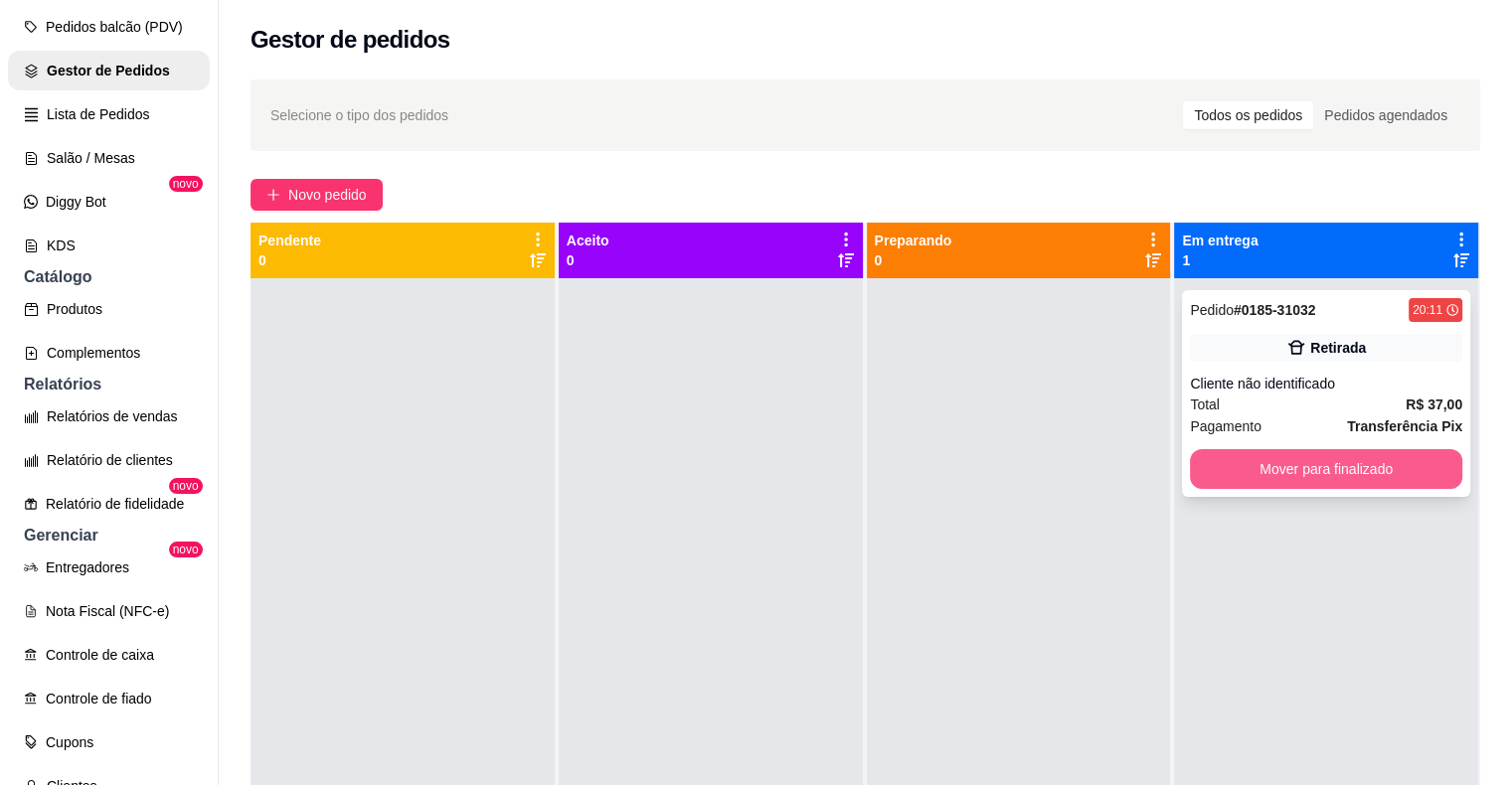 click on "Mover para finalizado" at bounding box center (1326, 469) 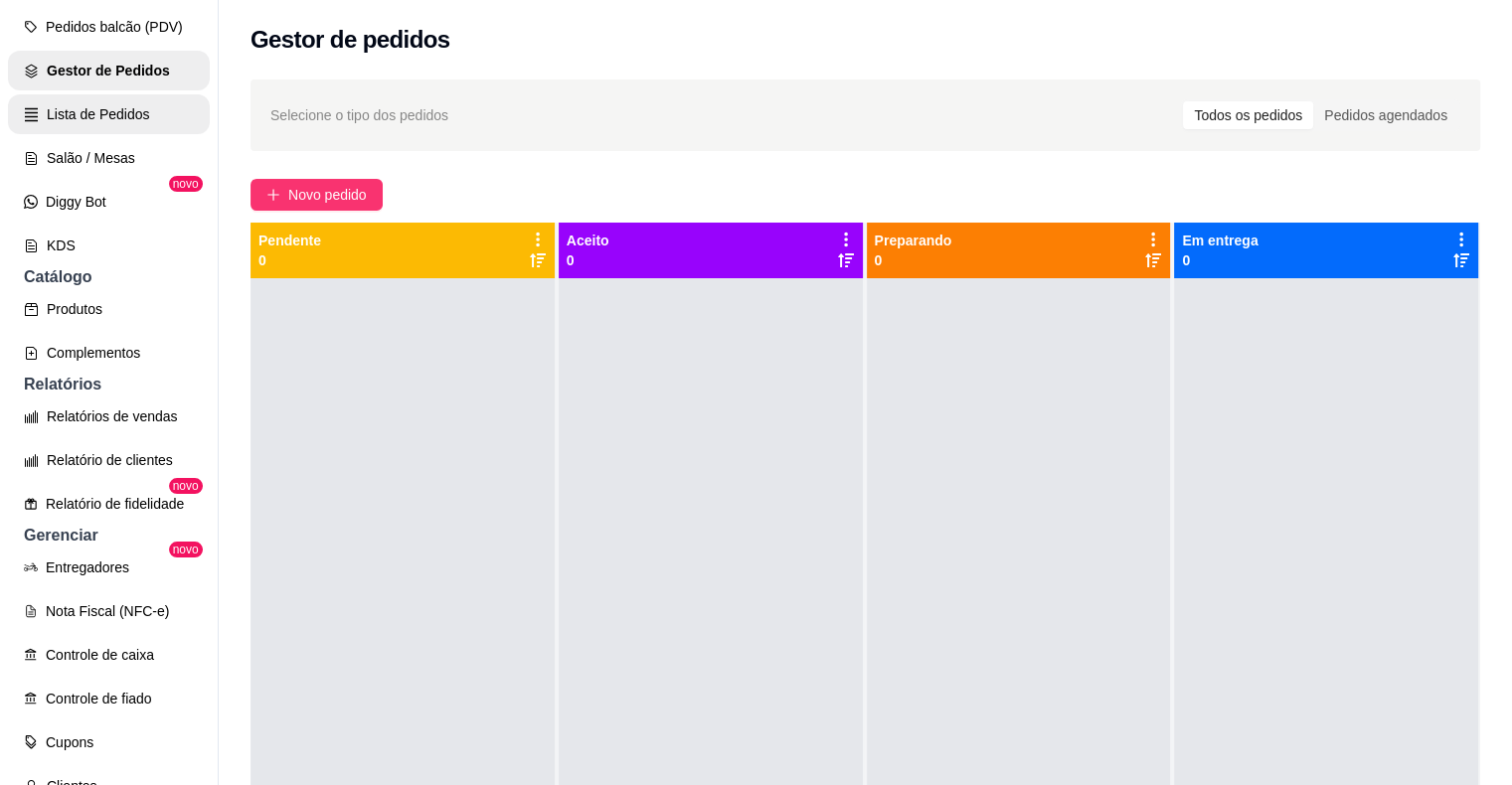 click on "Lista de Pedidos" at bounding box center [108, 114] 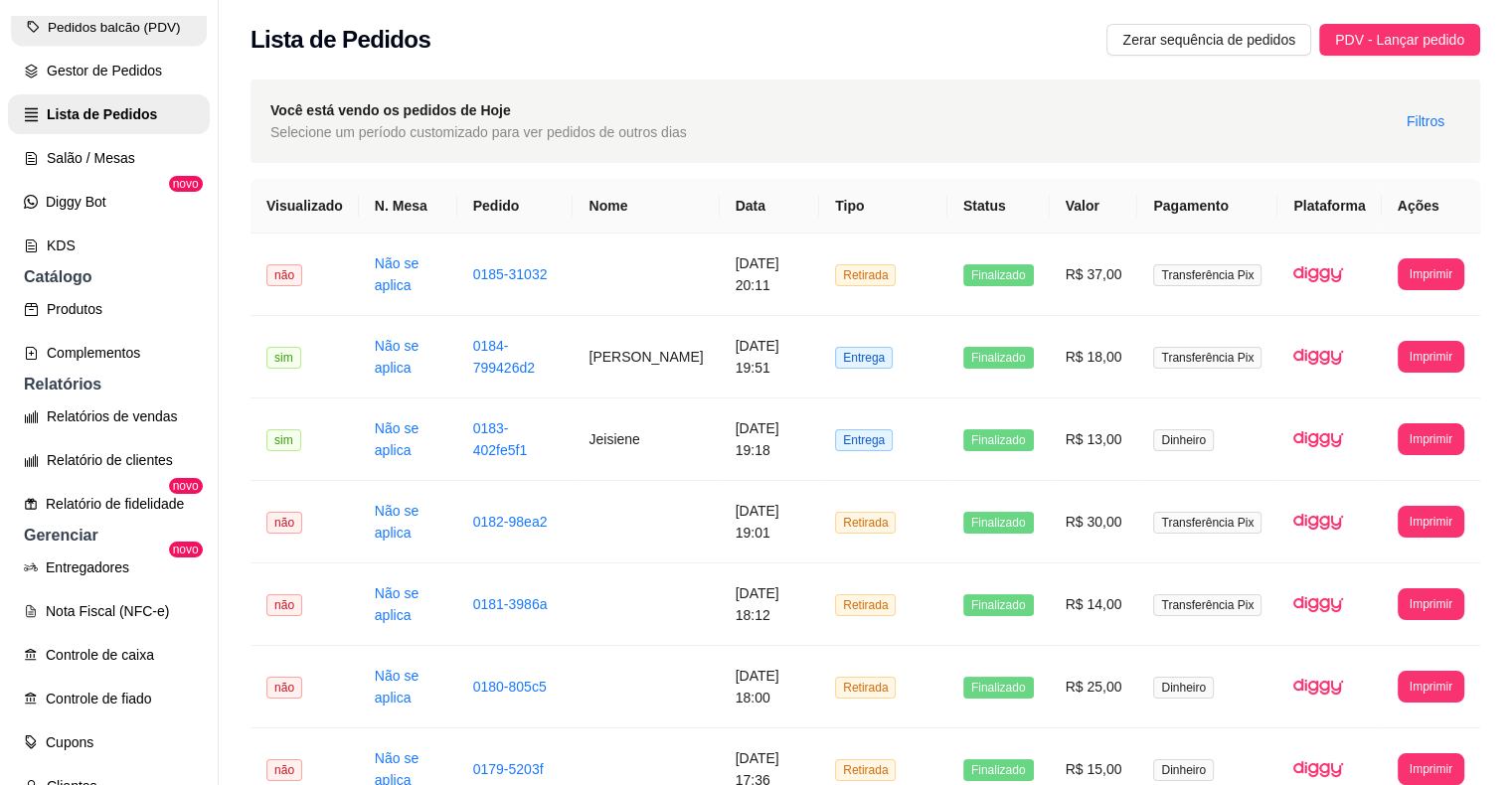 click on "Pedidos balcão (PDV)" at bounding box center (108, 27) 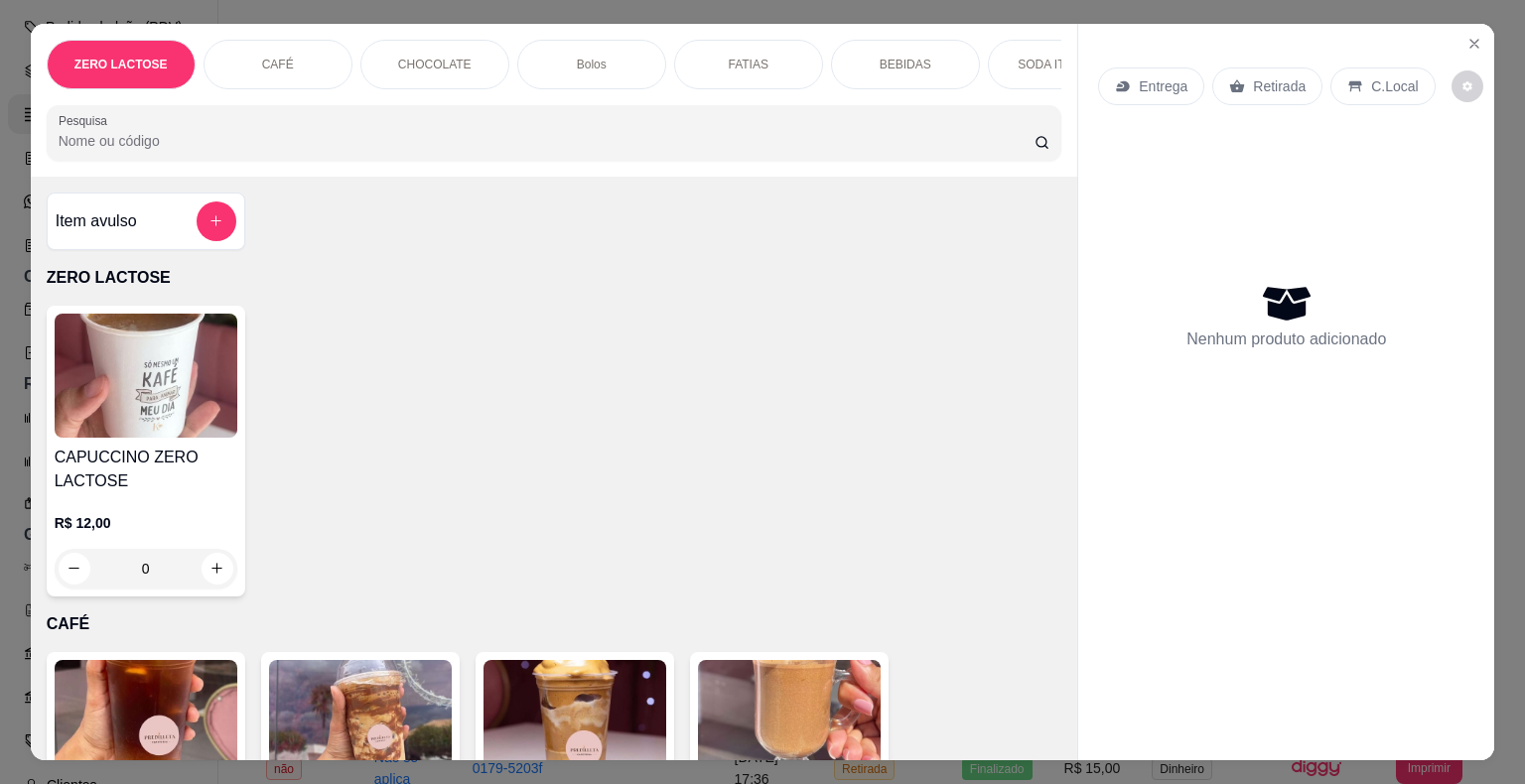 click on "Pesquisa" at bounding box center (546, 141) 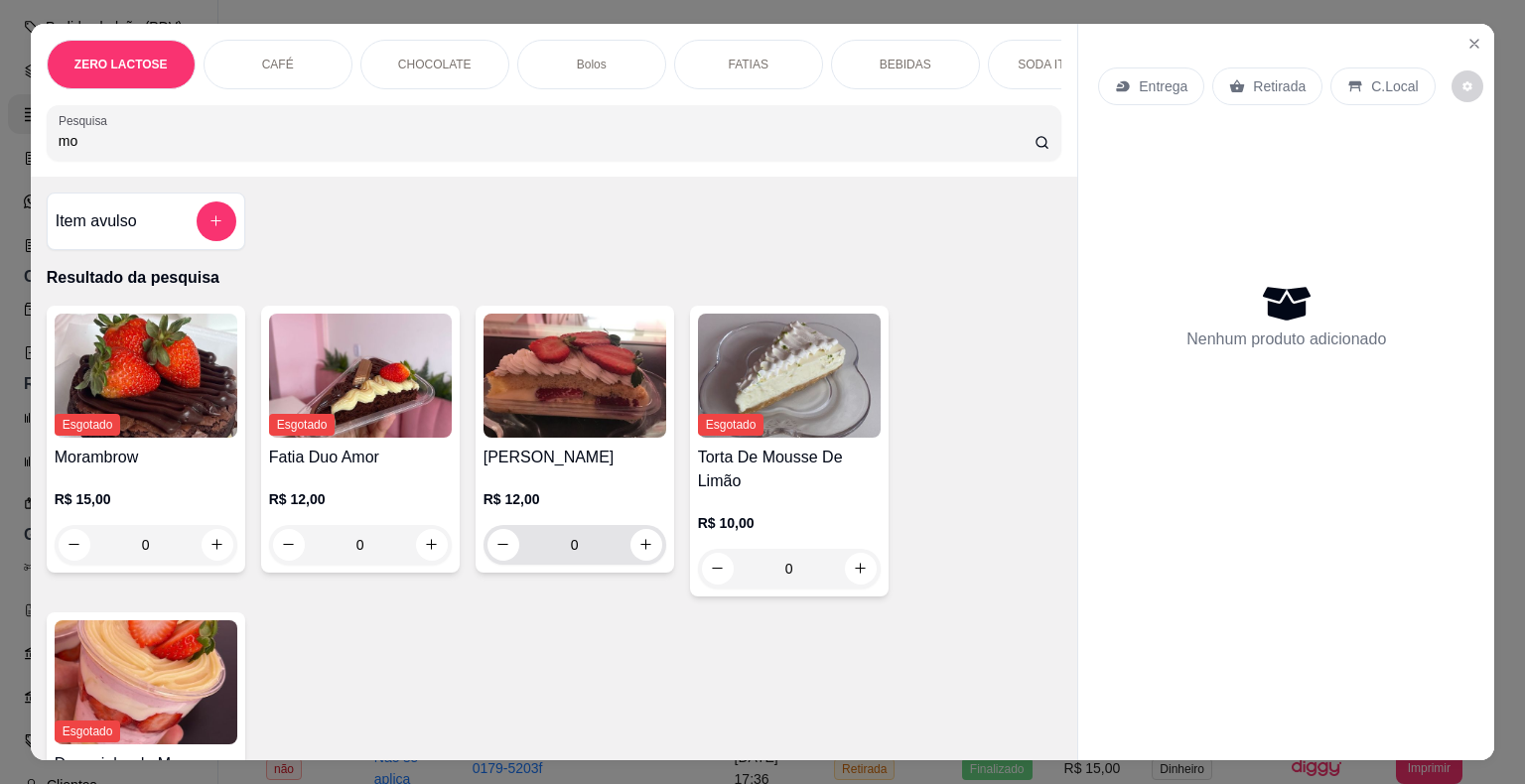 type on "mo" 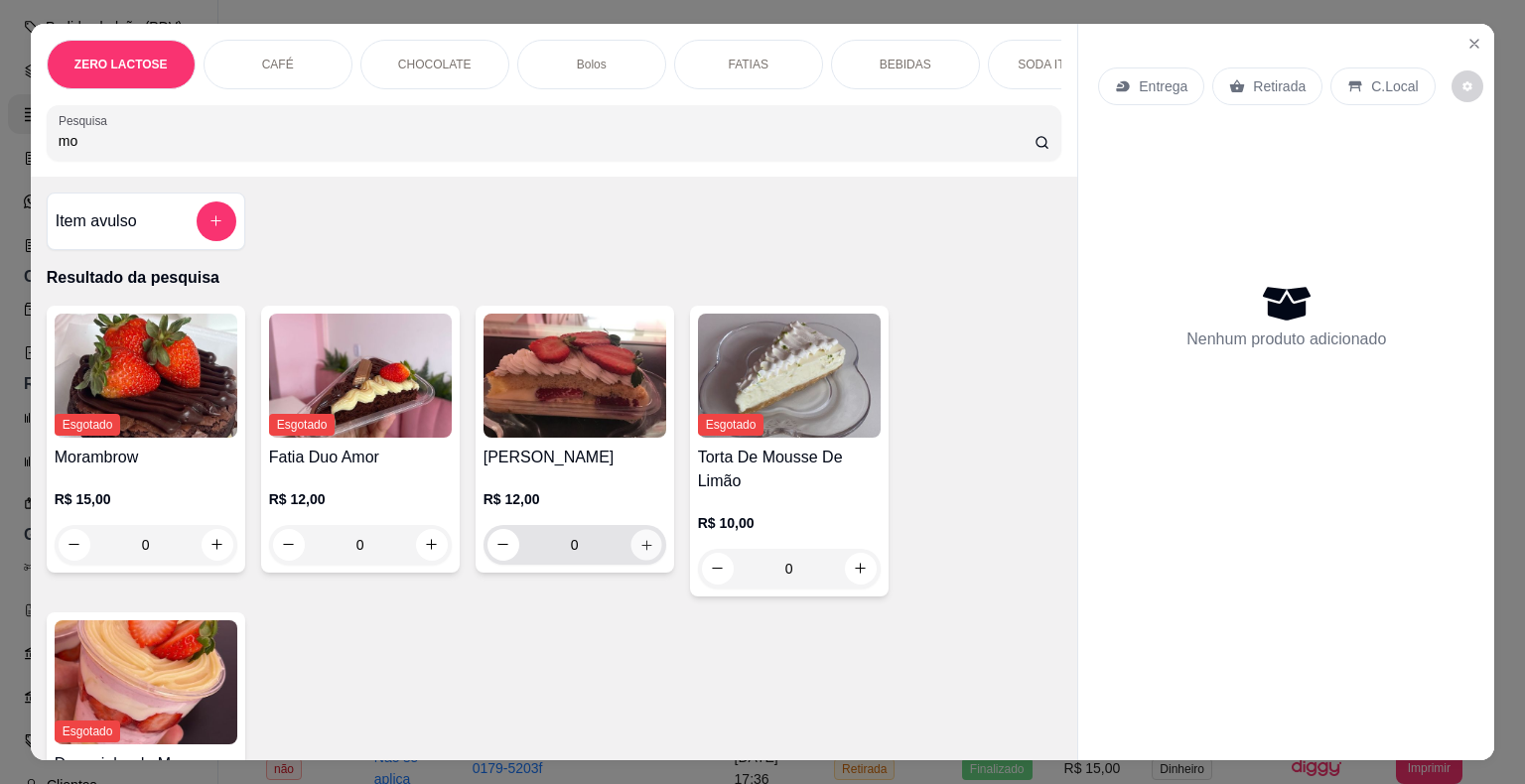 click 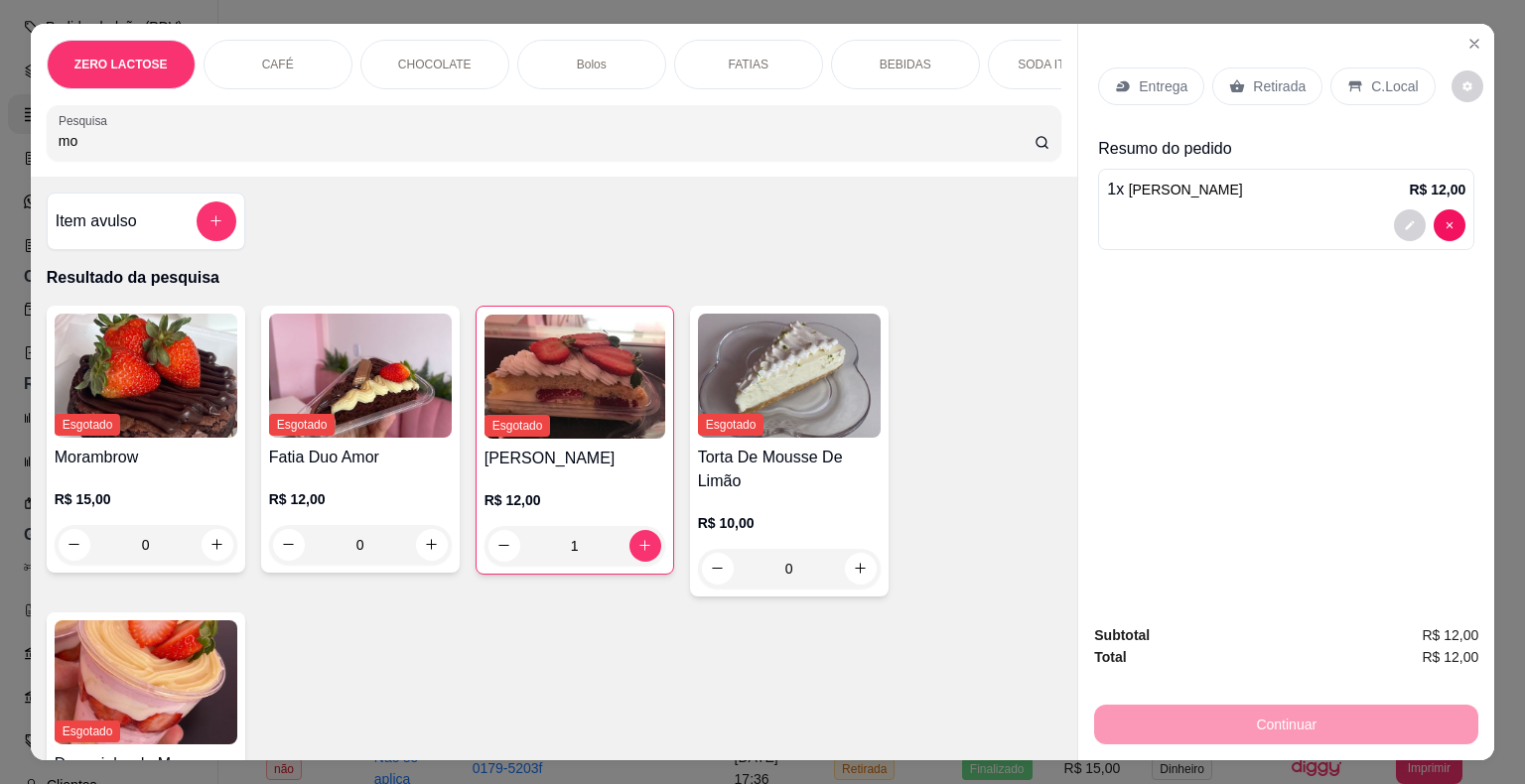 click on "ZERO LACTOSE  CAFÉ CHOCOLATE Bolos FATIAS BEBIDAS SODA ITALIANA SALGADOS BROWNIE RECHEADO BOLO NO POTE TRADICIONAIS Tortelete Pesquisa mo" at bounding box center [554, 100] 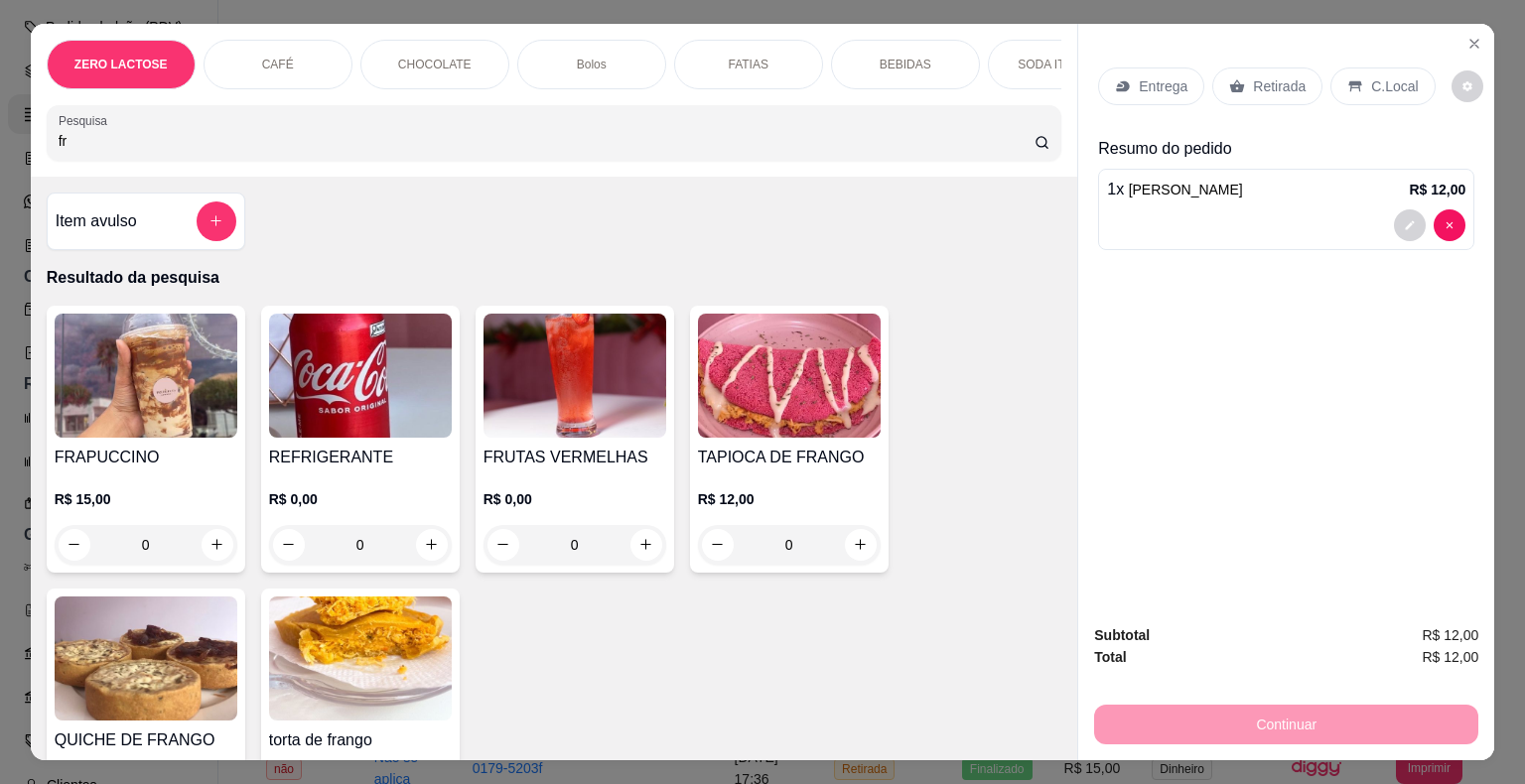 type on "fr" 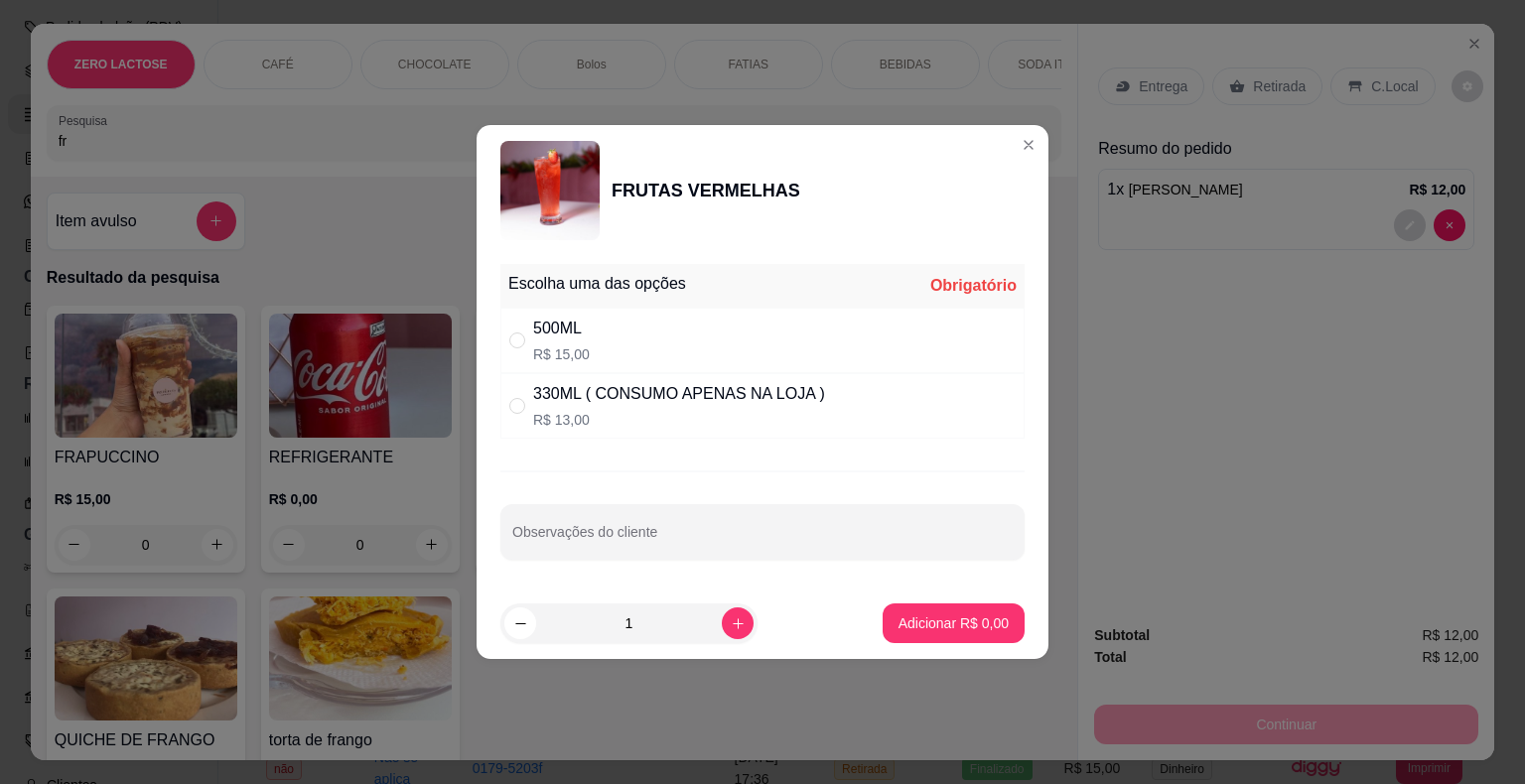 click on "330ML ( CONSUMO APENAS NA LOJA ) R$ 13,00" at bounding box center (679, 406) 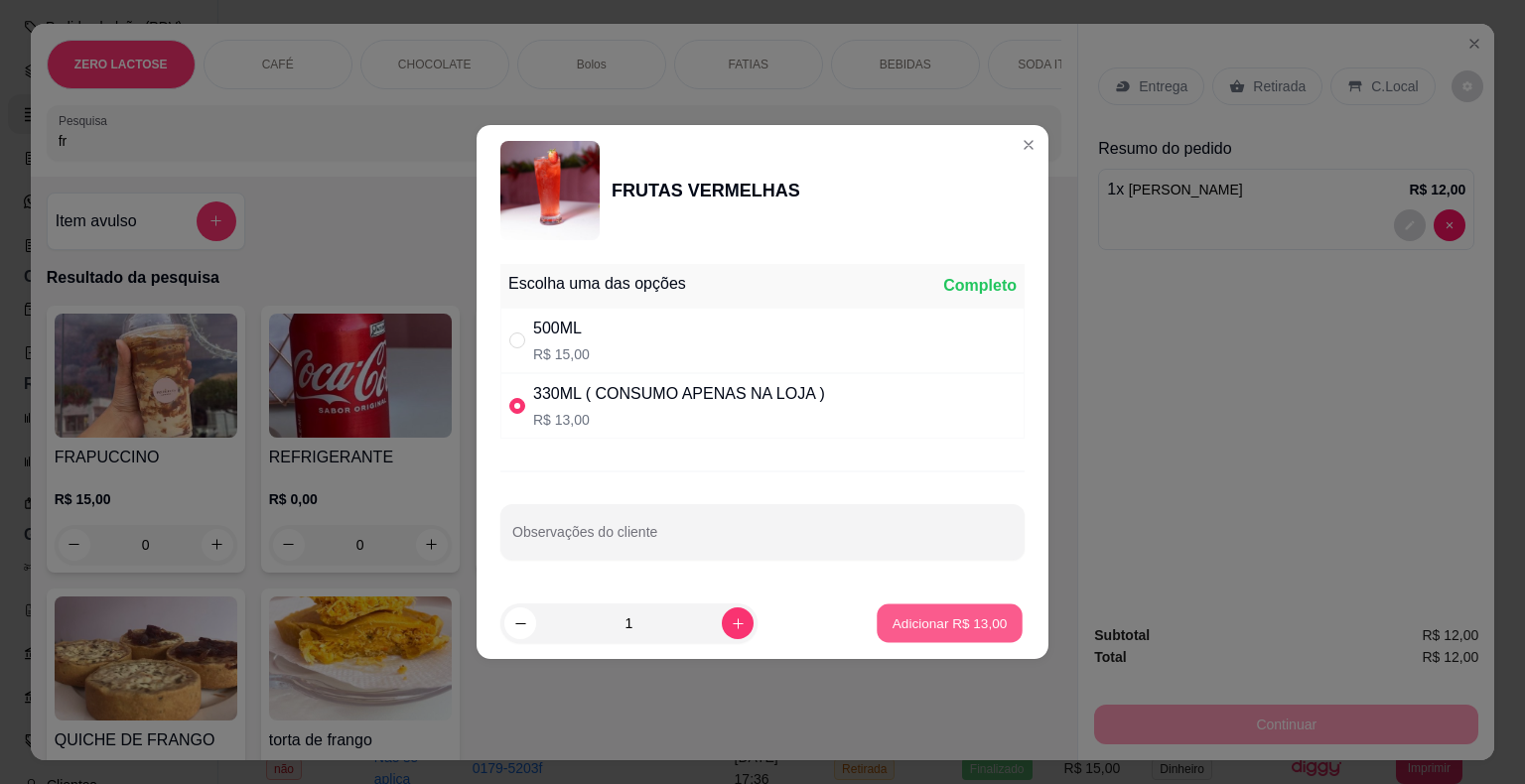 click on "Adicionar   R$ 13,00" at bounding box center (950, 622) 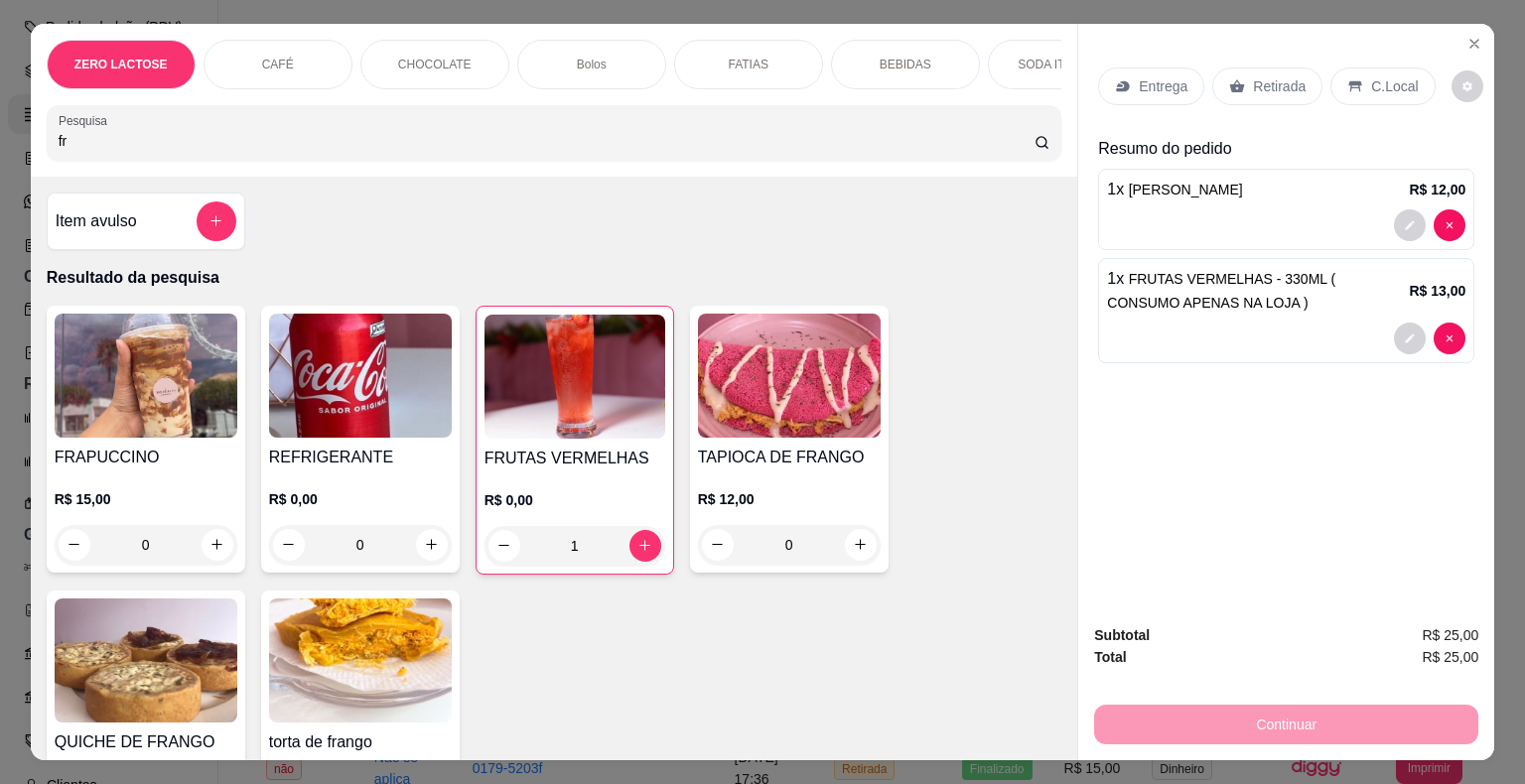 click on "C.Local" at bounding box center [1382, 86] 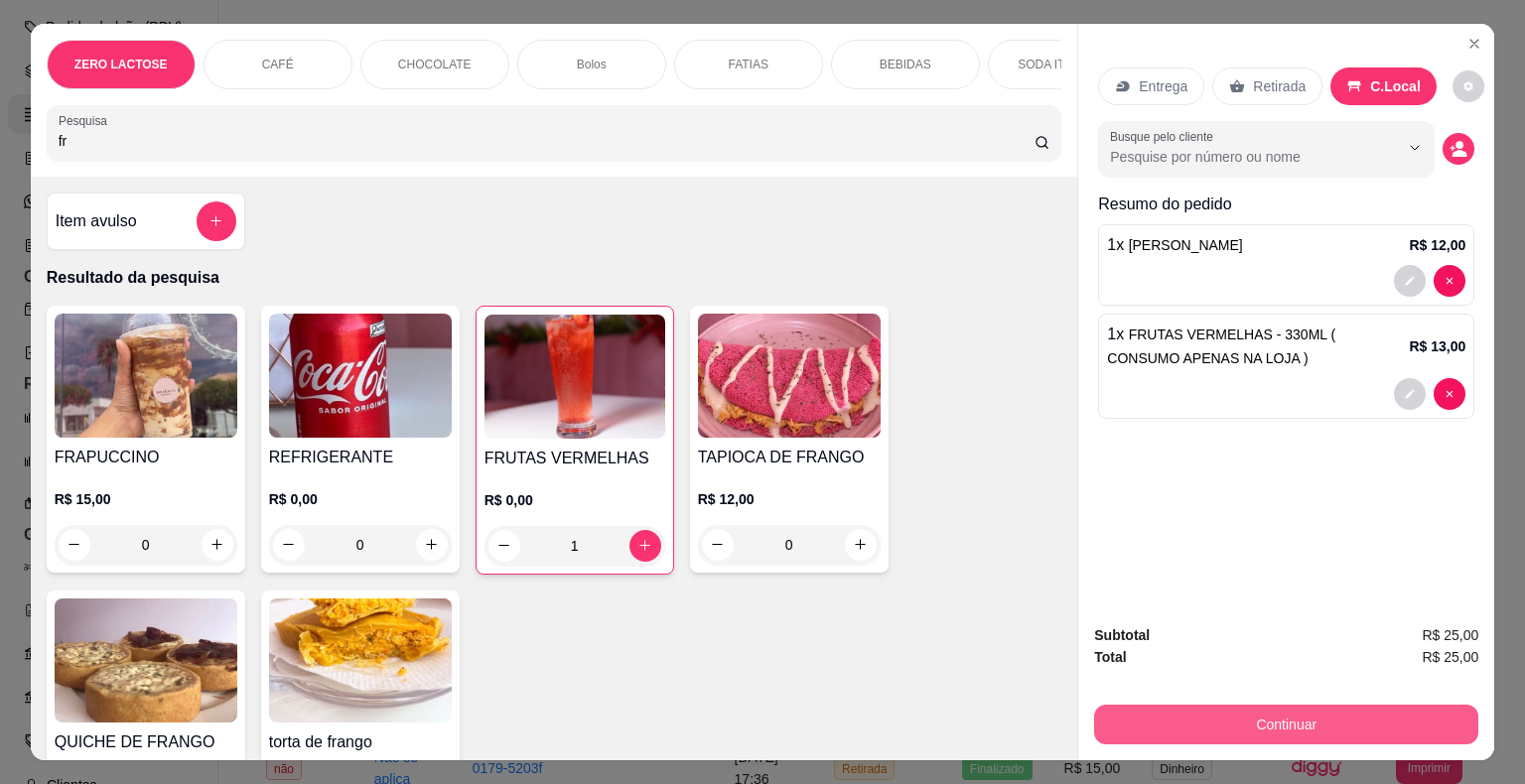 click on "Continuar" at bounding box center [1286, 724] 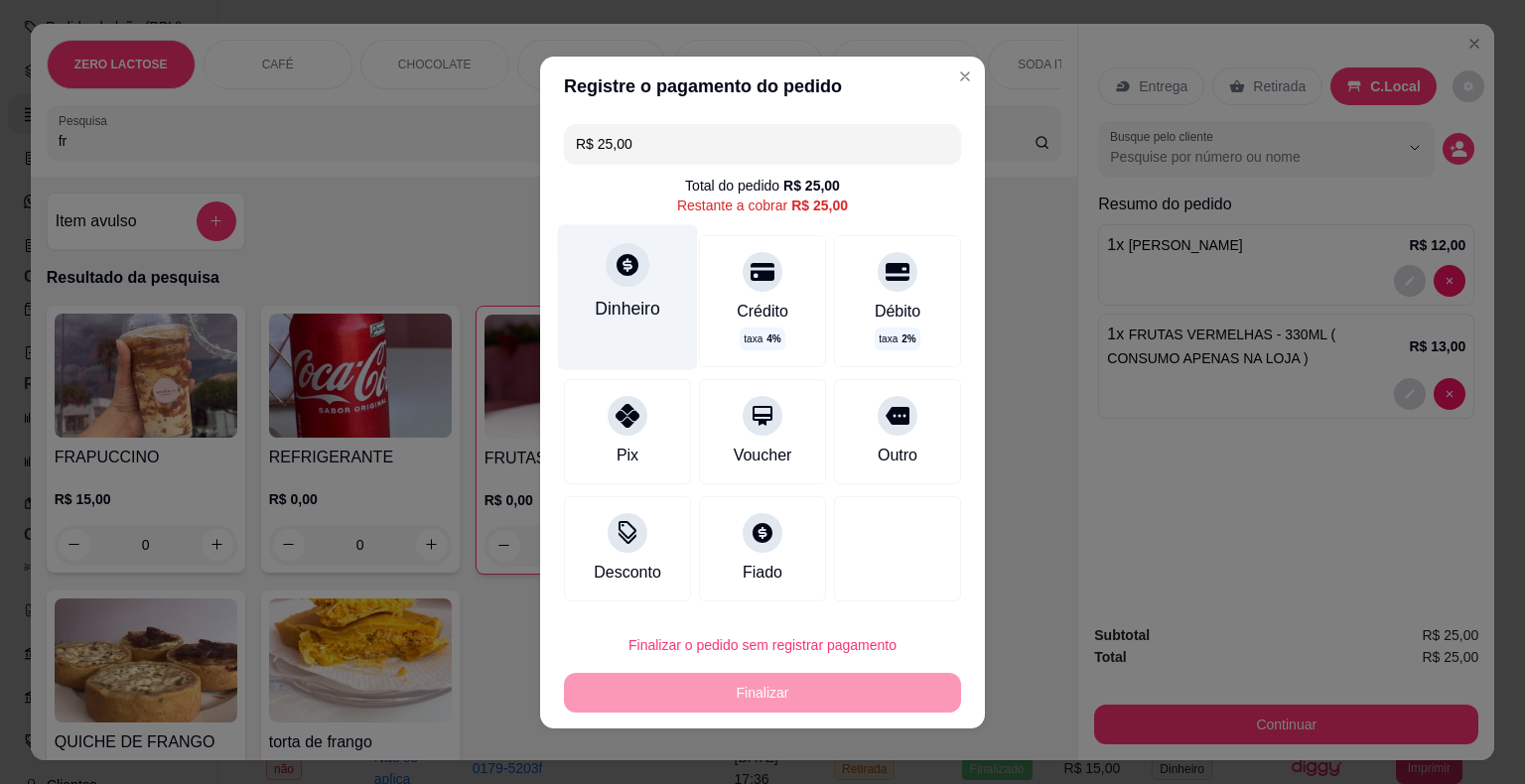 click on "Dinheiro" at bounding box center [627, 308] 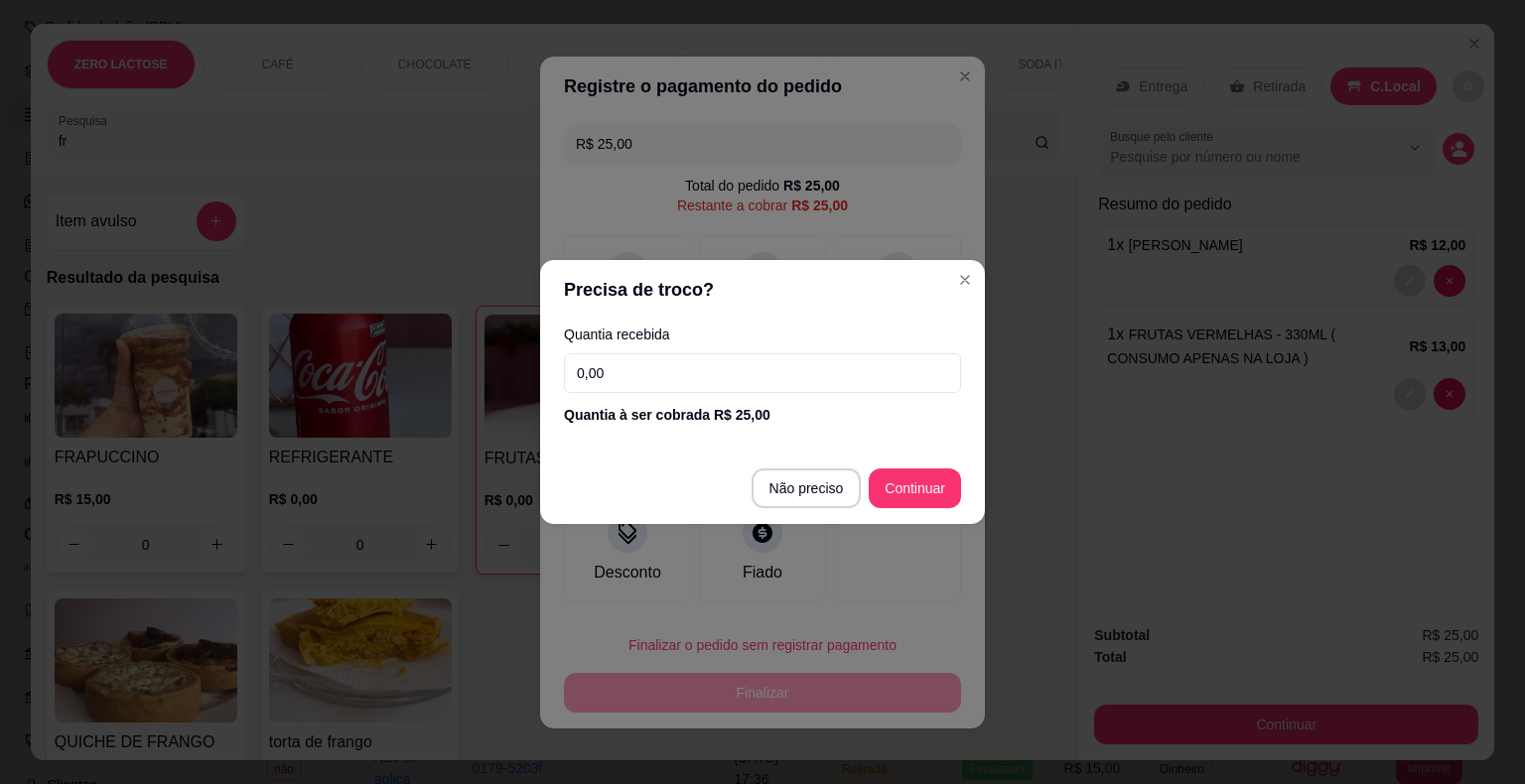 click on "0,00" at bounding box center (762, 373) 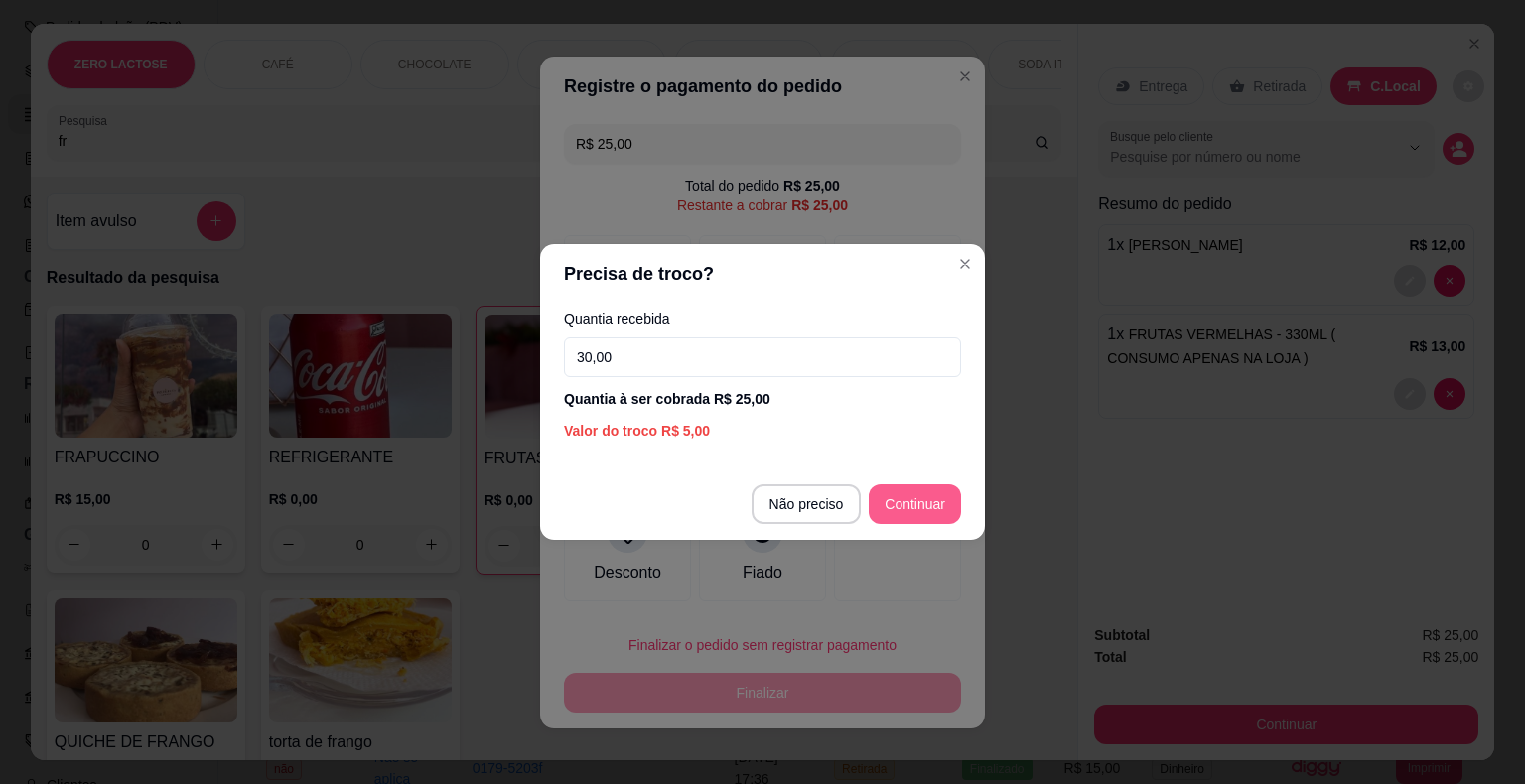 type on "30,00" 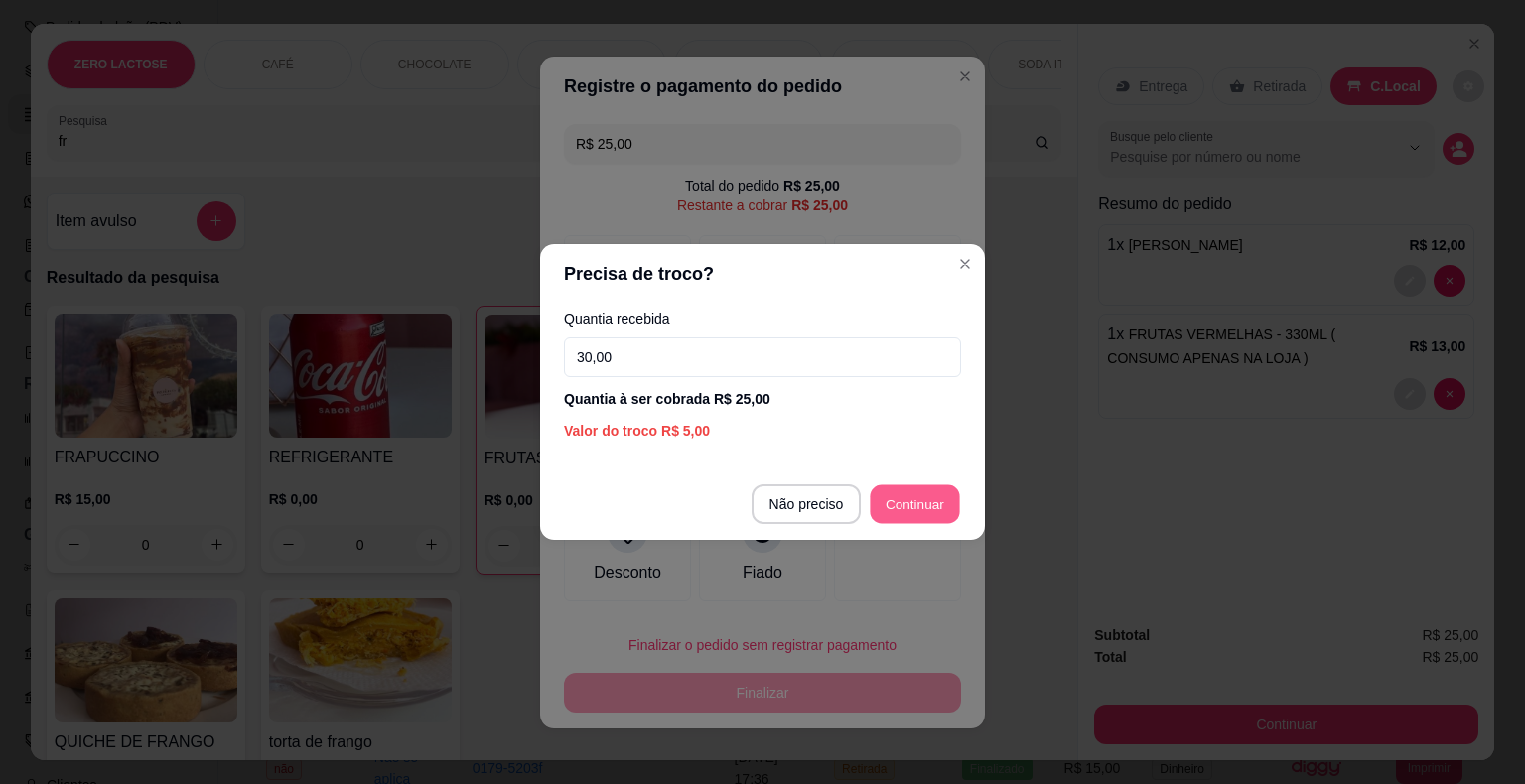 type on "R$ 0,00" 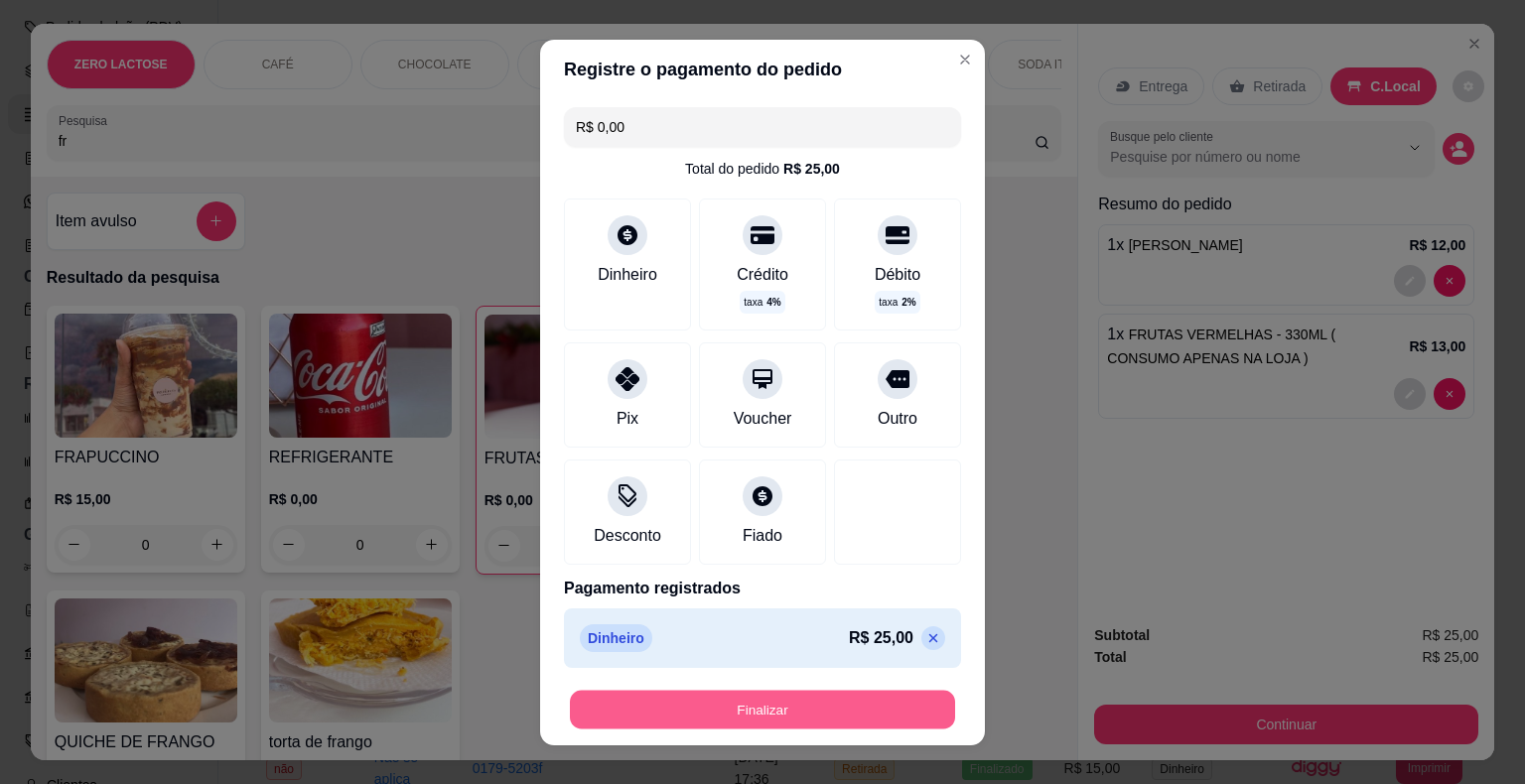 click on "Finalizar" at bounding box center [762, 709] 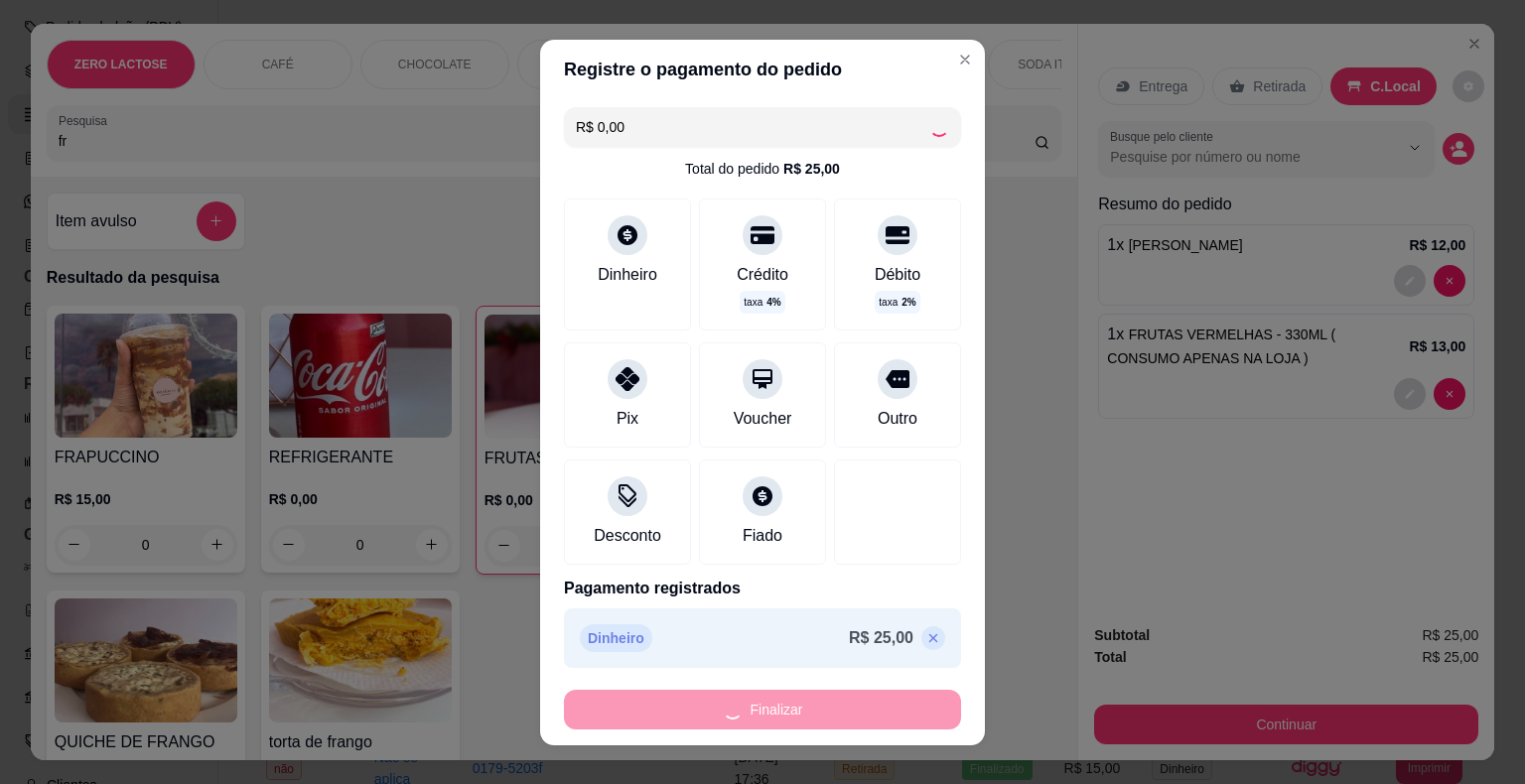 type on "0" 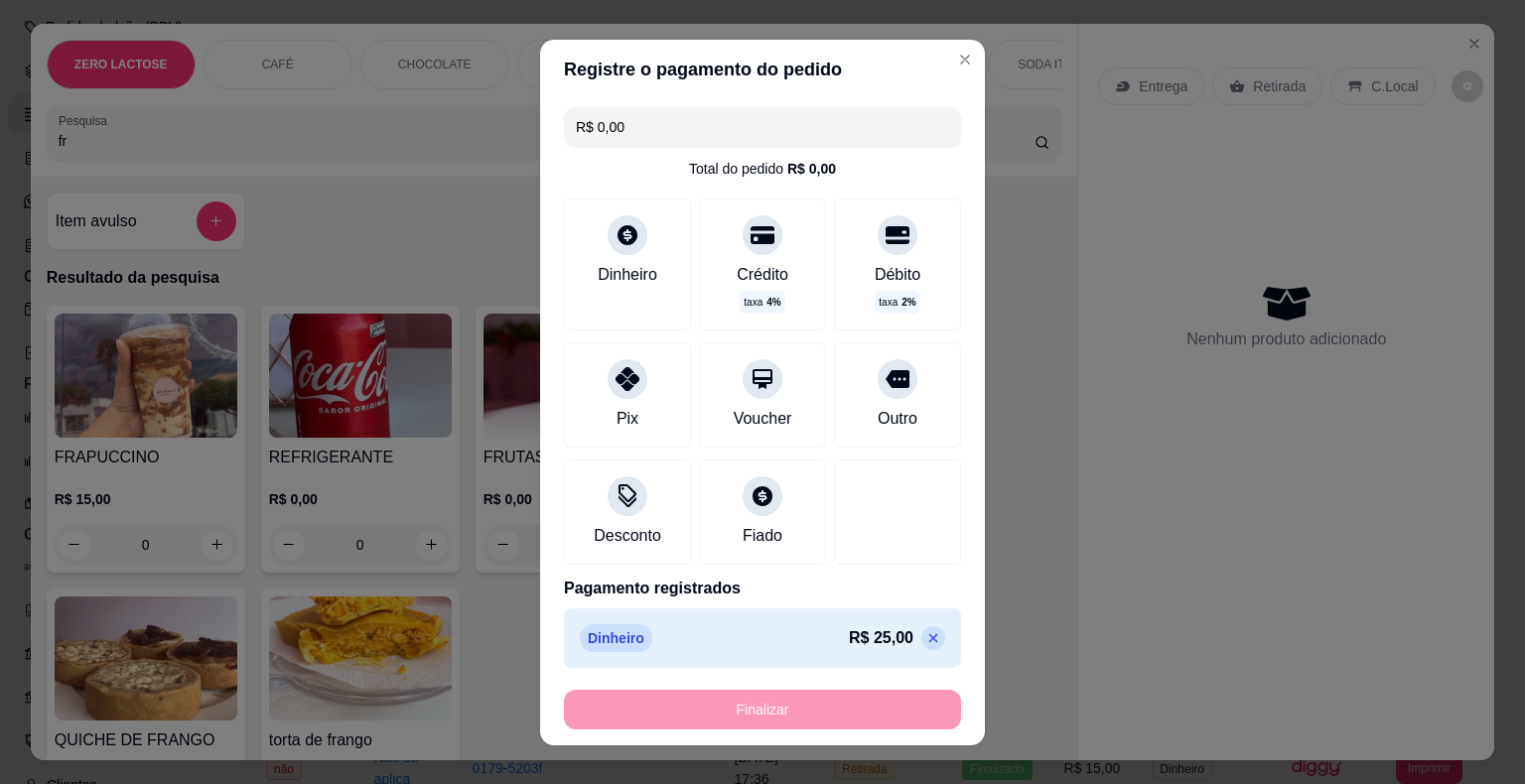 type on "-R$ 25,00" 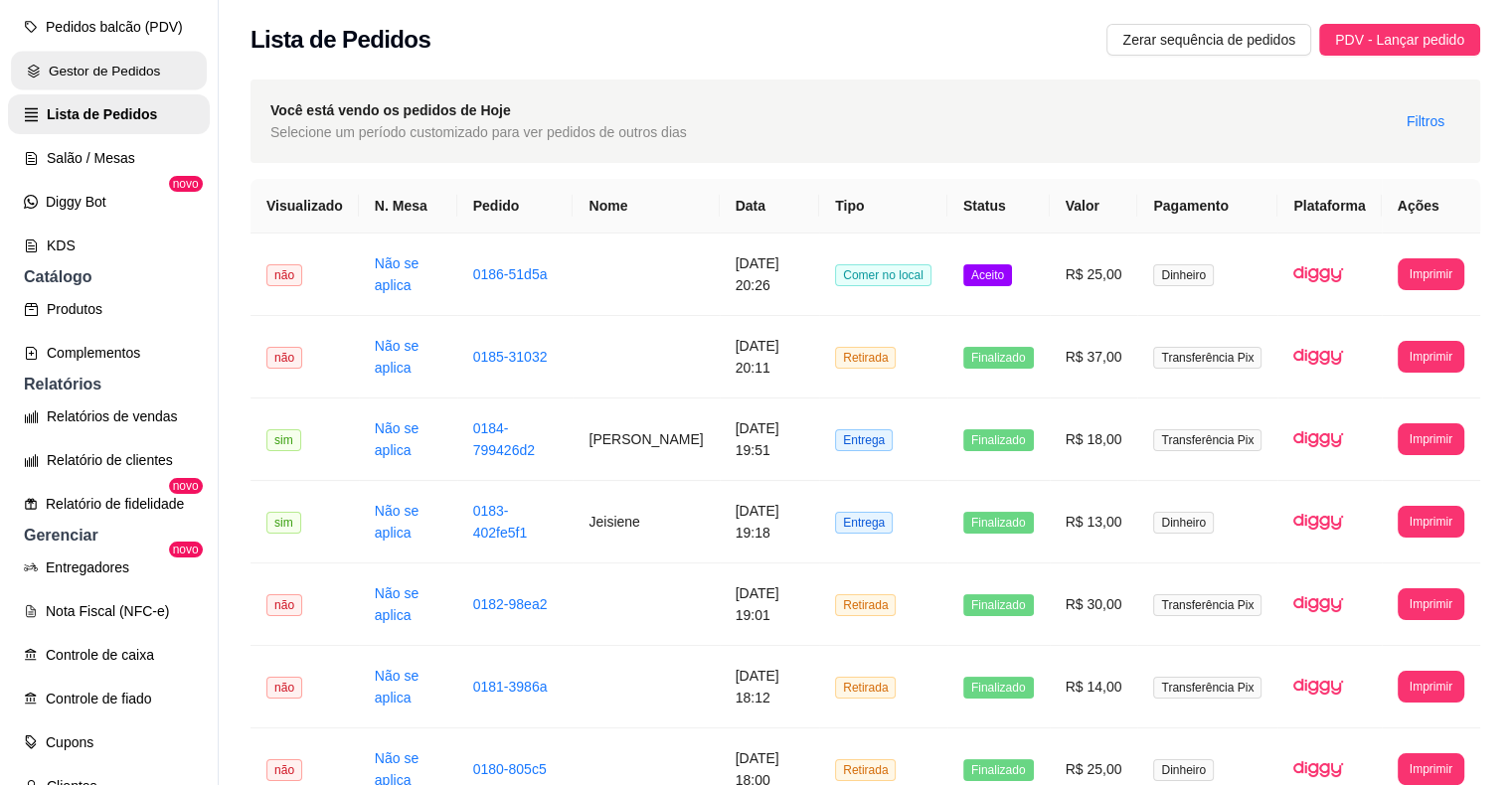 click on "Gestor de Pedidos" at bounding box center (108, 71) 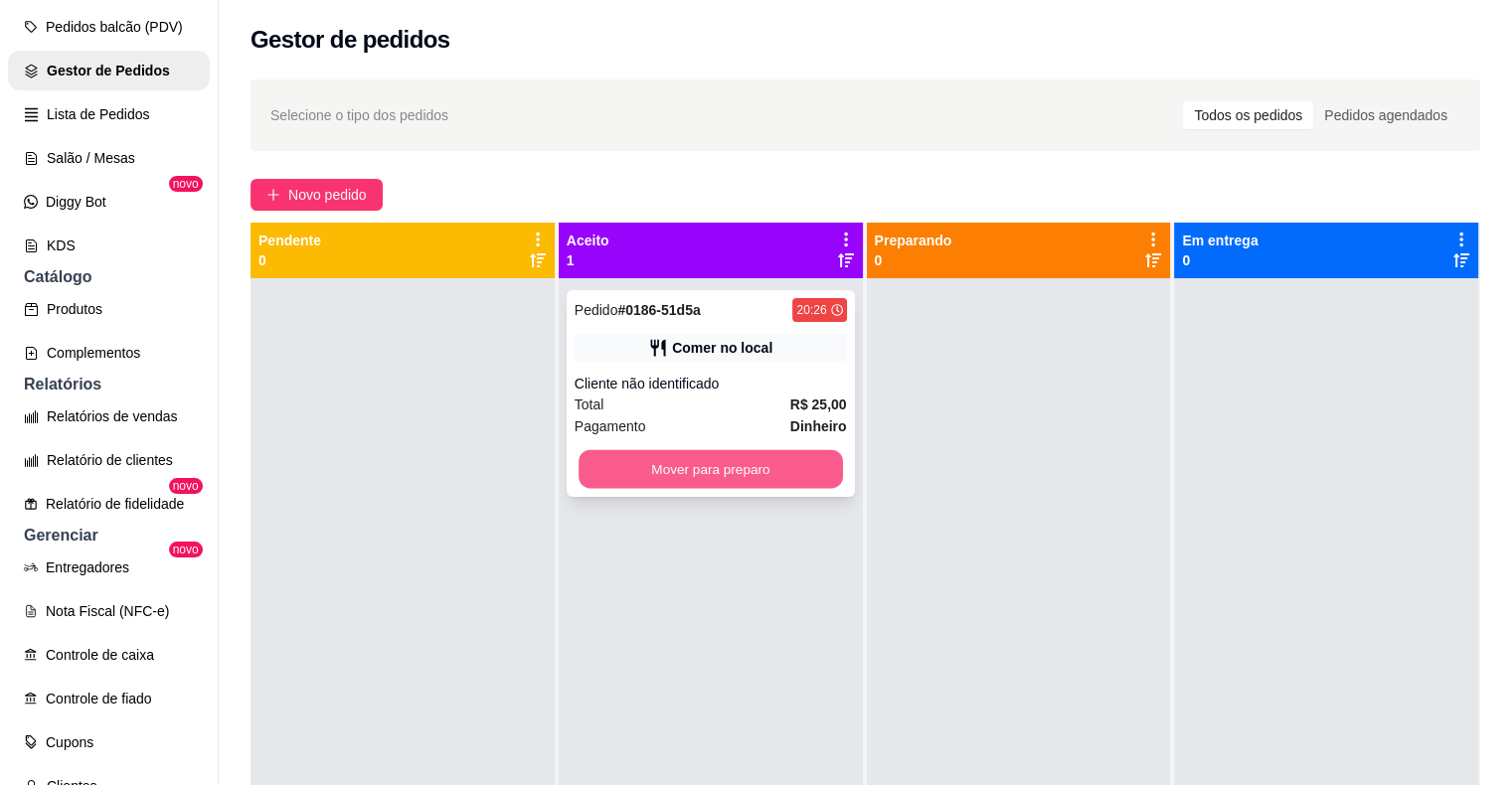click on "Mover para preparo" at bounding box center [711, 469] 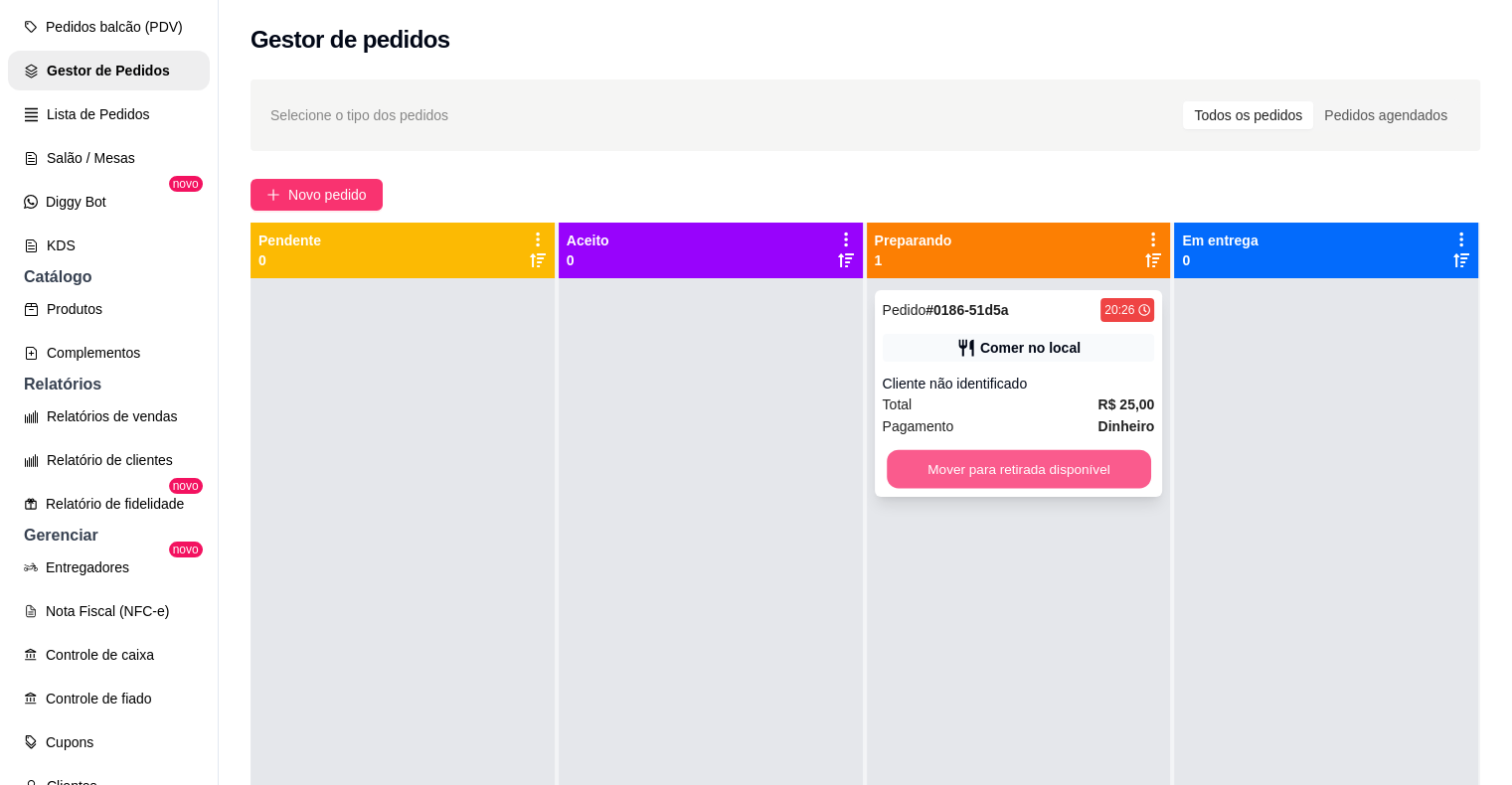 click on "Mover para retirada disponível" at bounding box center (1019, 469) 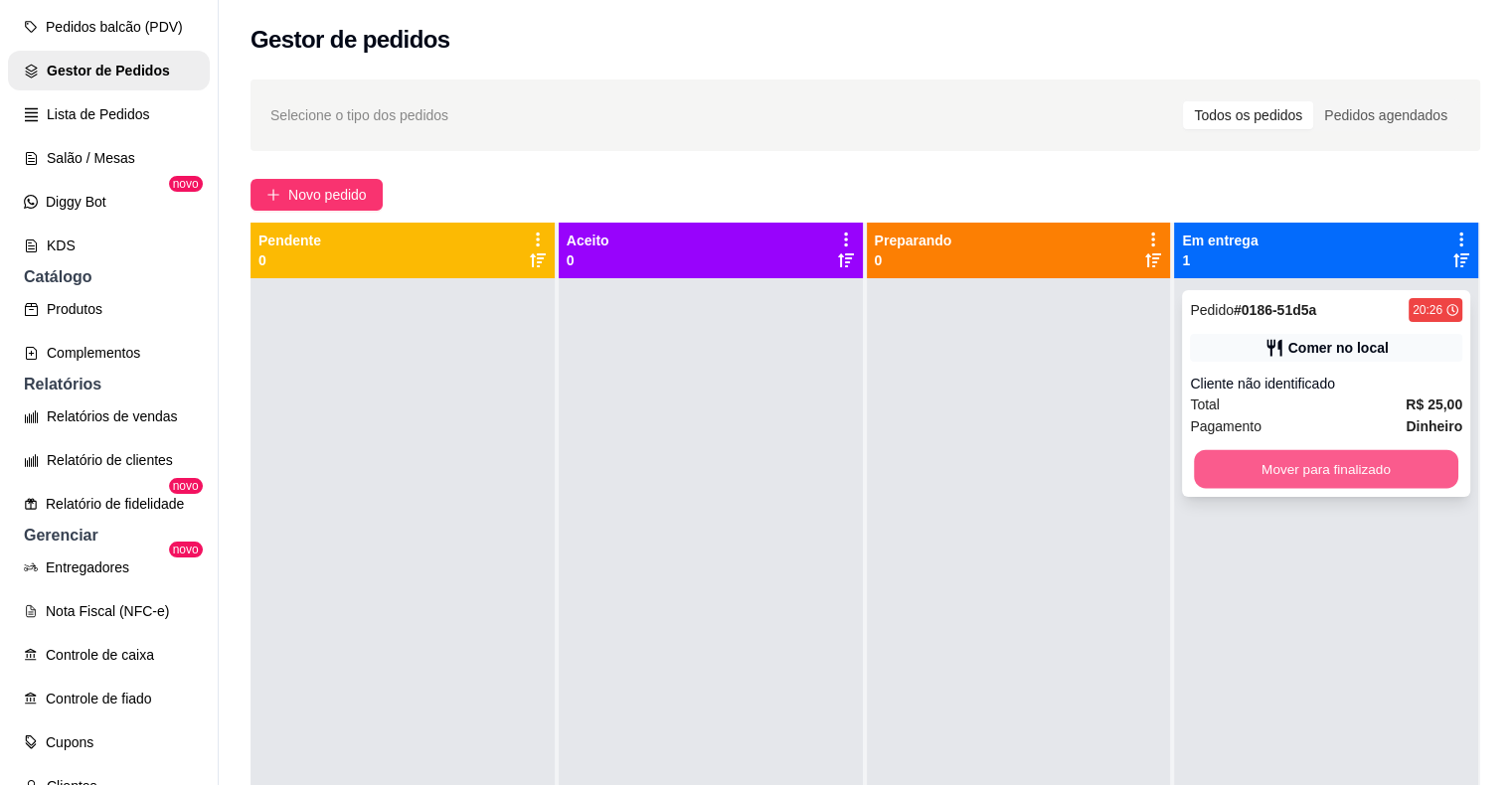 click on "Mover para finalizado" at bounding box center (1326, 469) 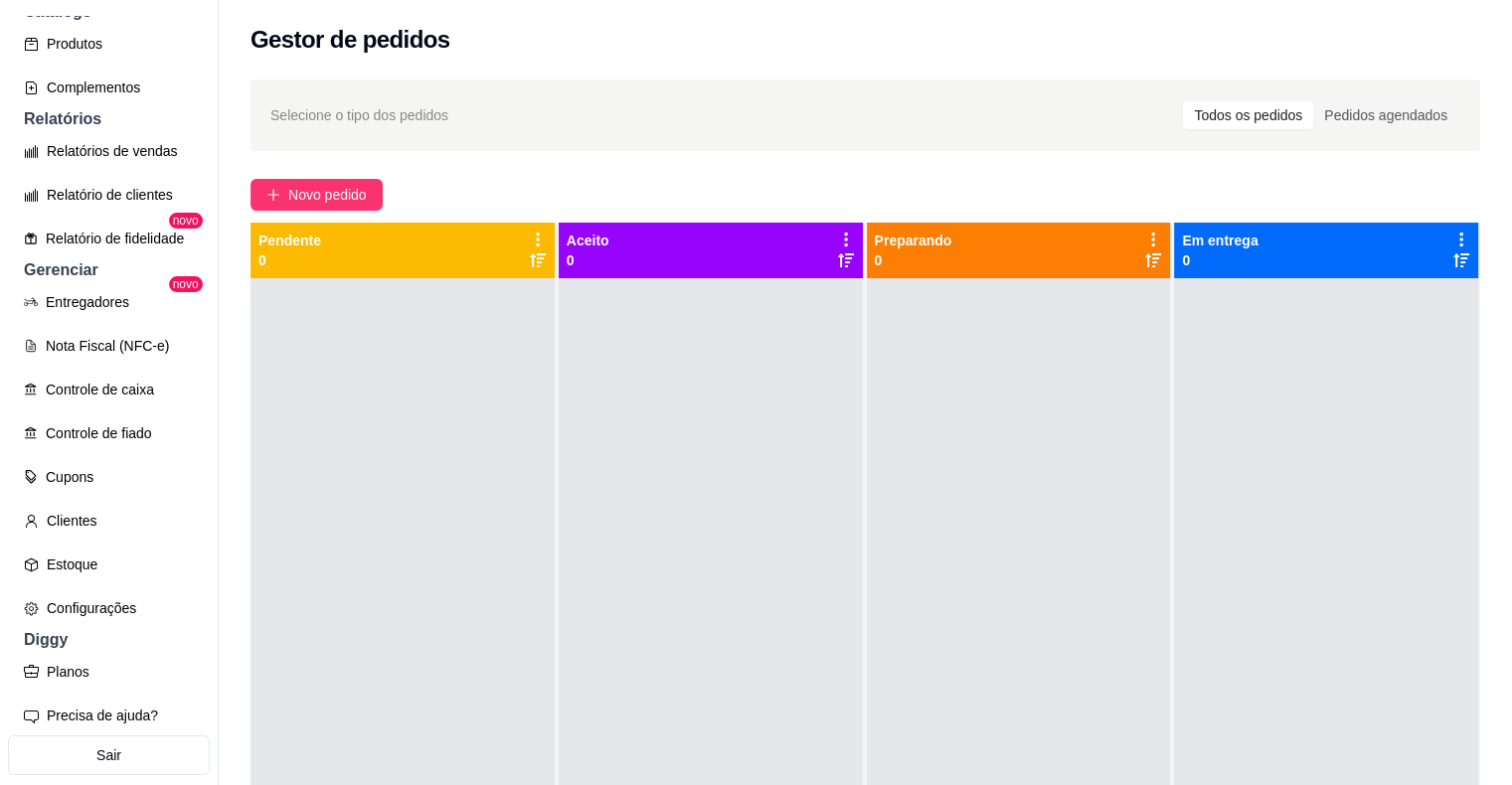scroll, scrollTop: 575, scrollLeft: 0, axis: vertical 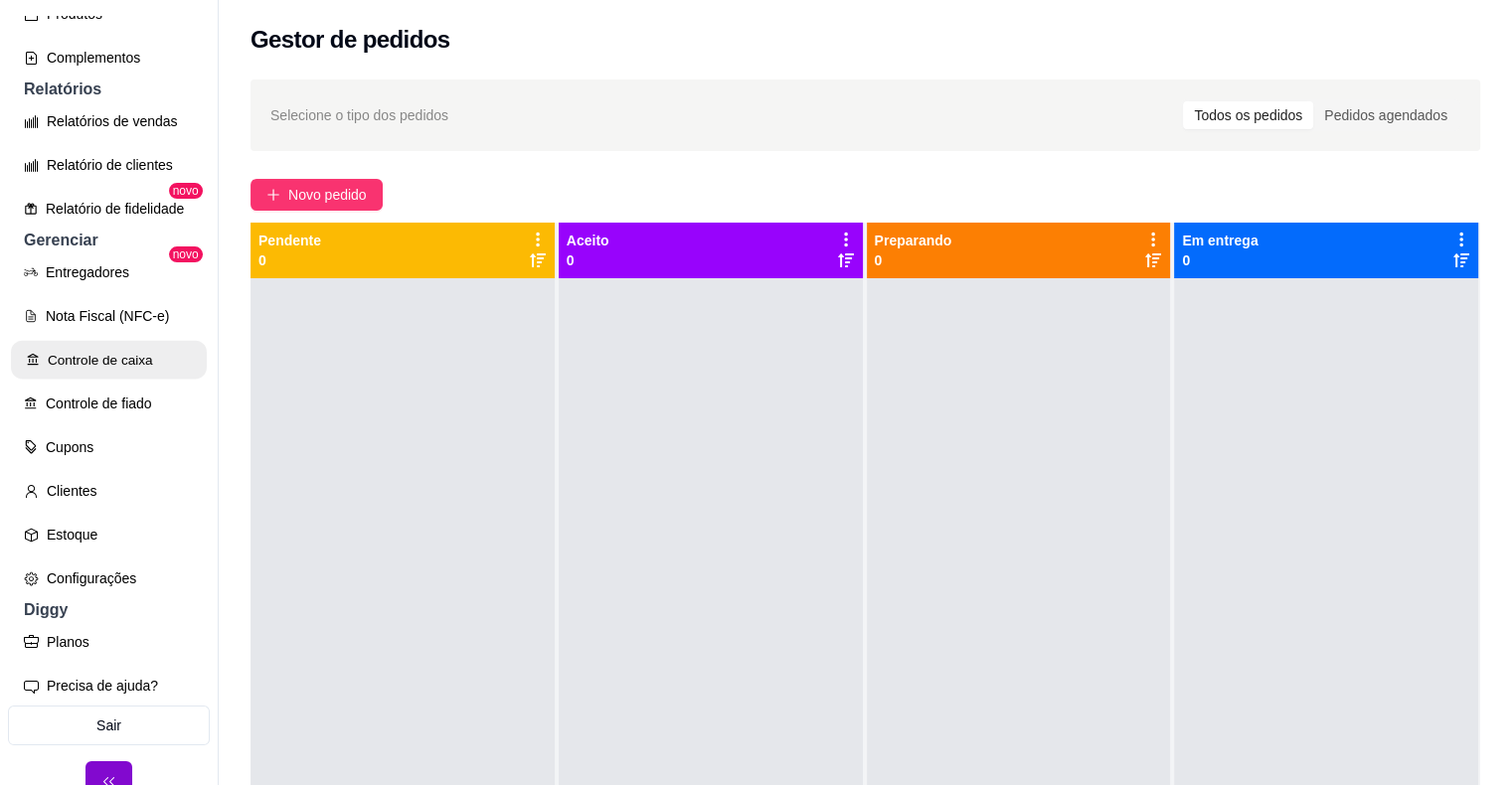 click on "Controle de caixa" at bounding box center [108, 360] 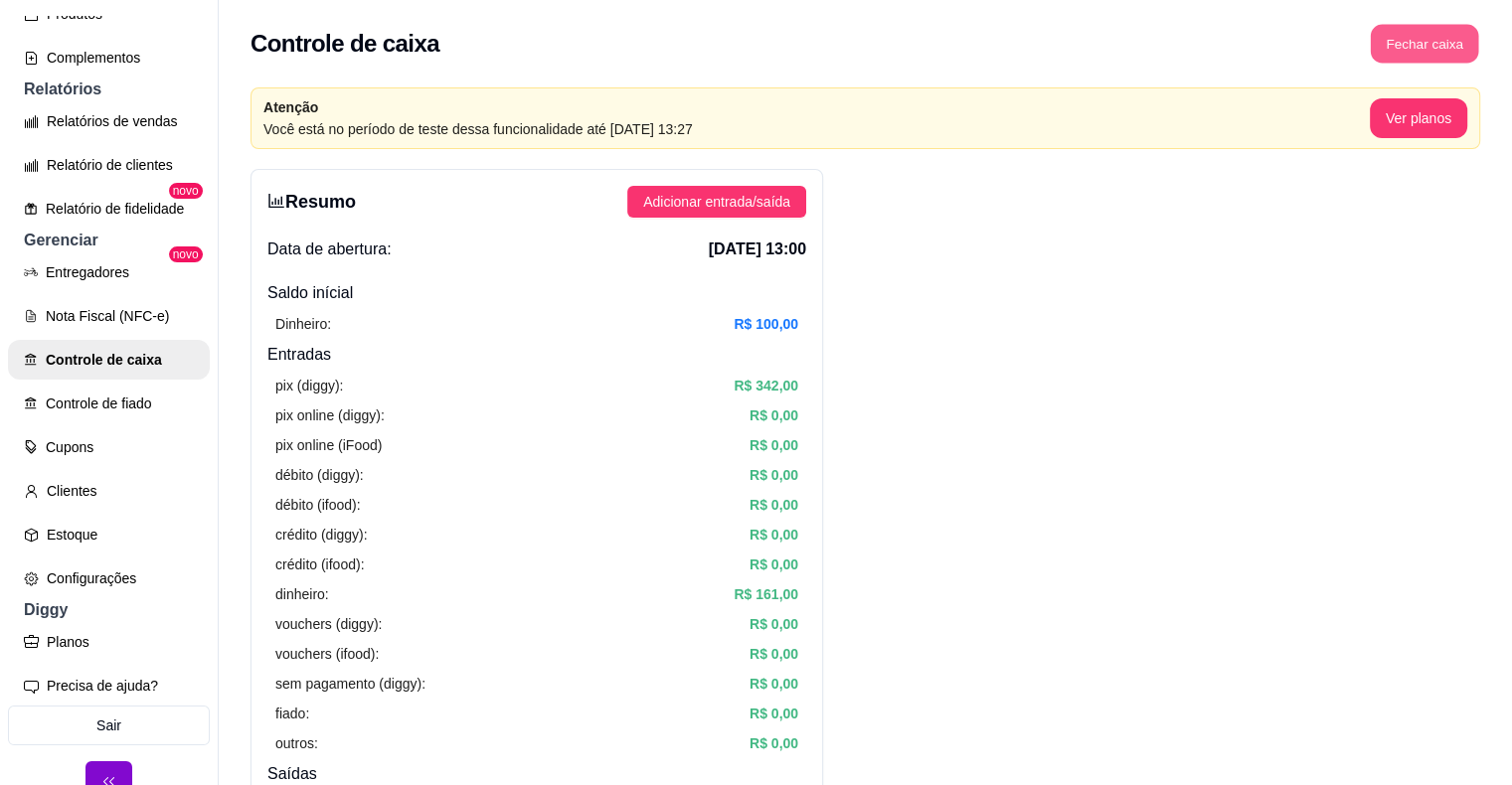 click on "Fechar caixa" at bounding box center [1425, 44] 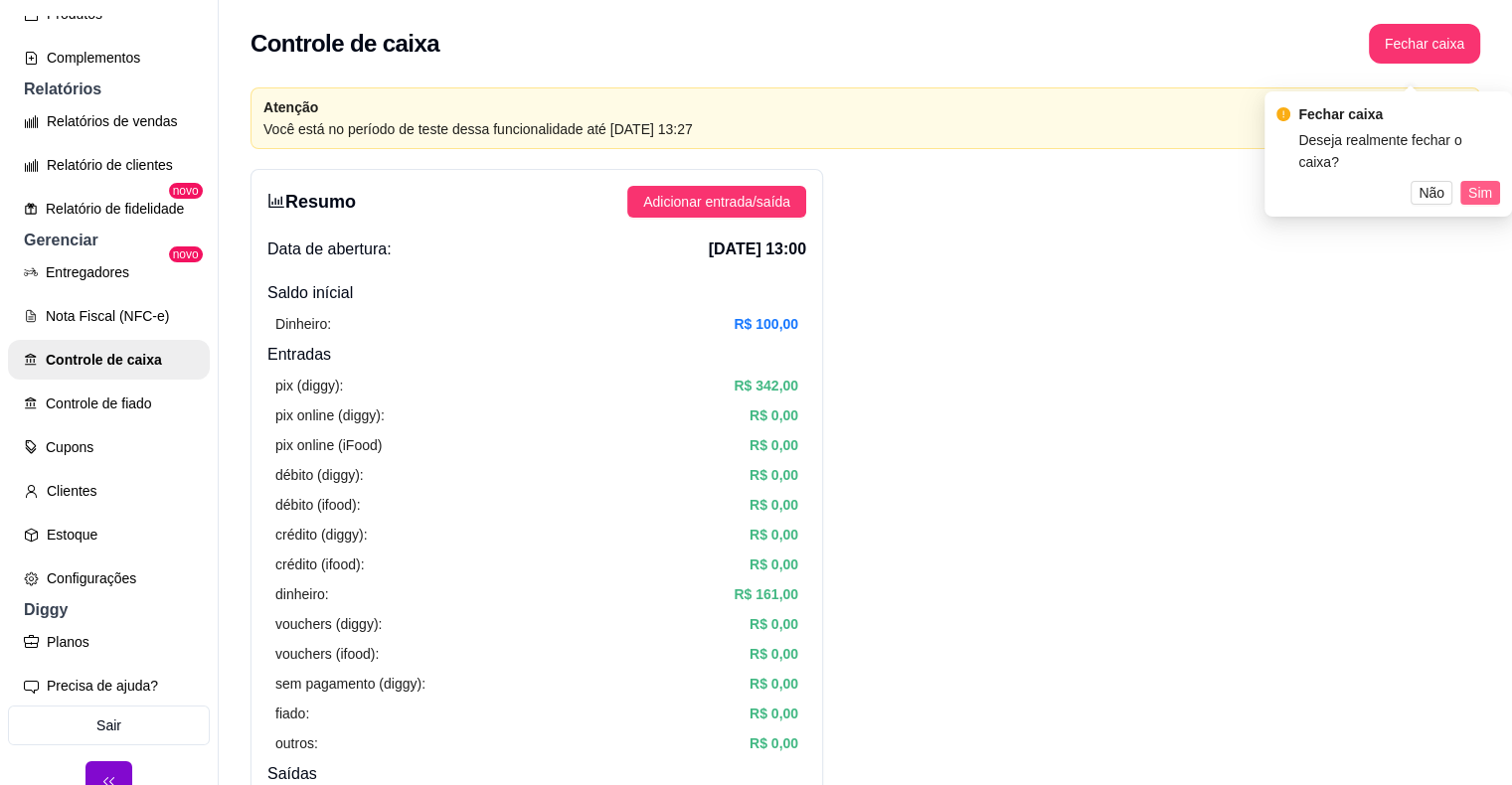 click on "Sim" at bounding box center [1480, 193] 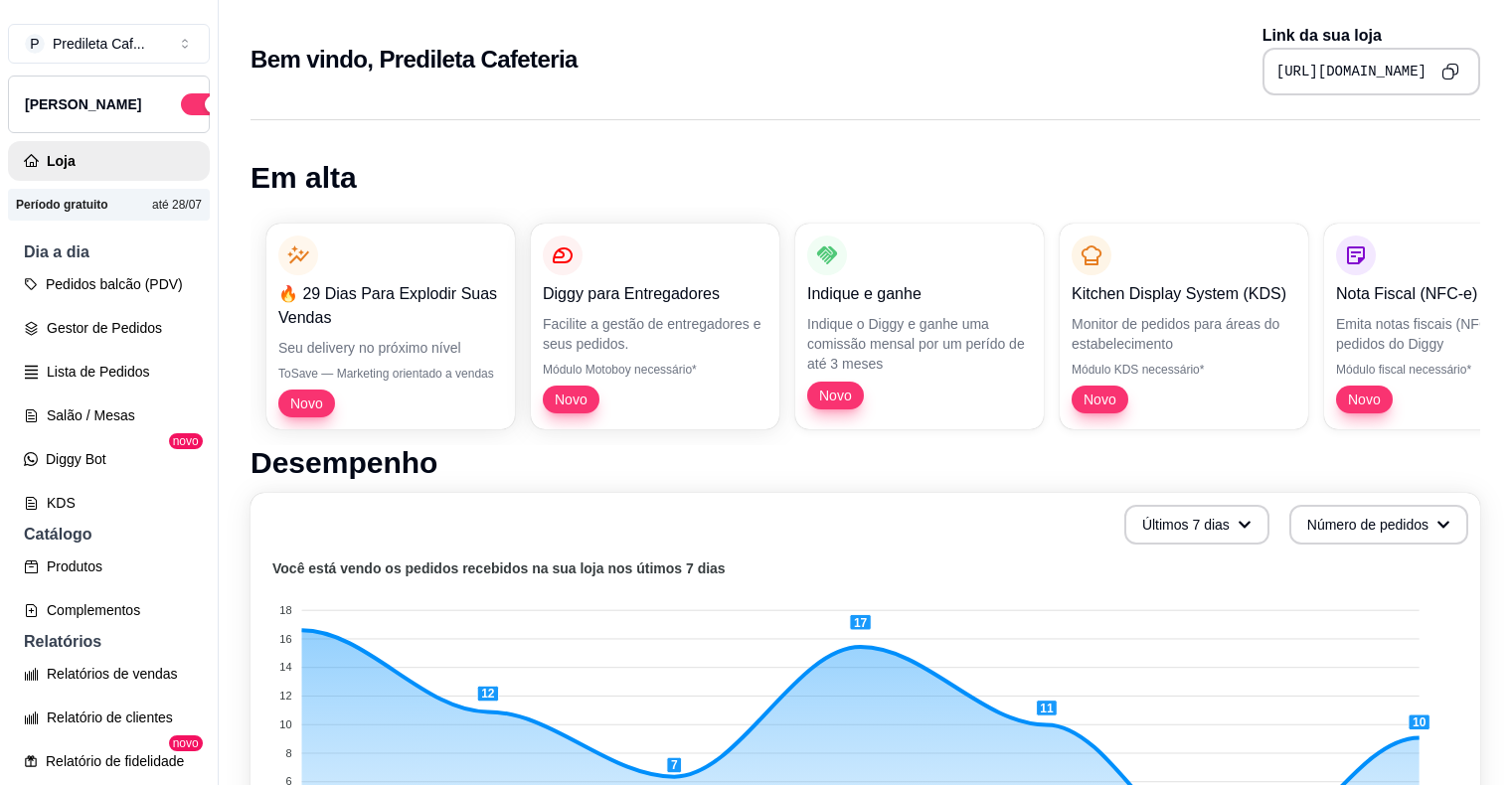 scroll, scrollTop: 0, scrollLeft: 0, axis: both 